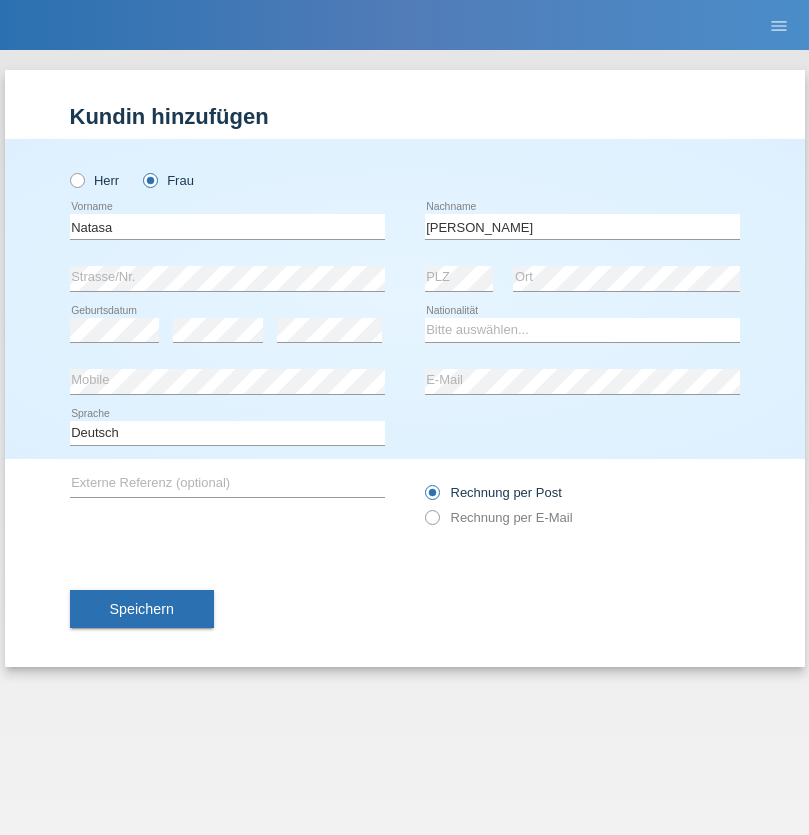 scroll, scrollTop: 0, scrollLeft: 0, axis: both 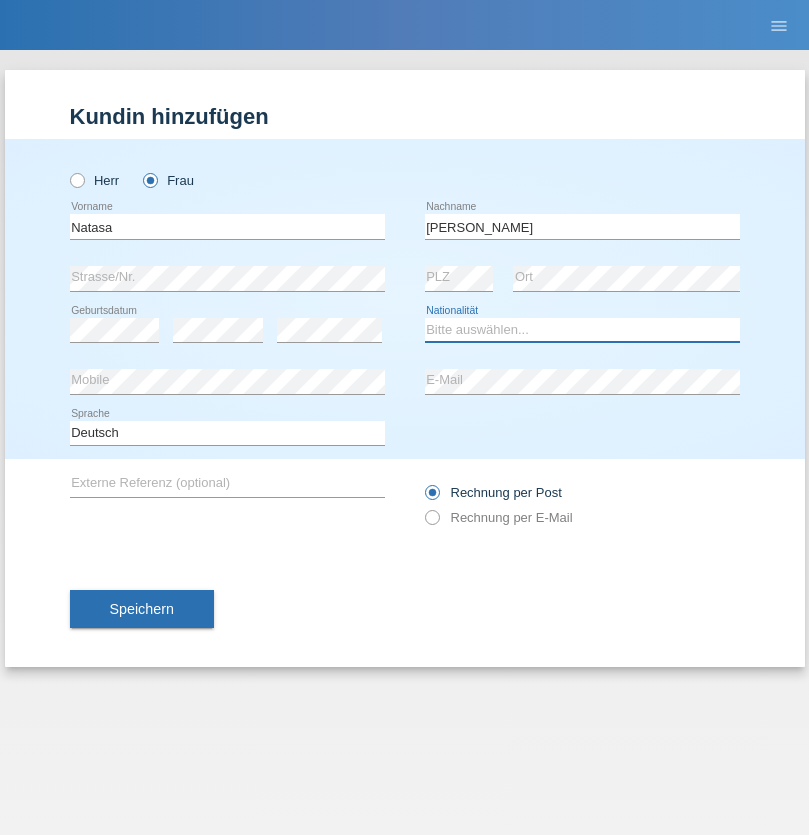 select on "CH" 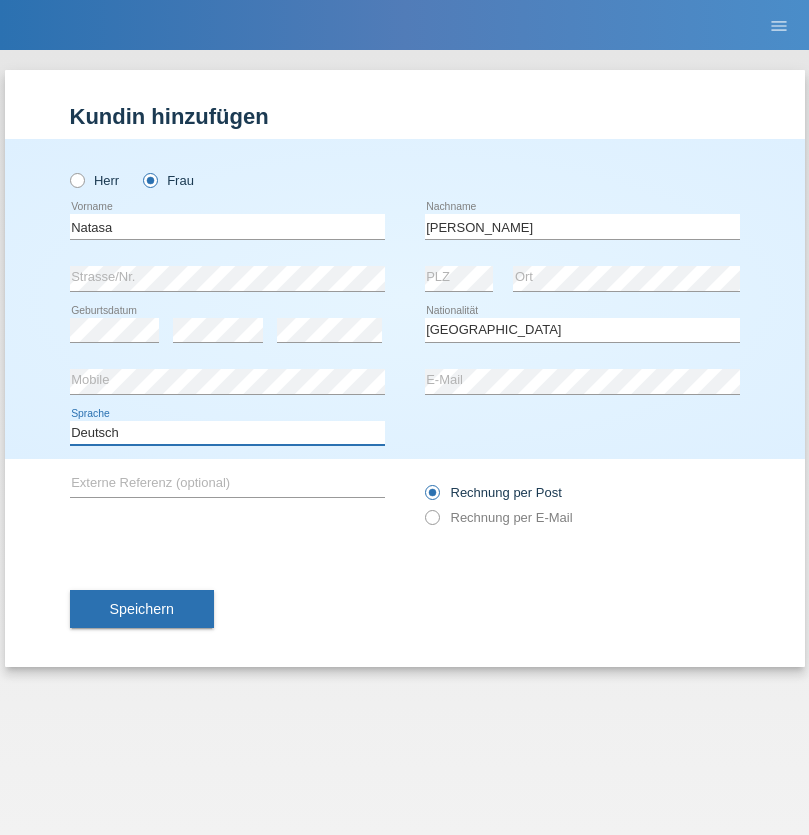 select on "en" 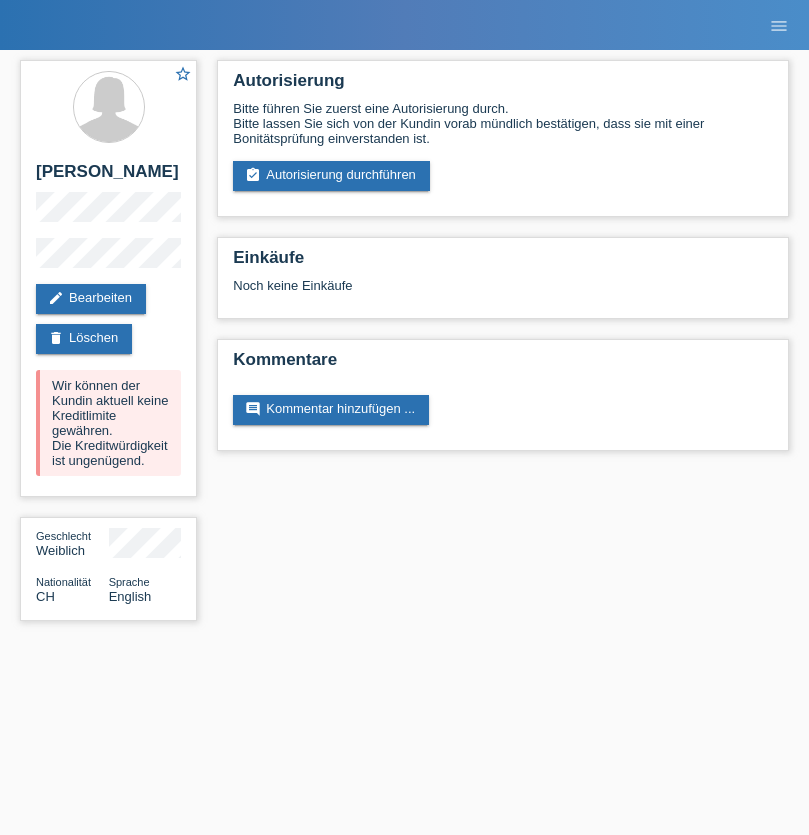 scroll, scrollTop: 0, scrollLeft: 0, axis: both 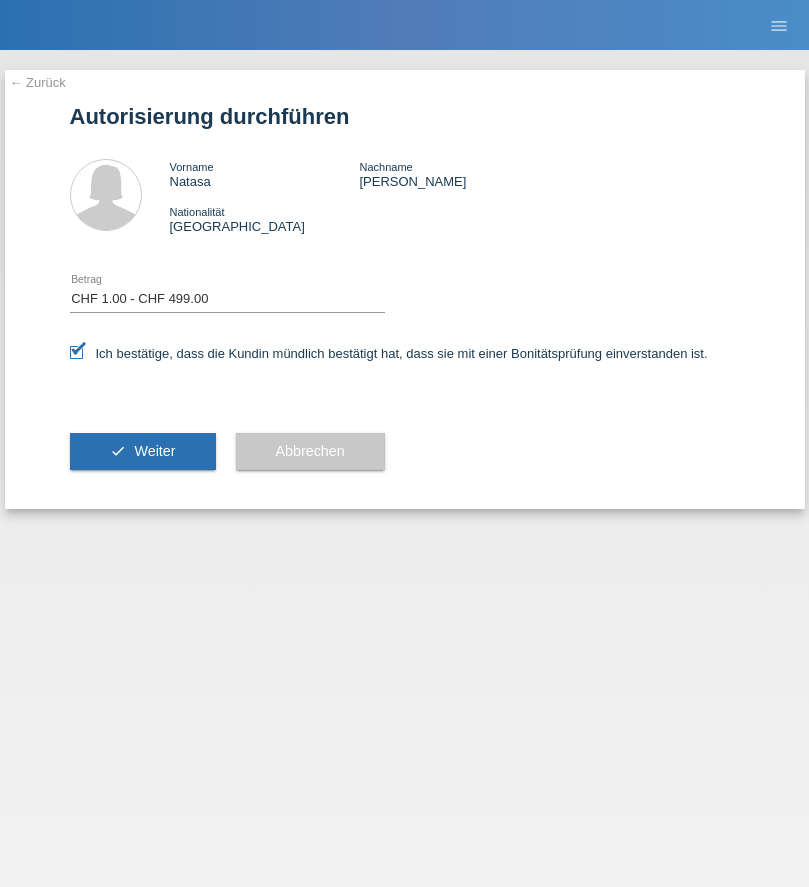 select on "1" 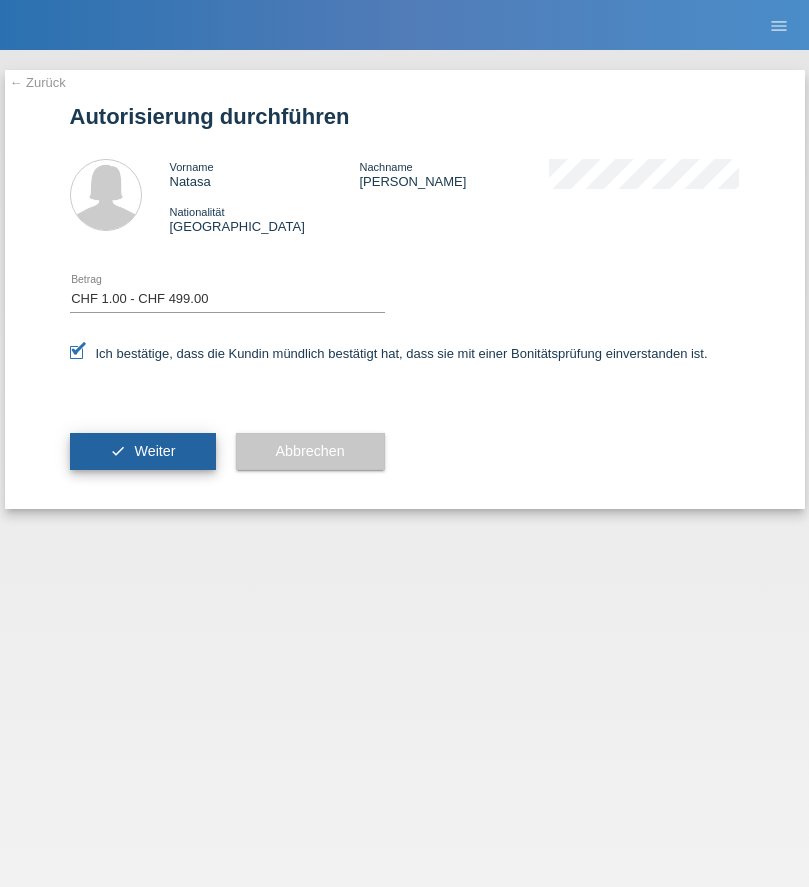 click on "Weiter" at bounding box center [154, 451] 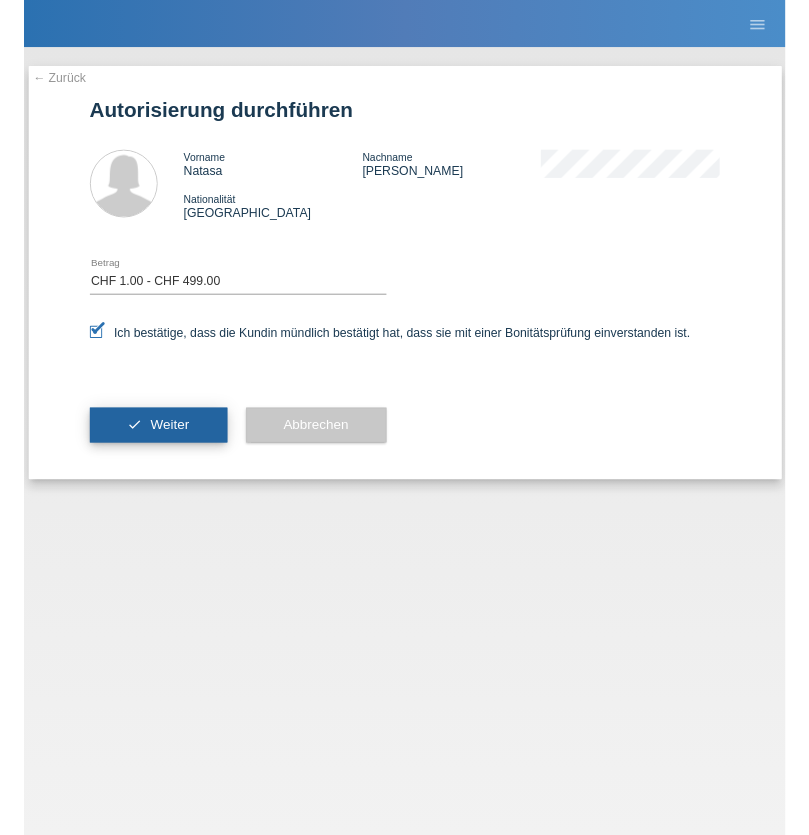 scroll, scrollTop: 0, scrollLeft: 0, axis: both 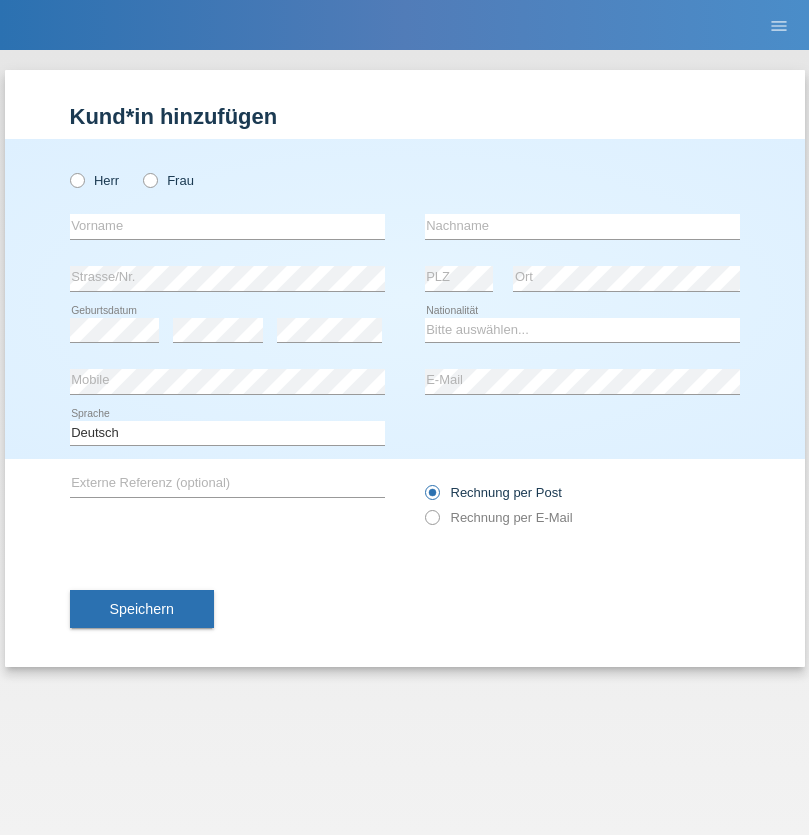 radio on "true" 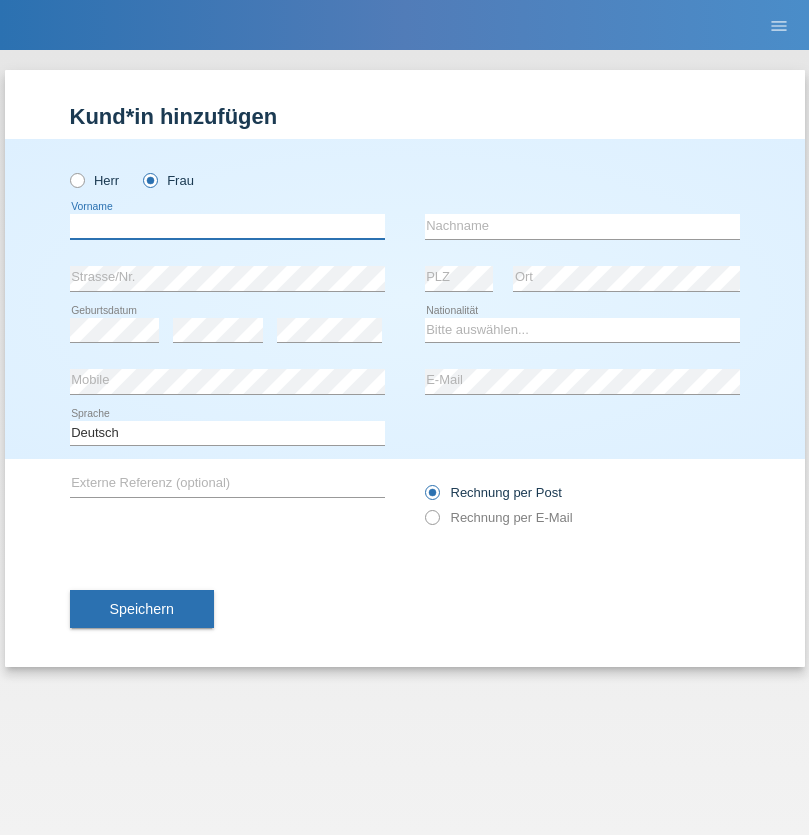 click at bounding box center [227, 226] 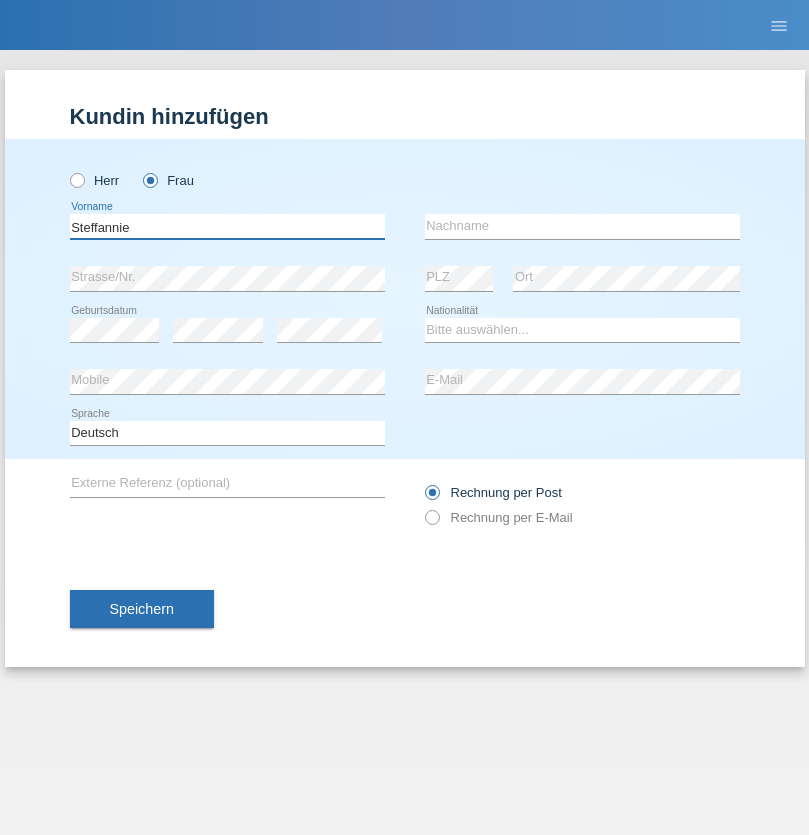 type on "Steffannie" 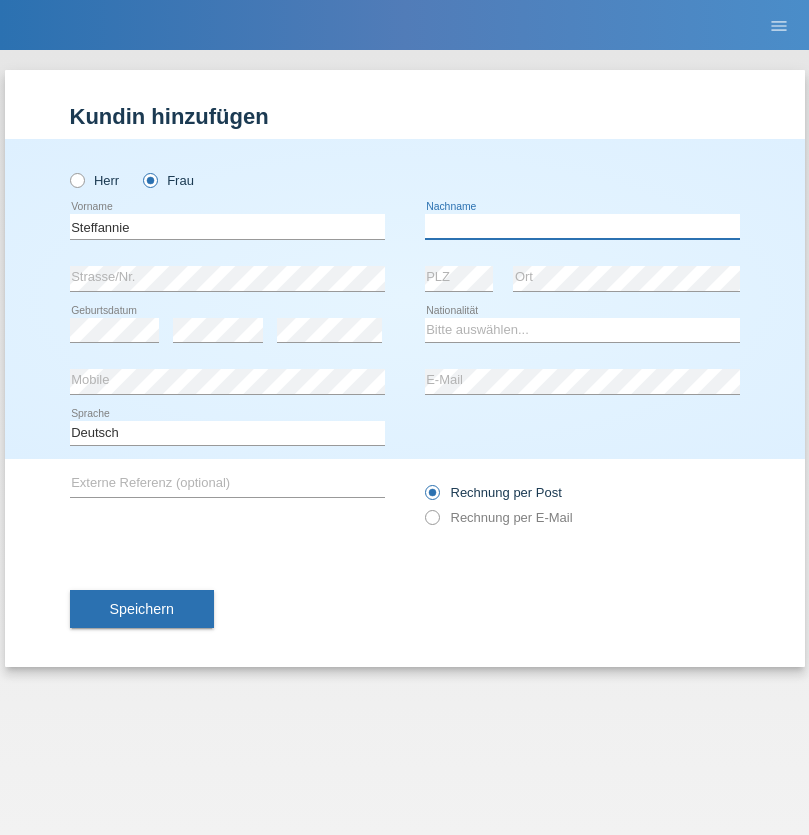 click at bounding box center [582, 226] 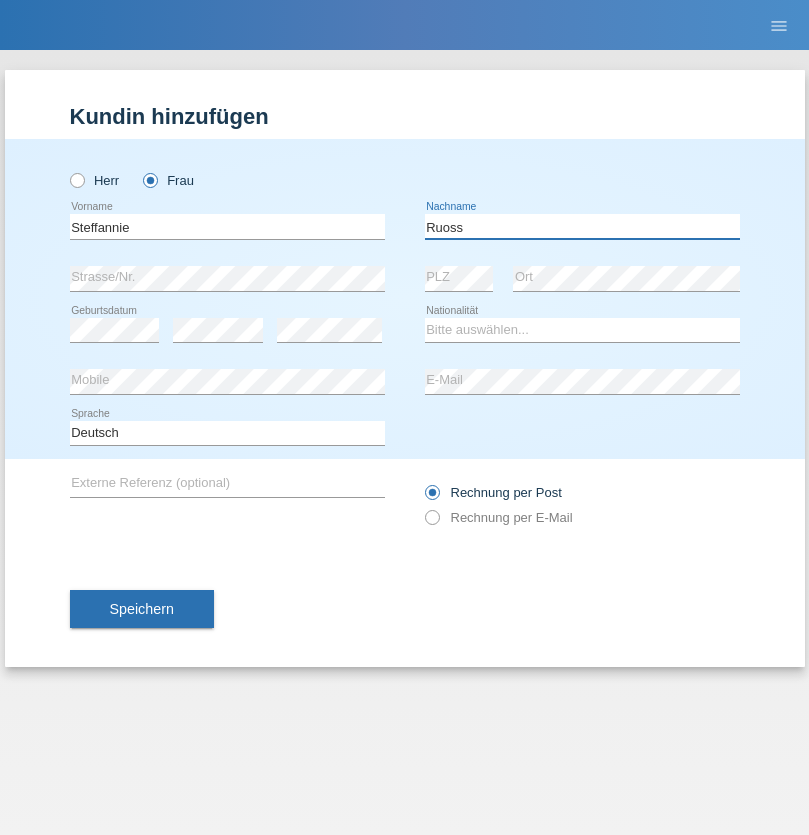 type on "Ruoss" 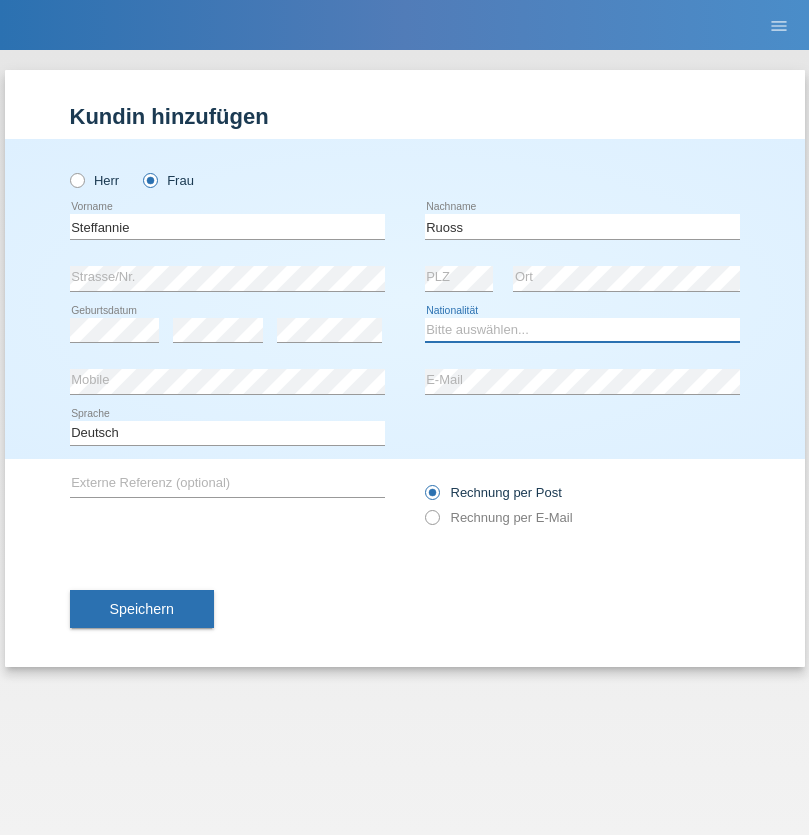 select on "CH" 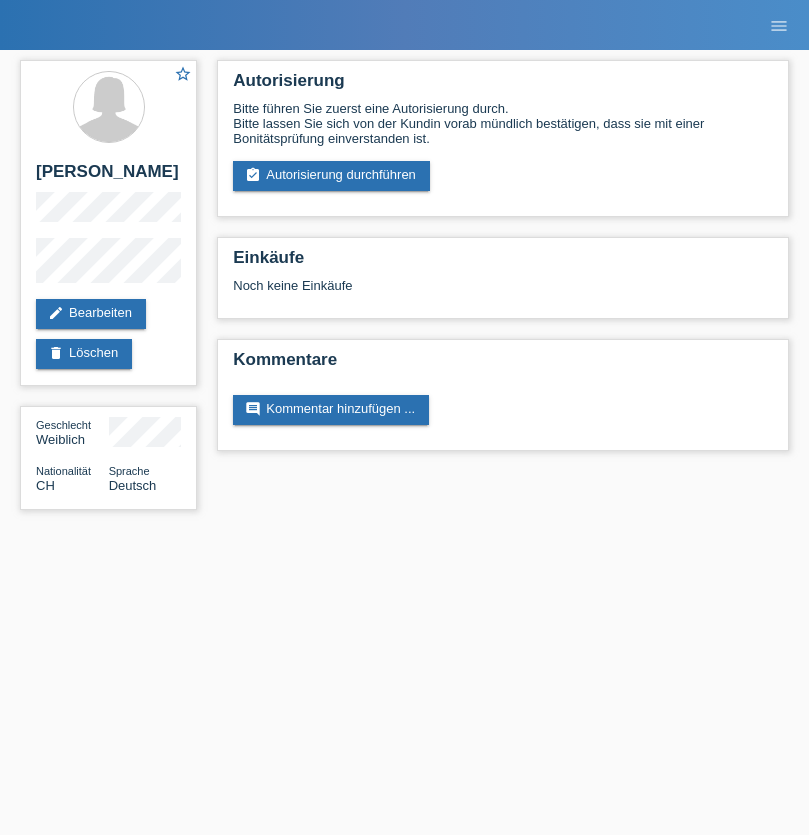 scroll, scrollTop: 0, scrollLeft: 0, axis: both 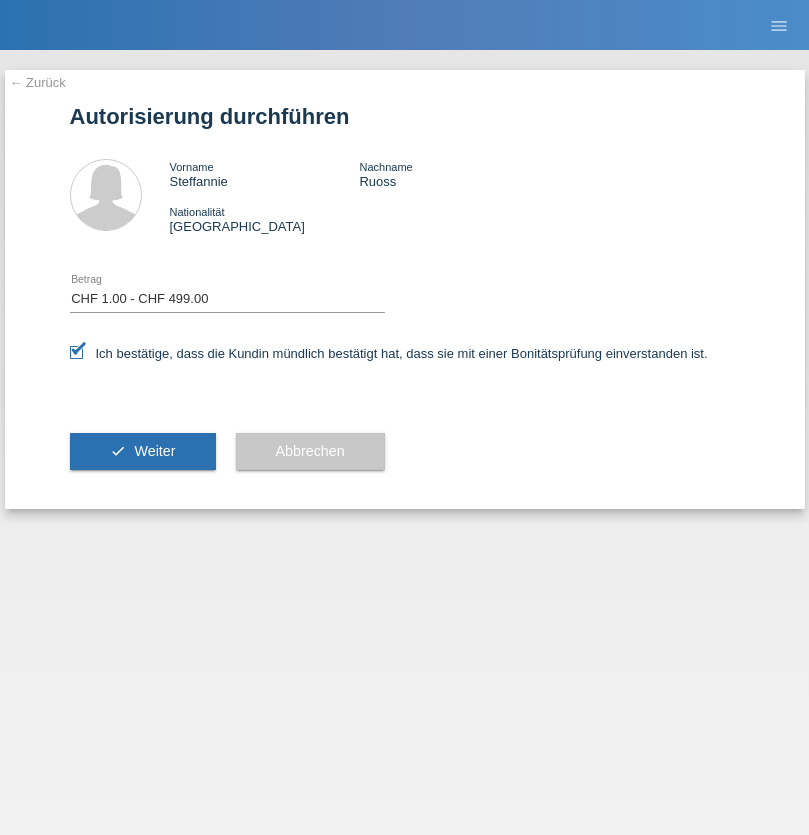 select on "1" 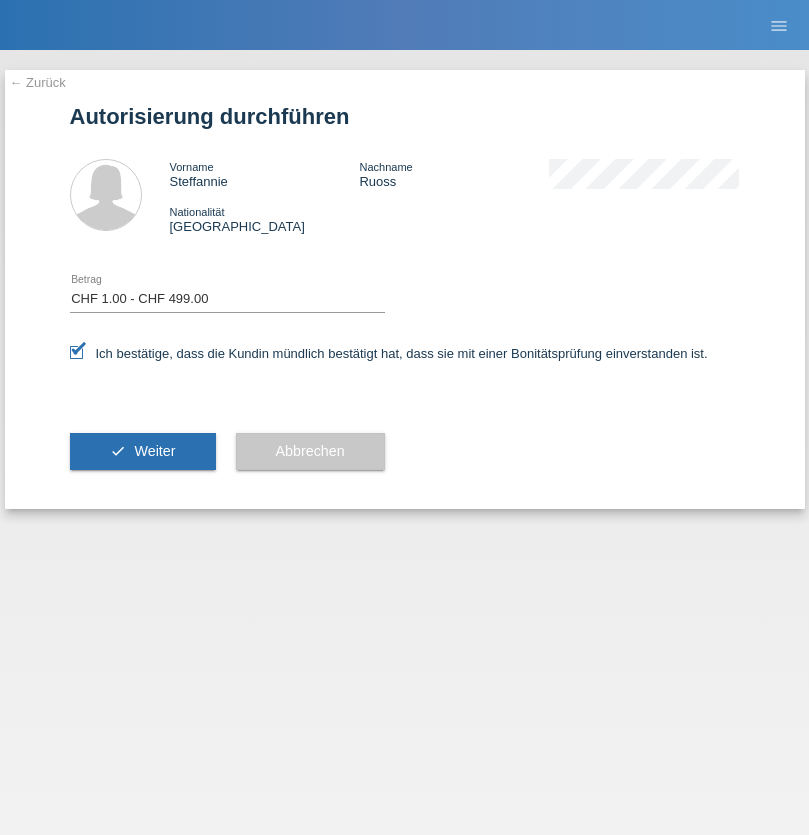 scroll, scrollTop: 0, scrollLeft: 0, axis: both 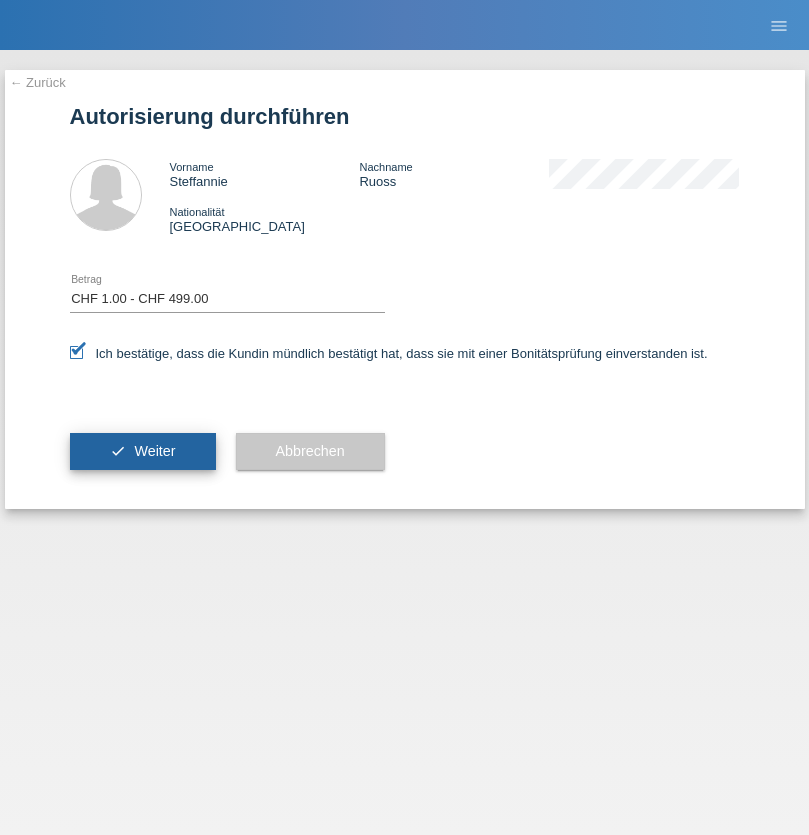 click on "Weiter" at bounding box center (154, 451) 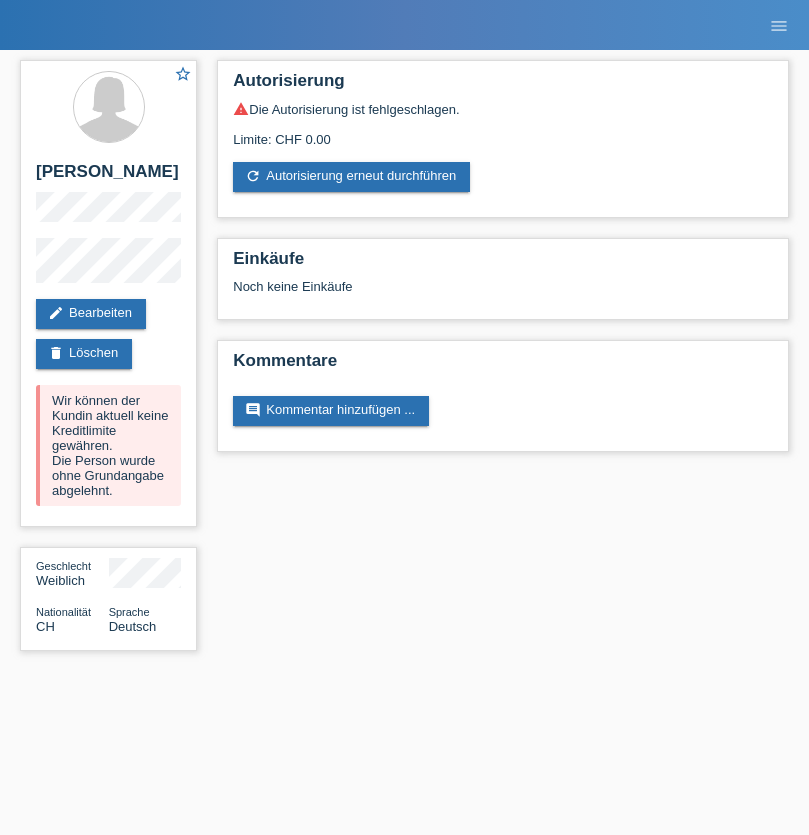 scroll, scrollTop: 0, scrollLeft: 0, axis: both 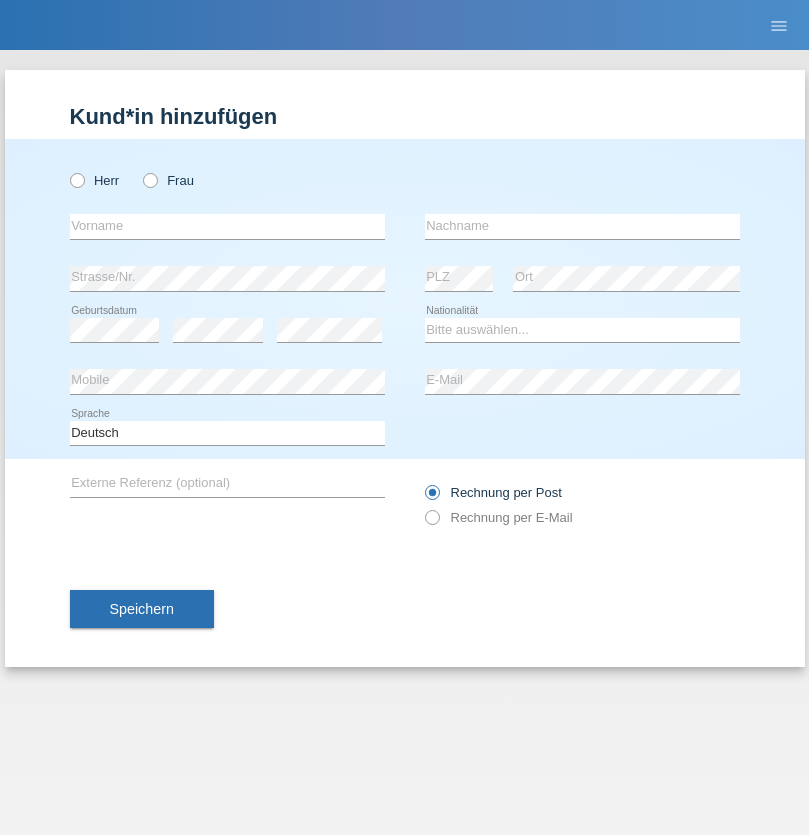 radio on "true" 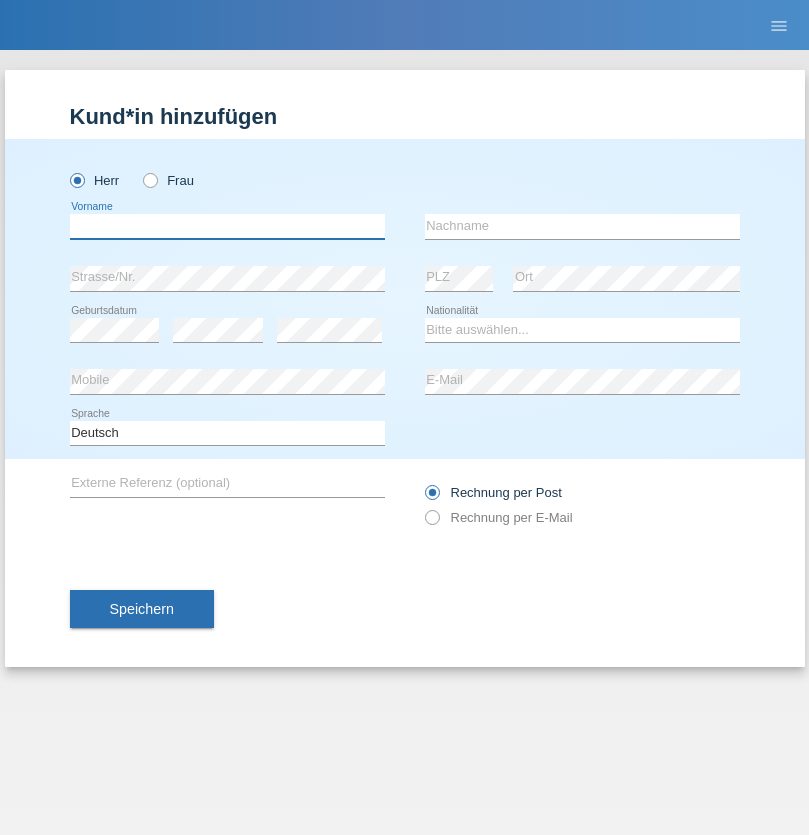 click at bounding box center (227, 226) 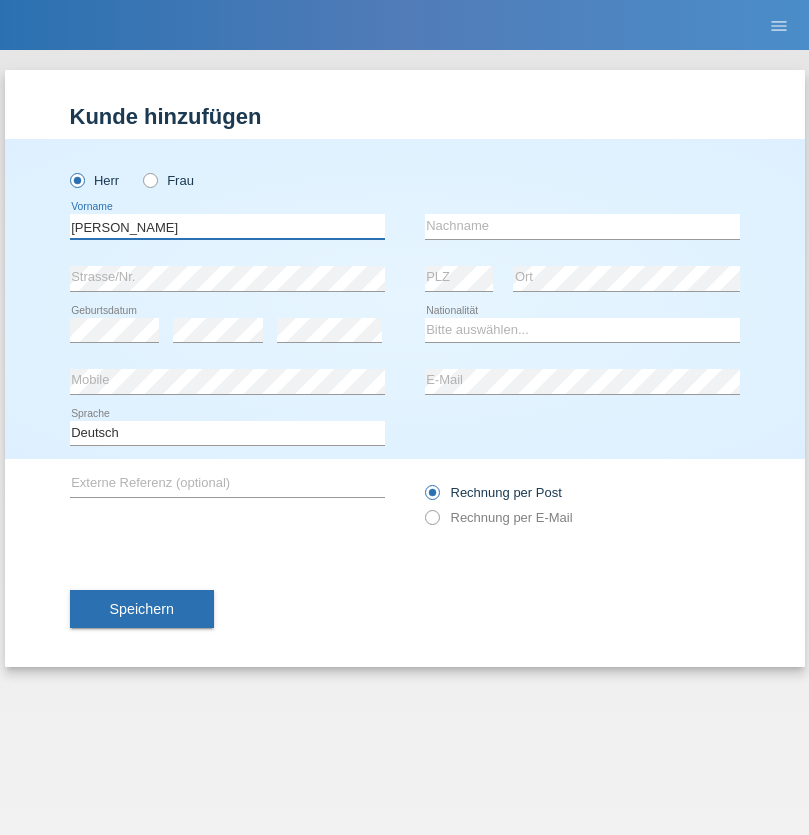 type on "Zsolt" 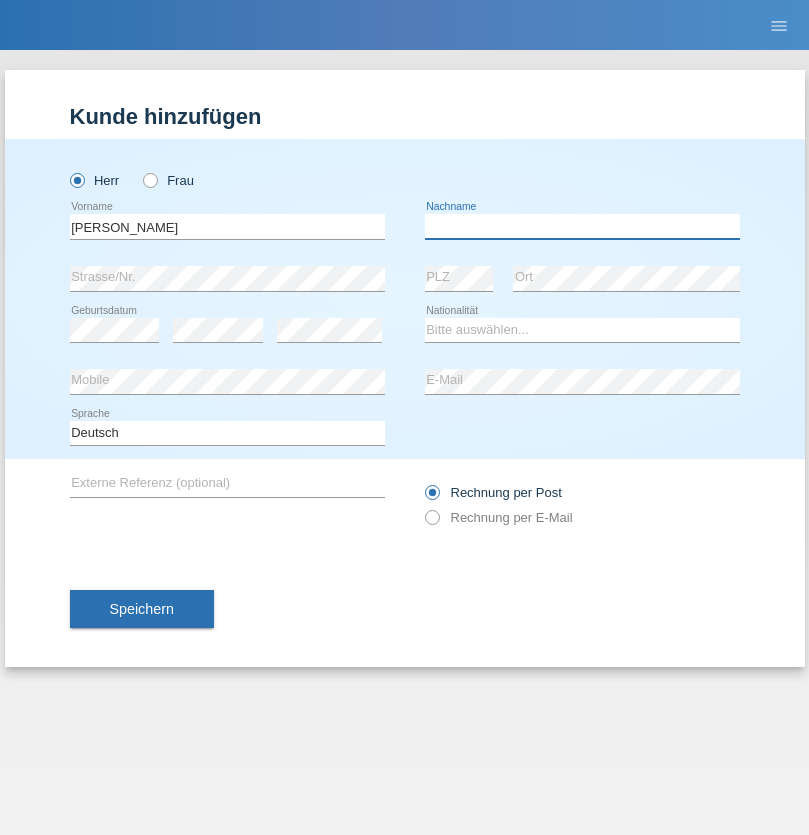click at bounding box center (582, 226) 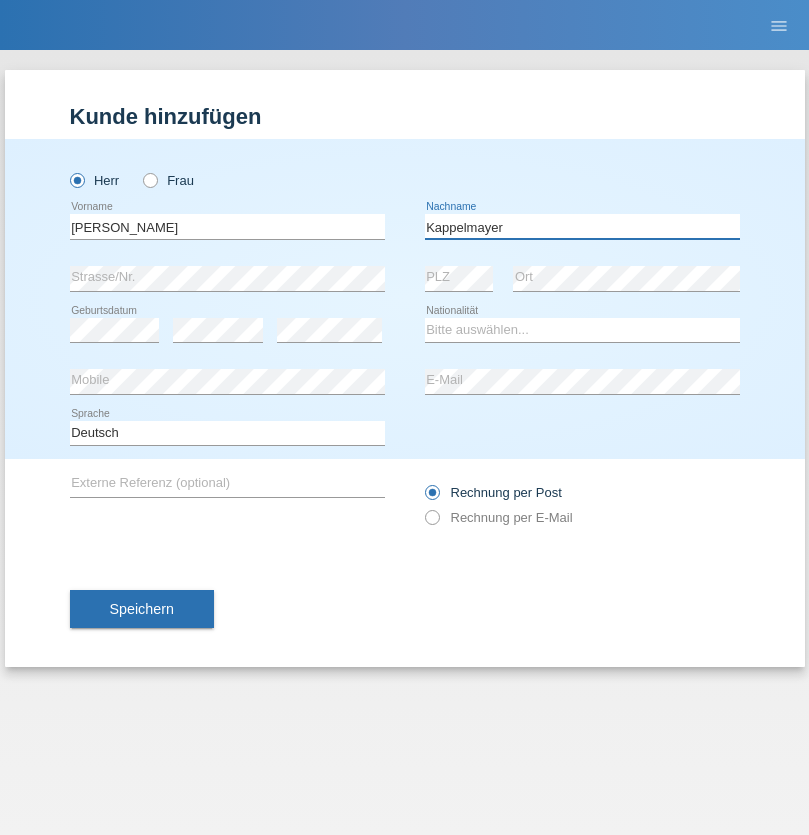 type on "Kappelmayer" 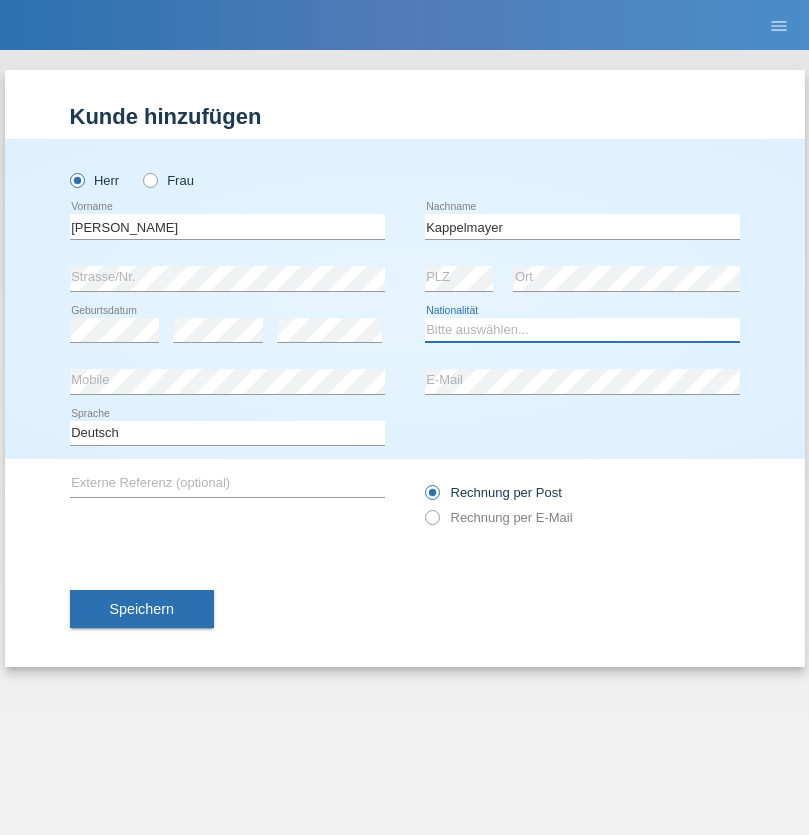 select on "BT" 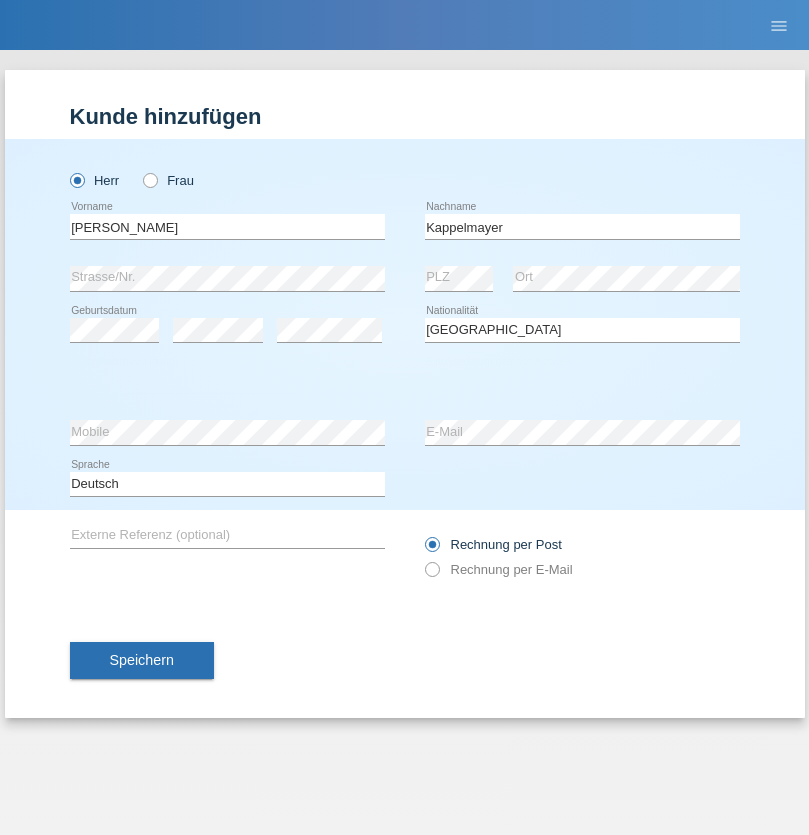 select on "C" 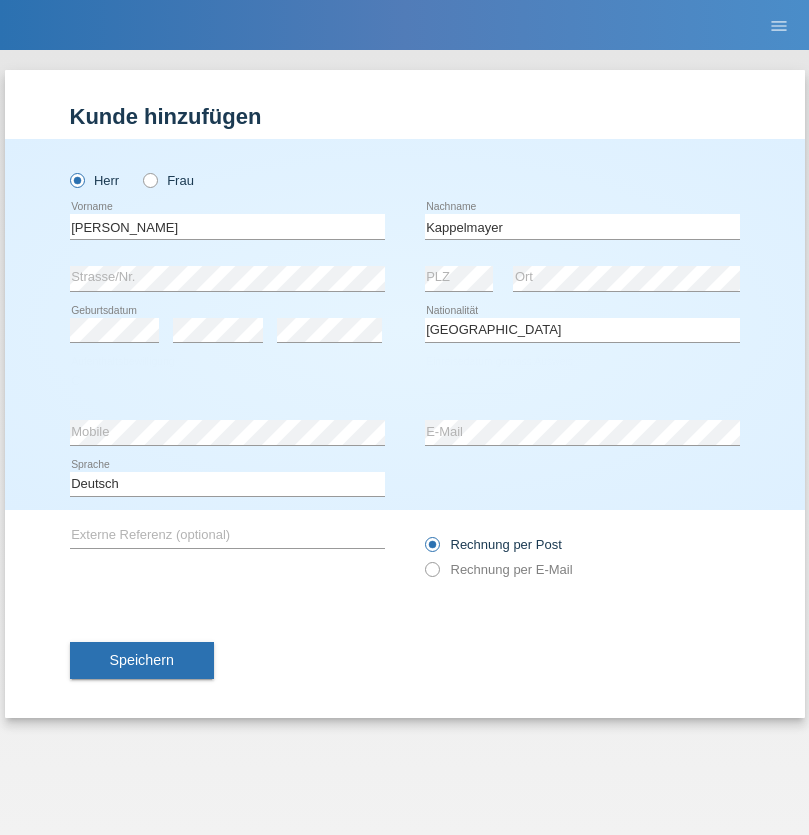 select on "12" 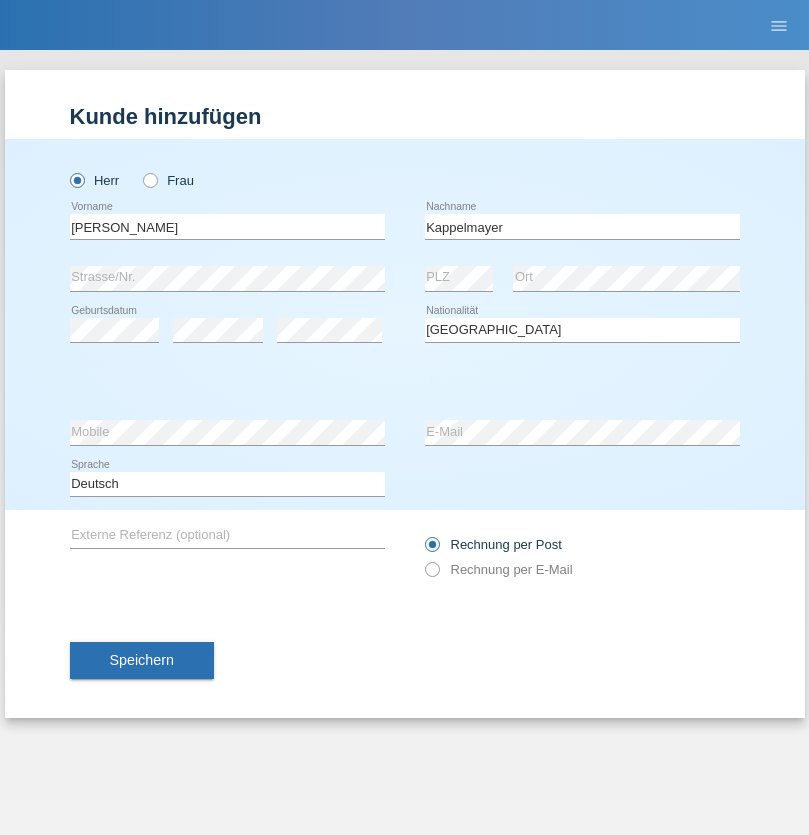 select on "02" 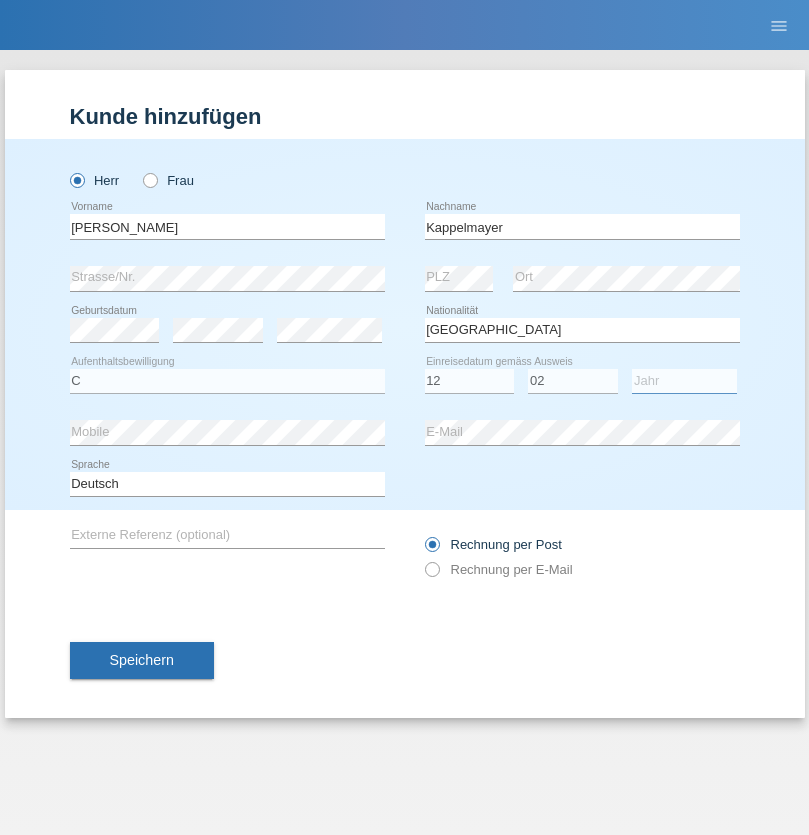 select on "2021" 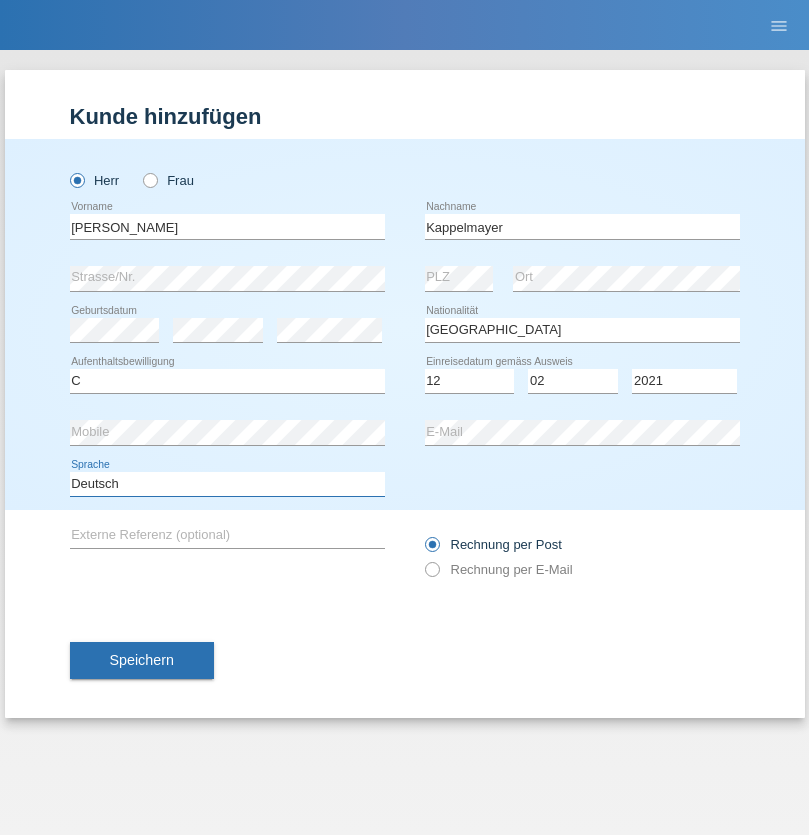 select on "en" 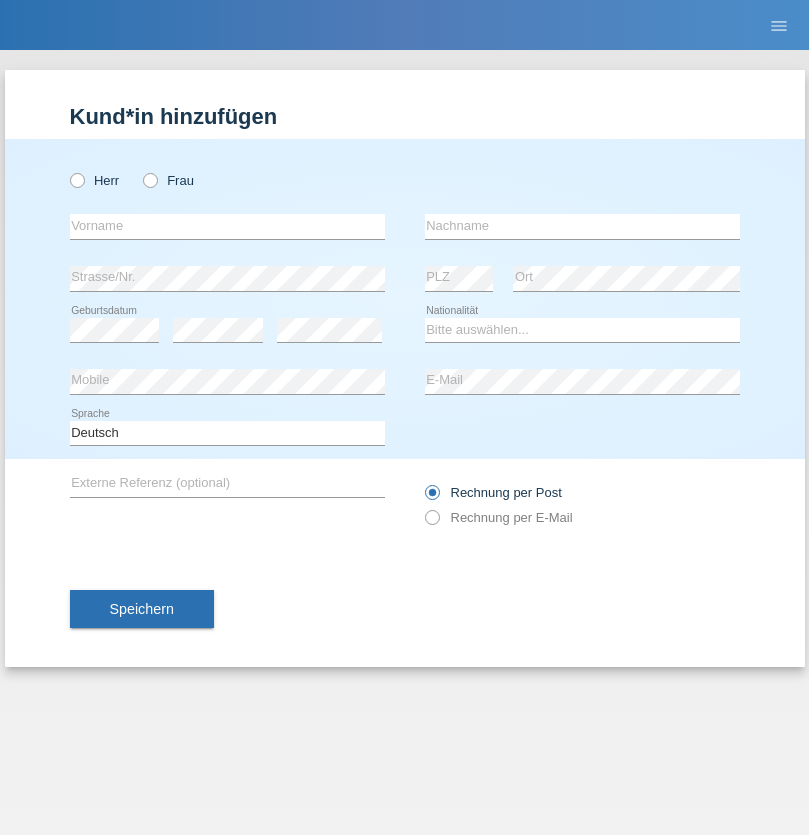 scroll, scrollTop: 0, scrollLeft: 0, axis: both 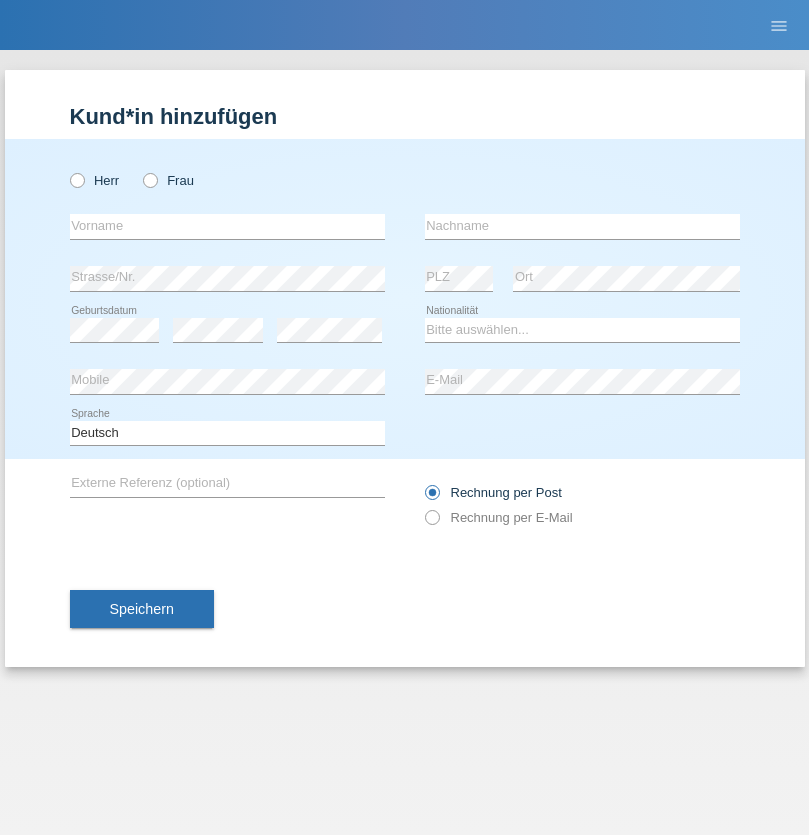 radio on "true" 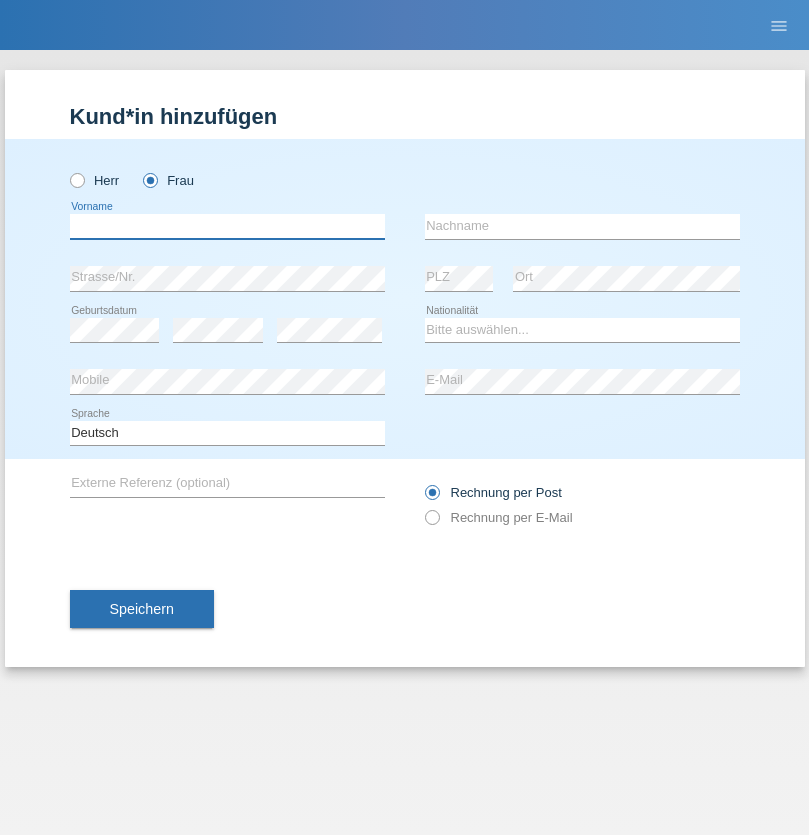 click at bounding box center (227, 226) 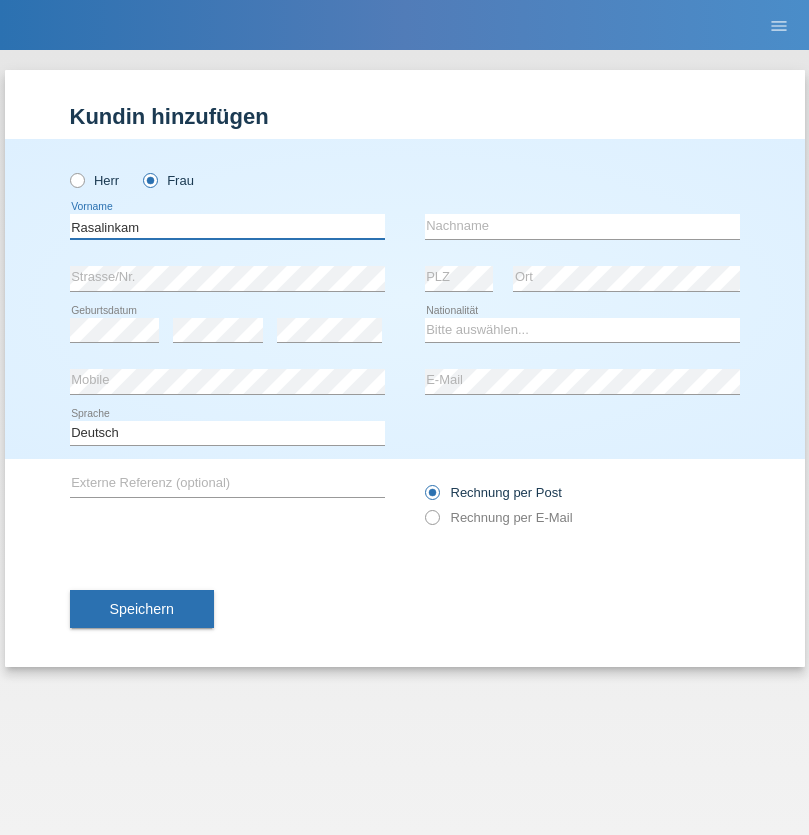 type on "Rasalinkam" 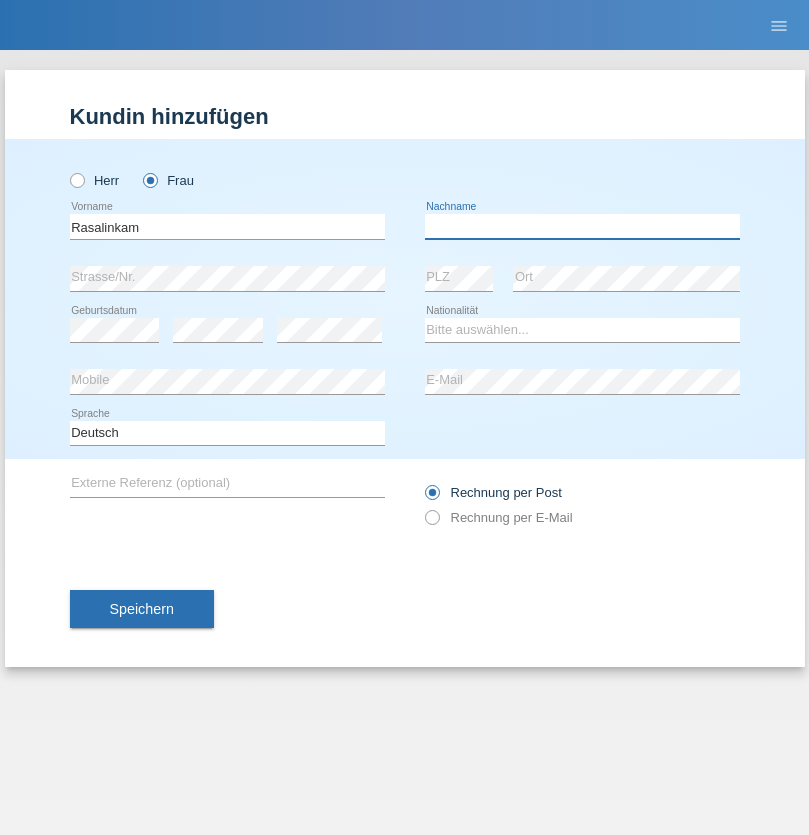 click at bounding box center [582, 226] 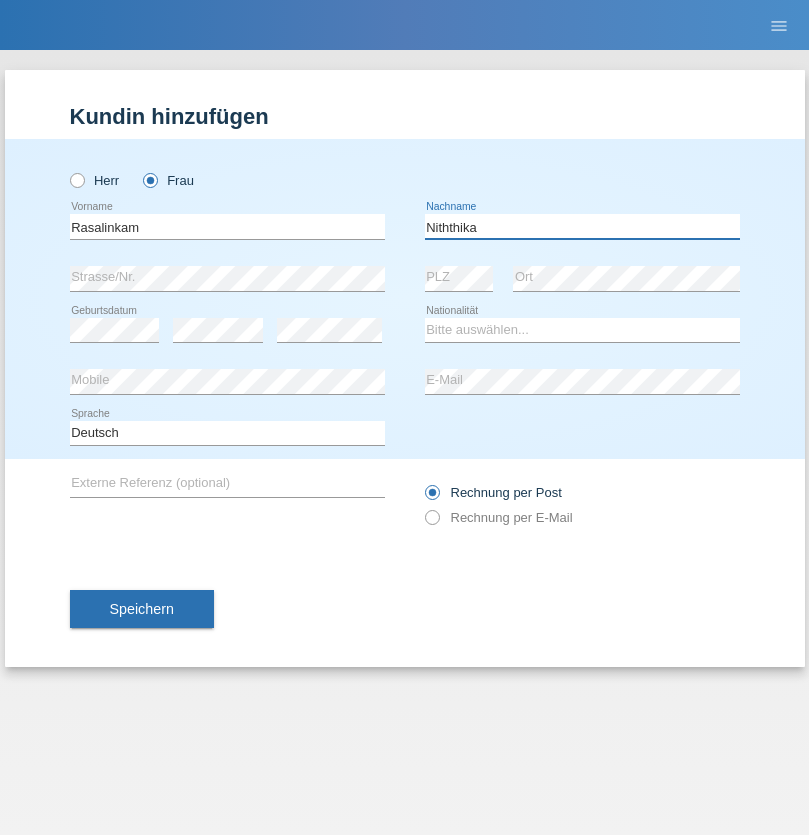 type on "Niththika" 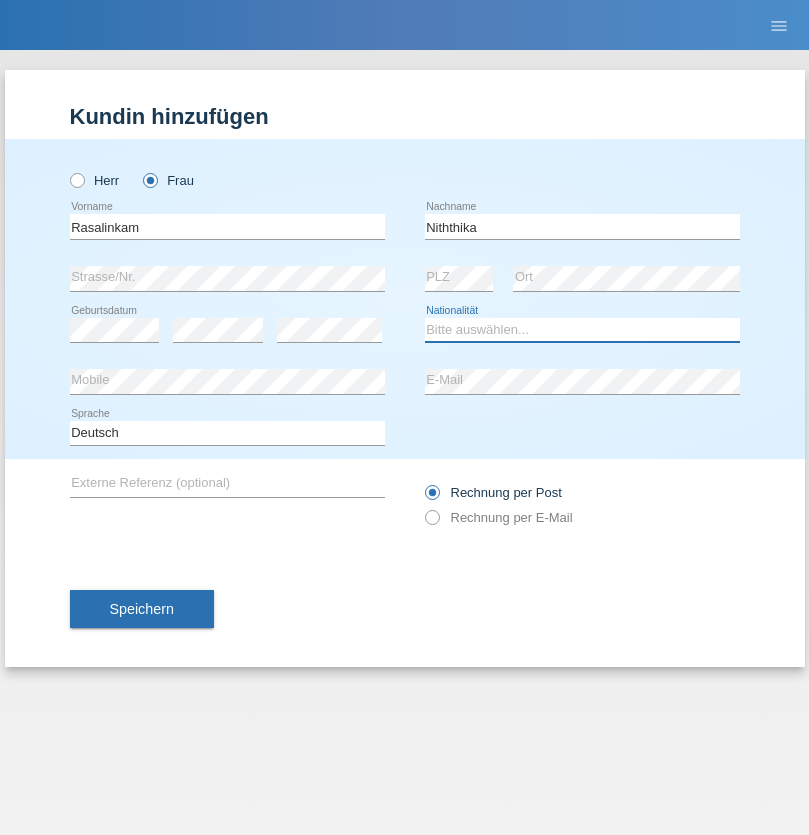 select on "LK" 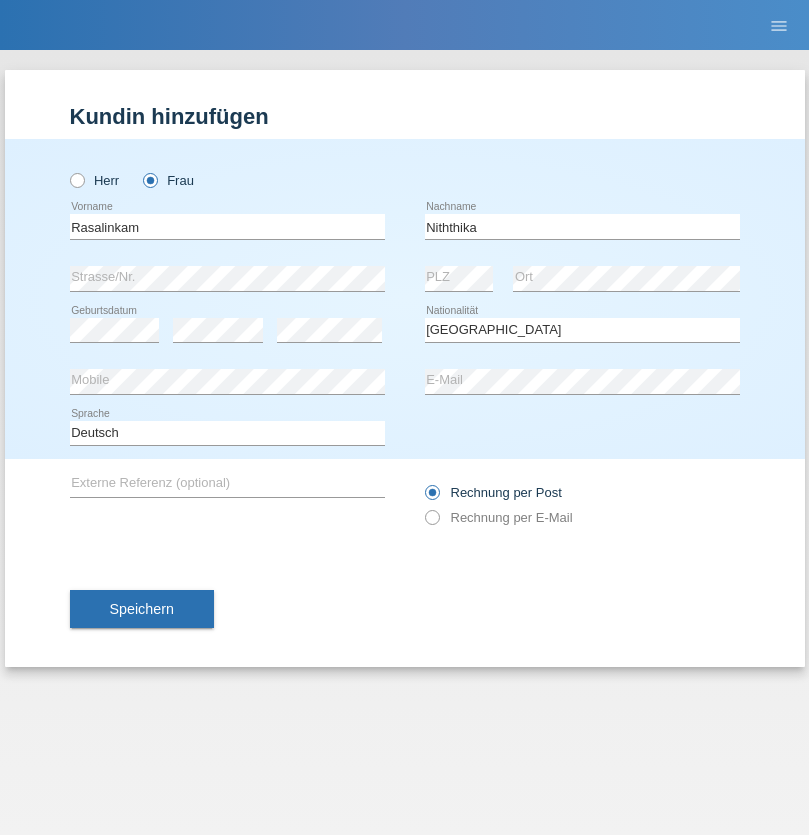 select on "C" 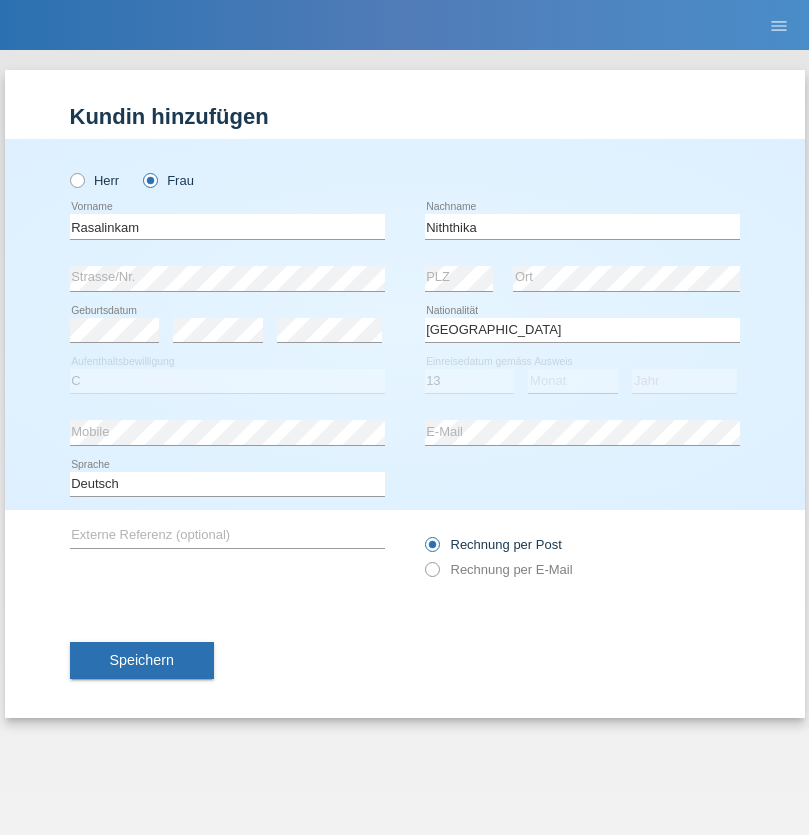 select on "07" 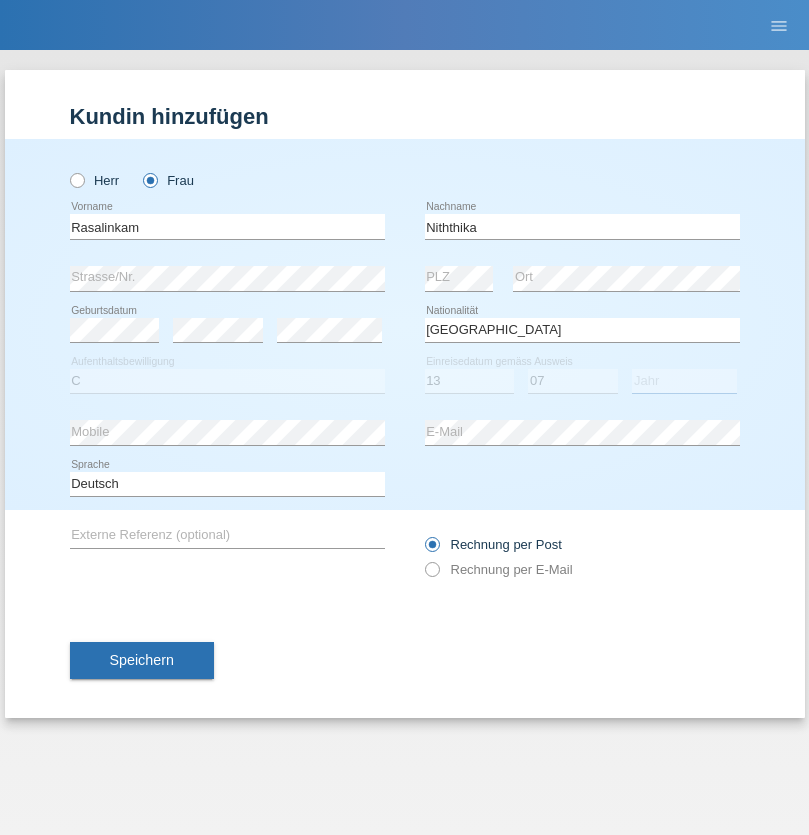 select on "2021" 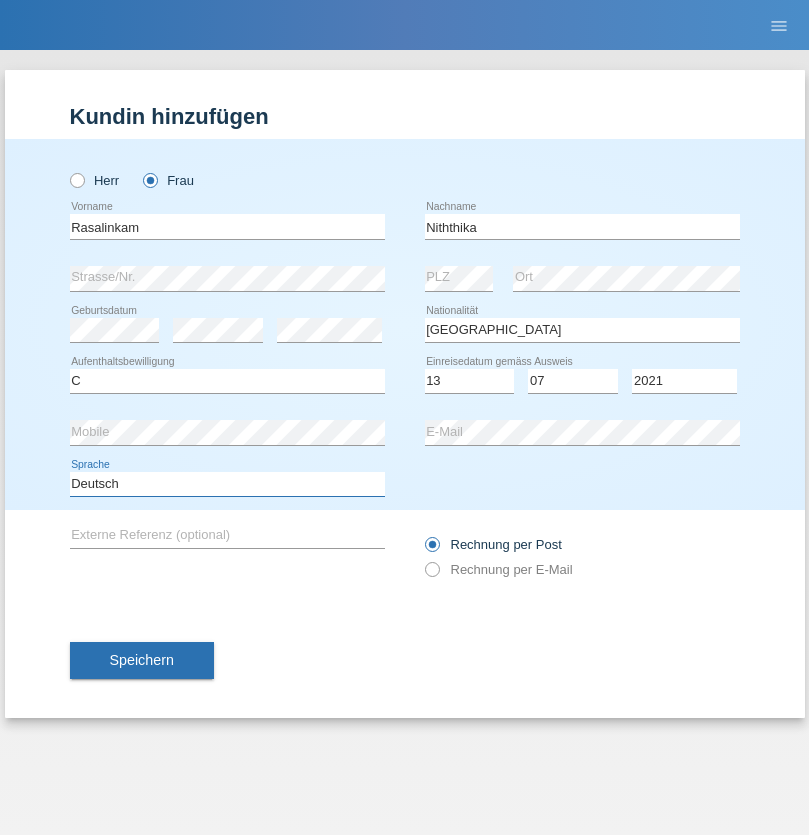 select on "en" 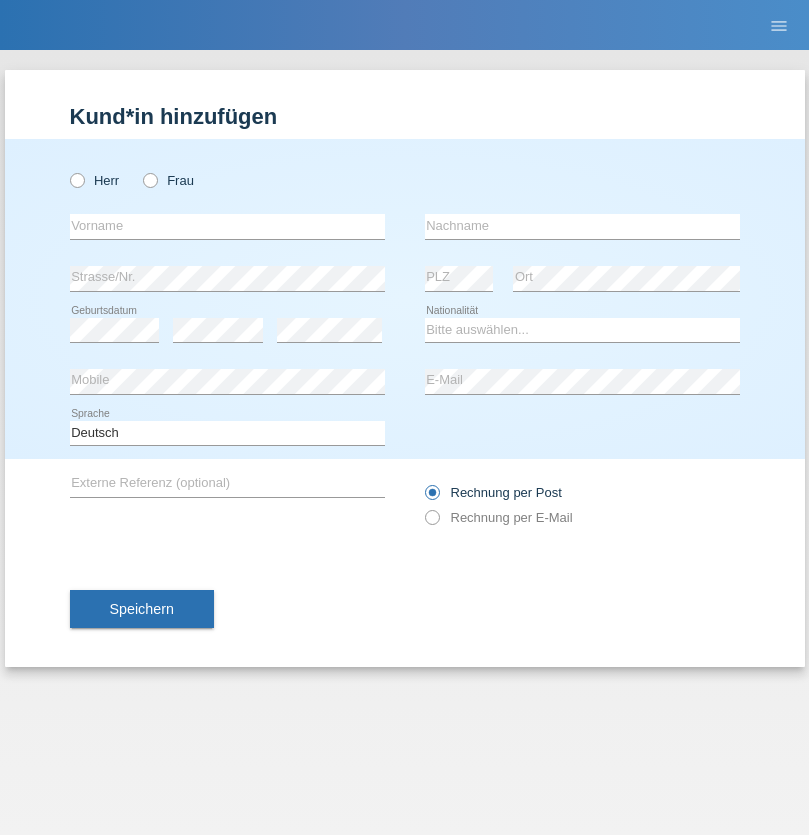 scroll, scrollTop: 0, scrollLeft: 0, axis: both 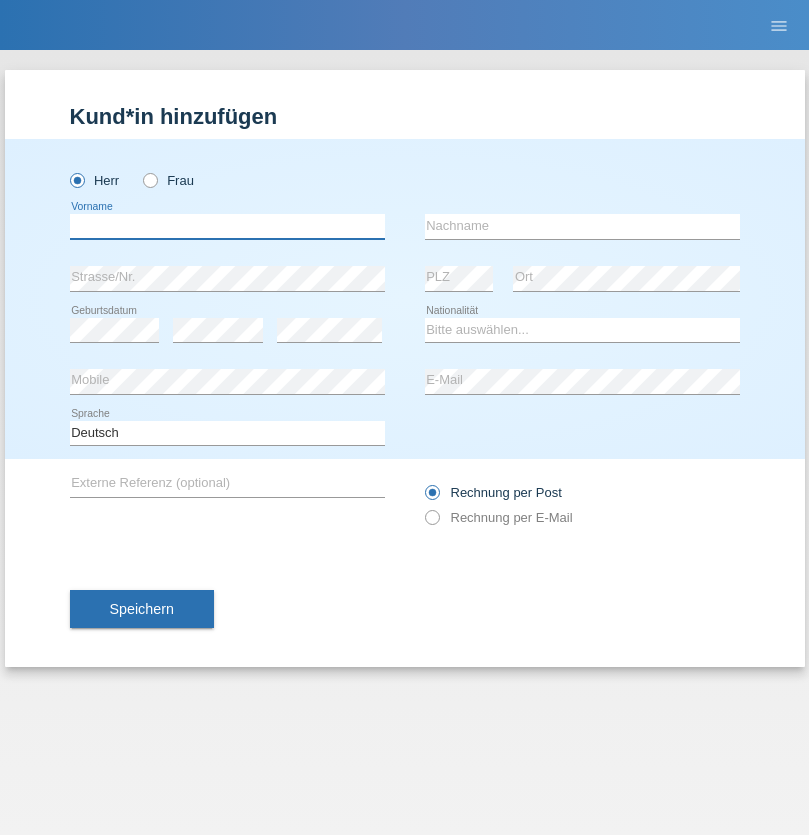 click at bounding box center (227, 226) 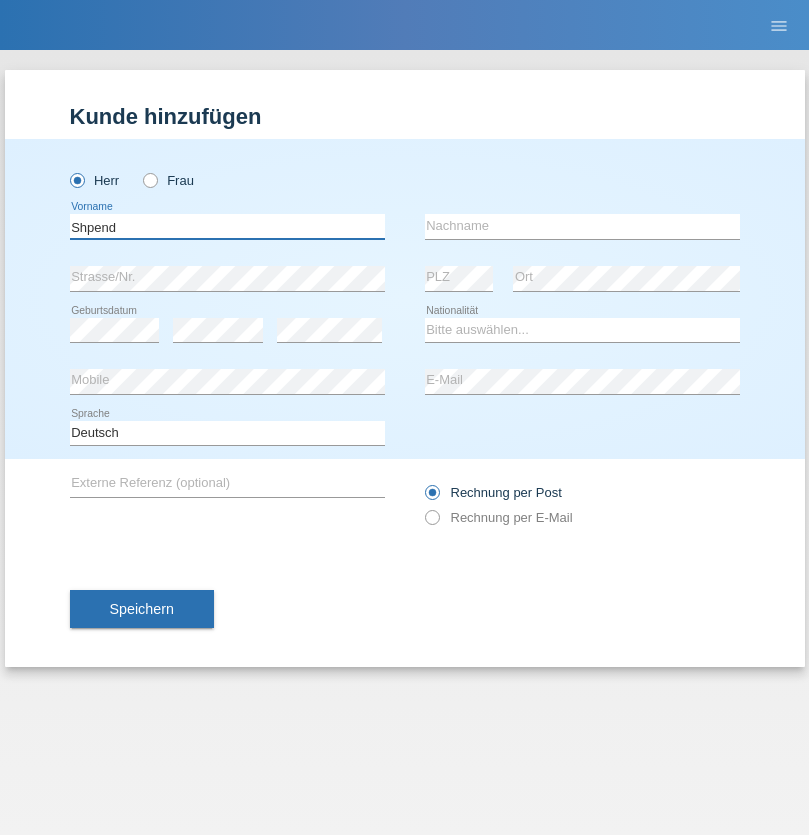 type on "Shpend" 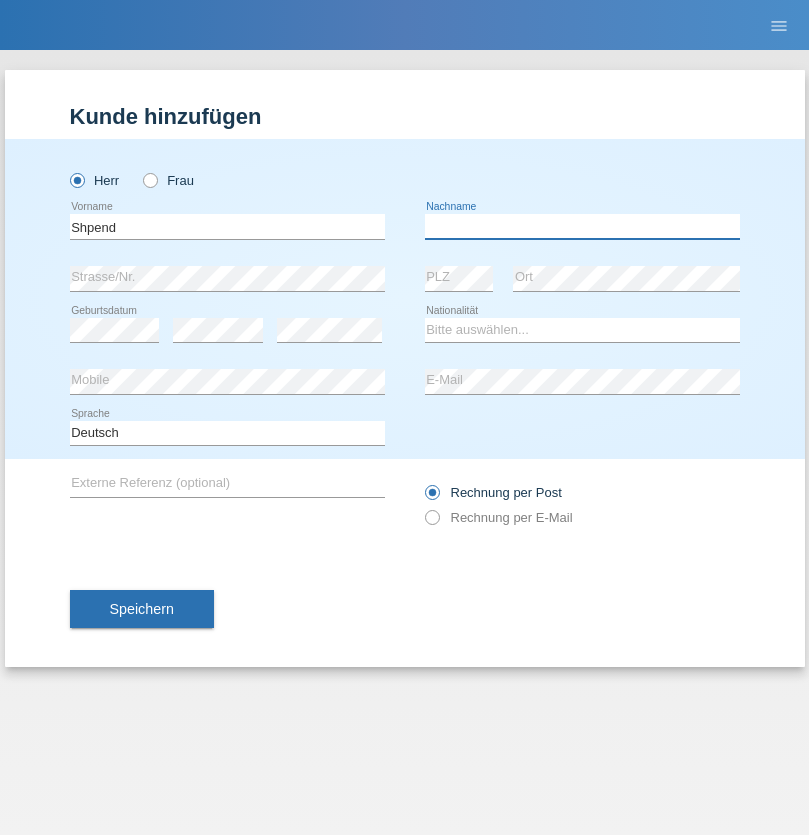 click at bounding box center [582, 226] 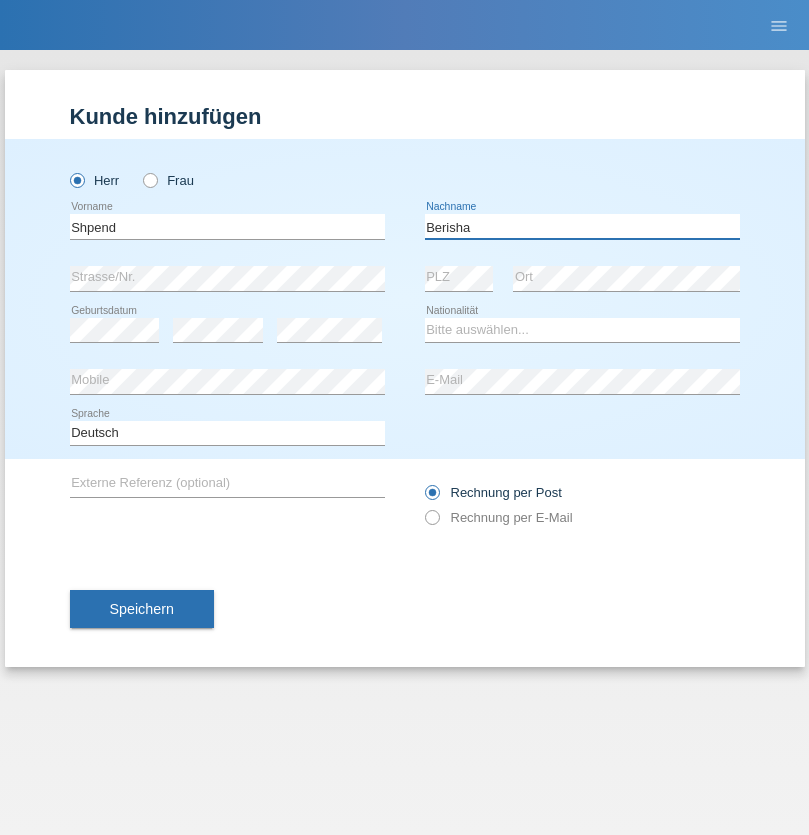 type on "Berisha" 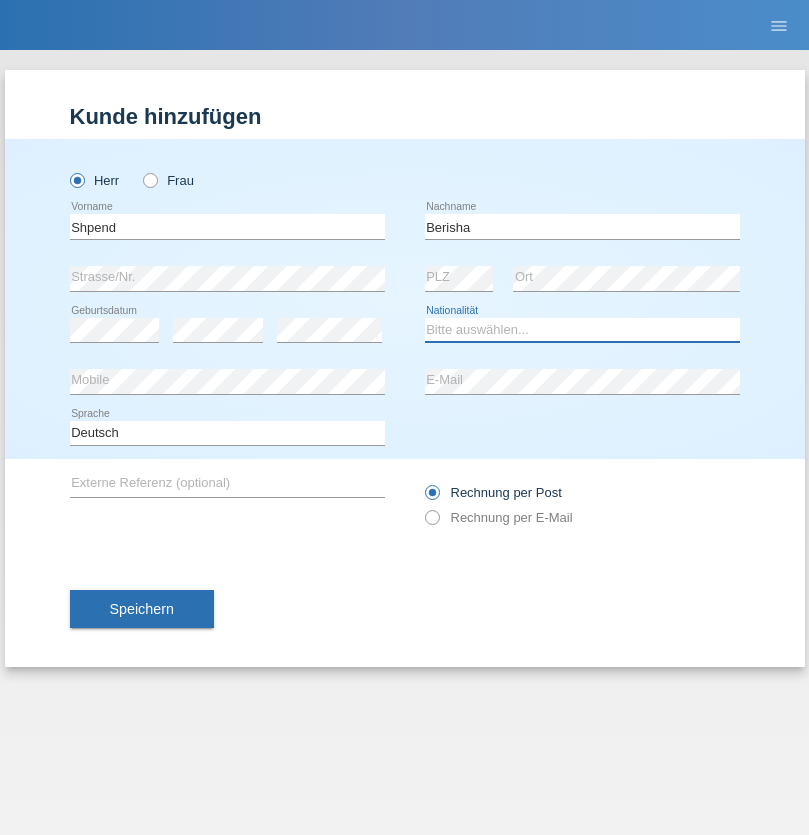 select on "CH" 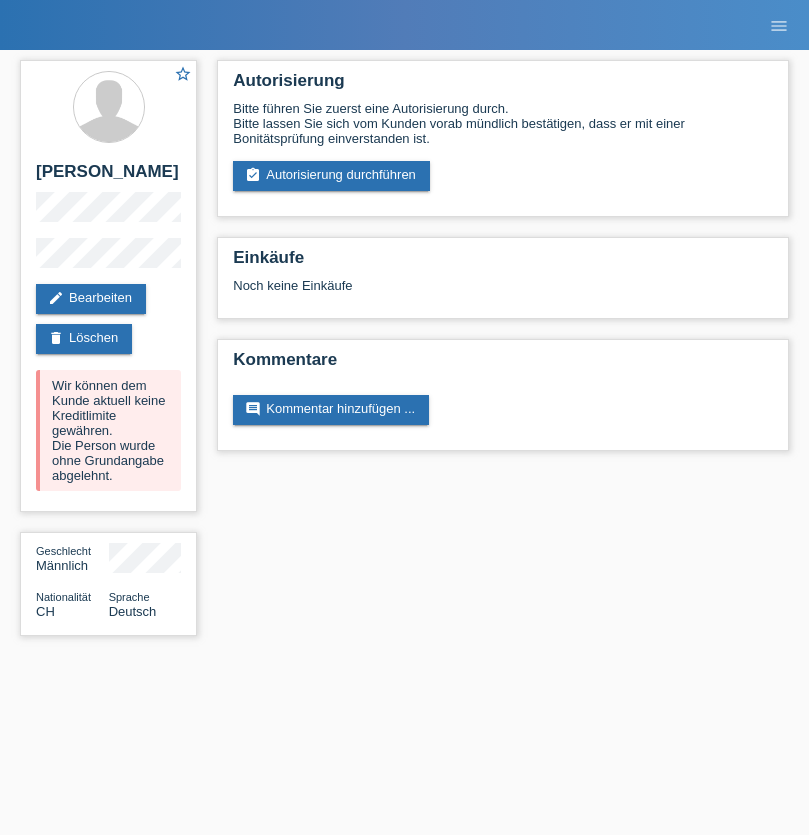 scroll, scrollTop: 0, scrollLeft: 0, axis: both 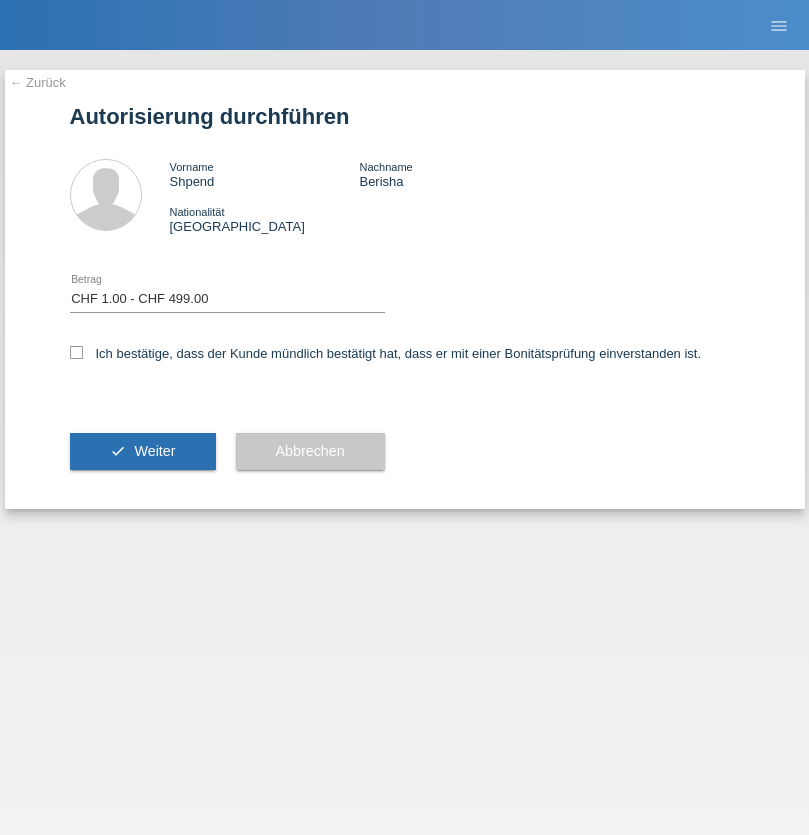 select on "1" 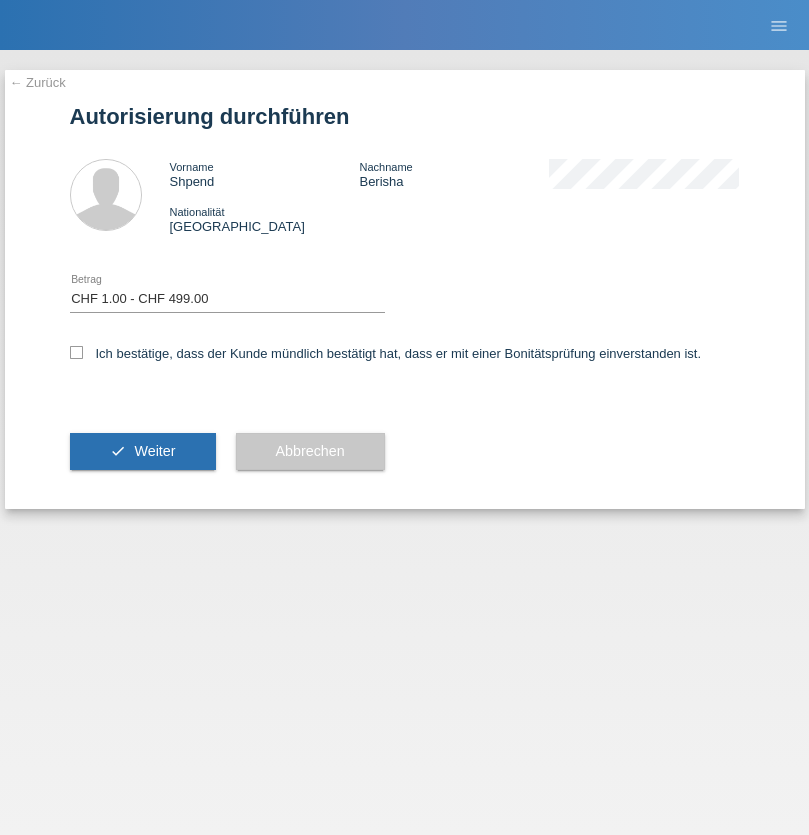 checkbox on "true" 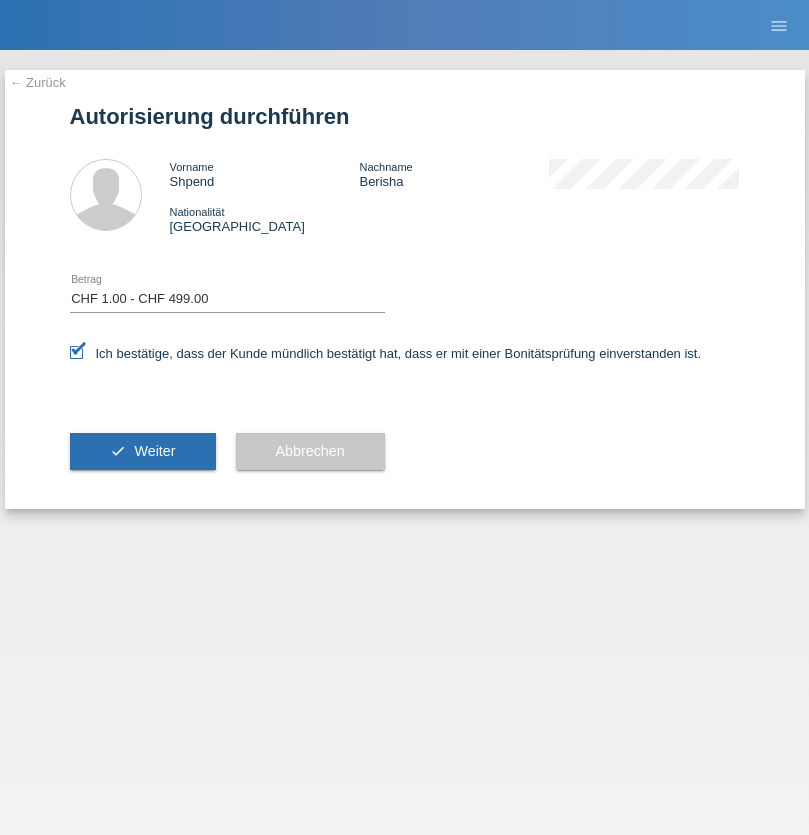 scroll, scrollTop: 0, scrollLeft: 0, axis: both 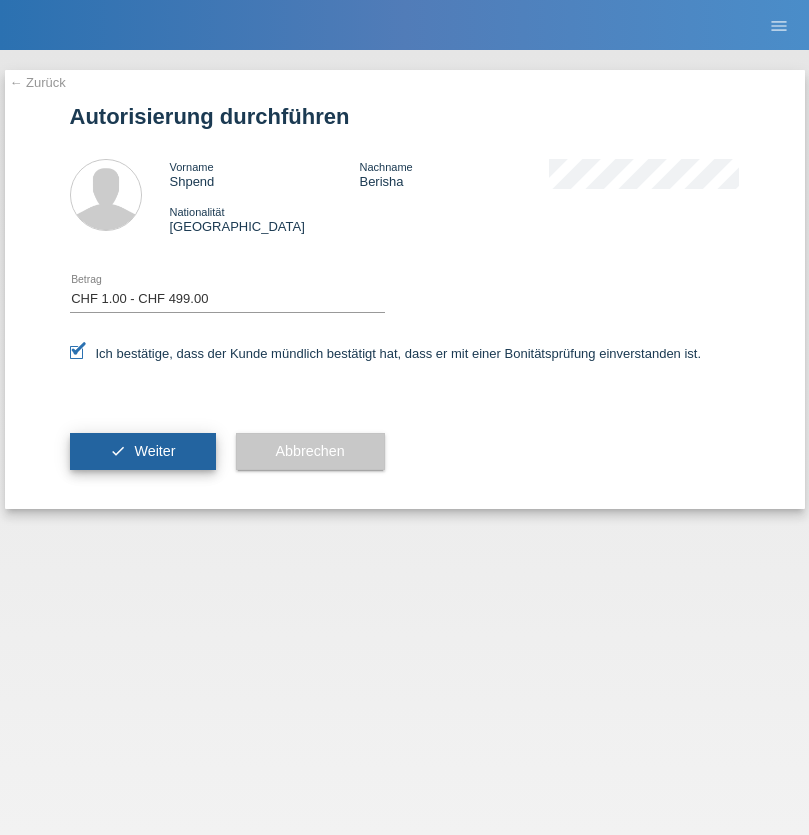 click on "Weiter" at bounding box center [154, 451] 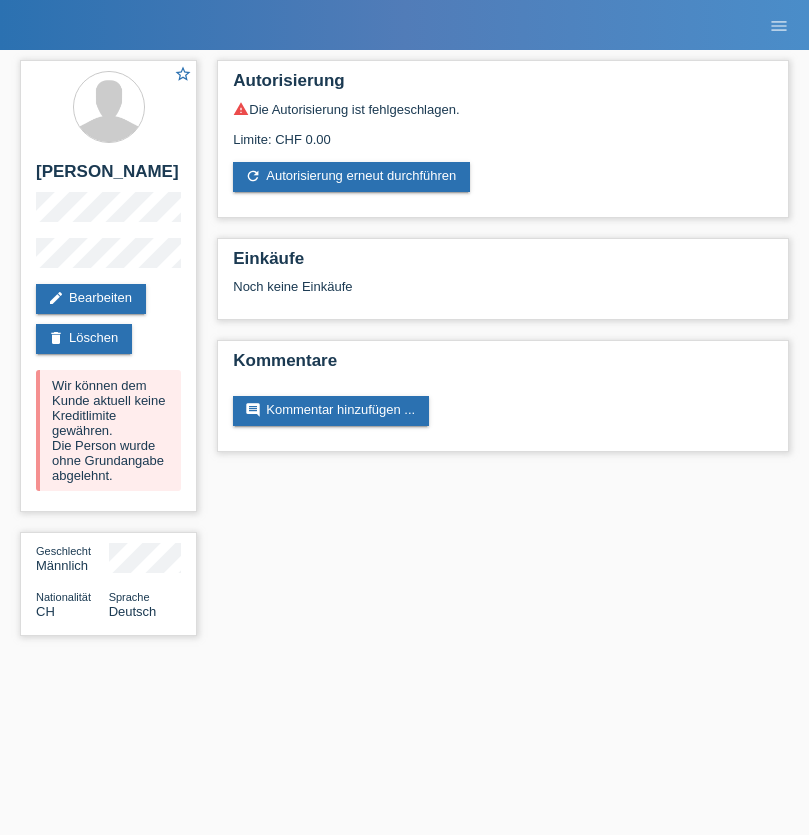 scroll, scrollTop: 0, scrollLeft: 0, axis: both 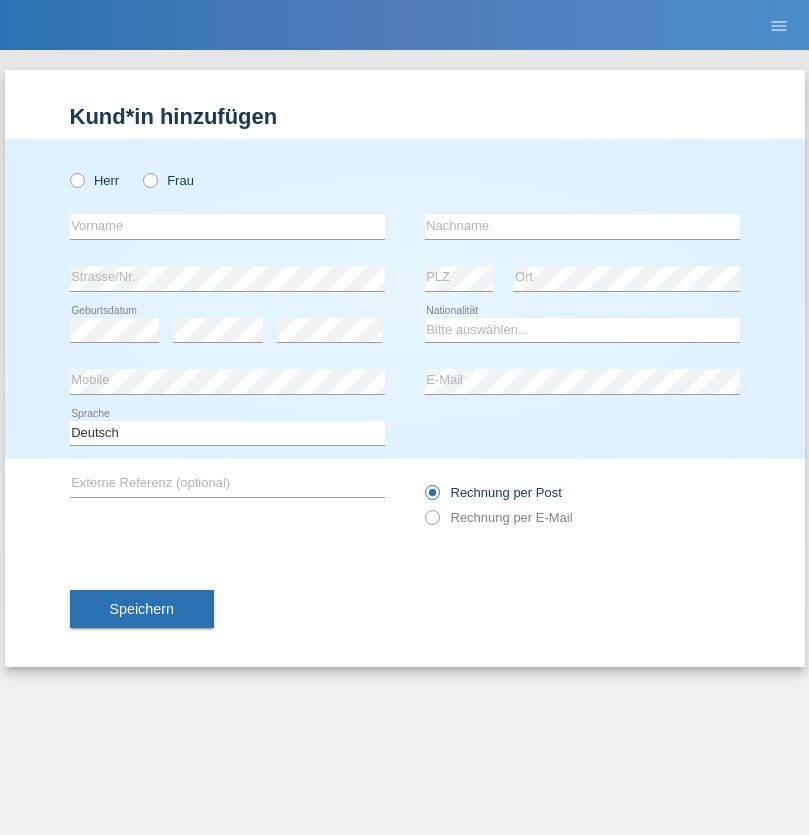 radio on "true" 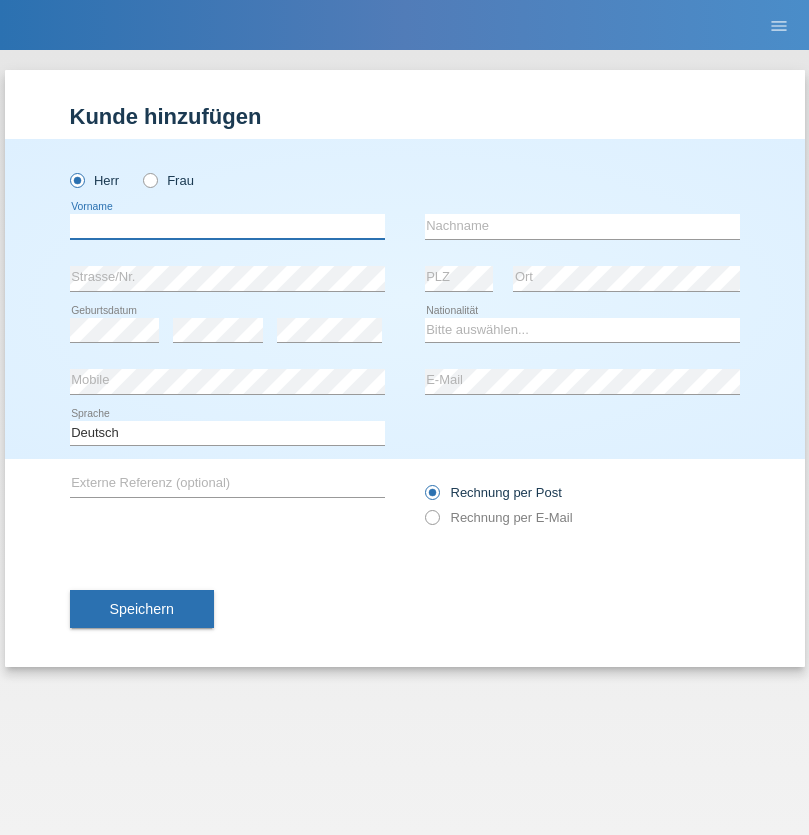 click at bounding box center [227, 226] 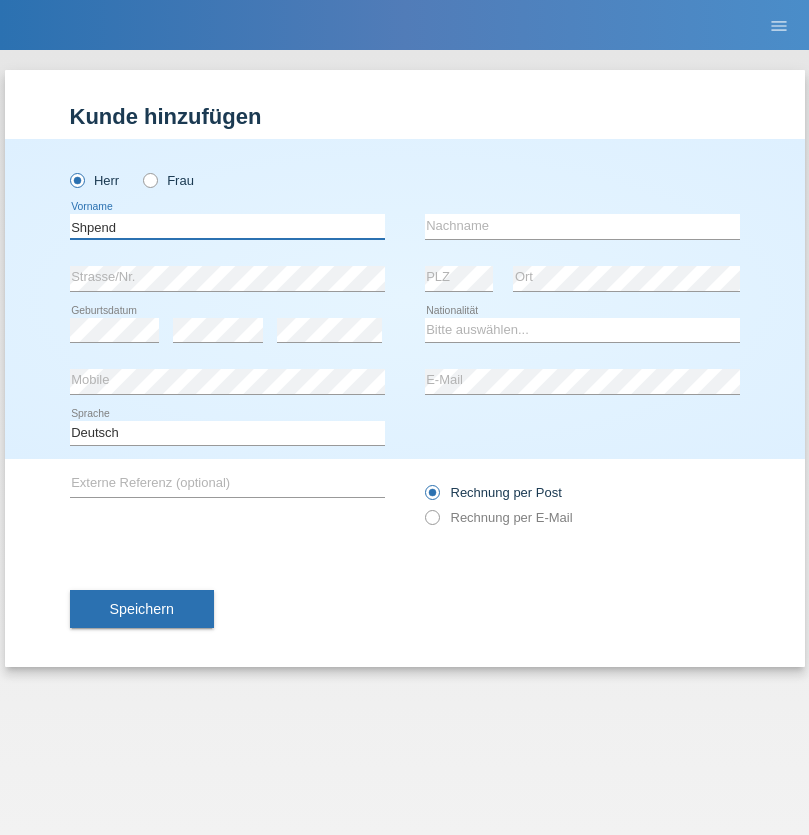 type on "Shpend" 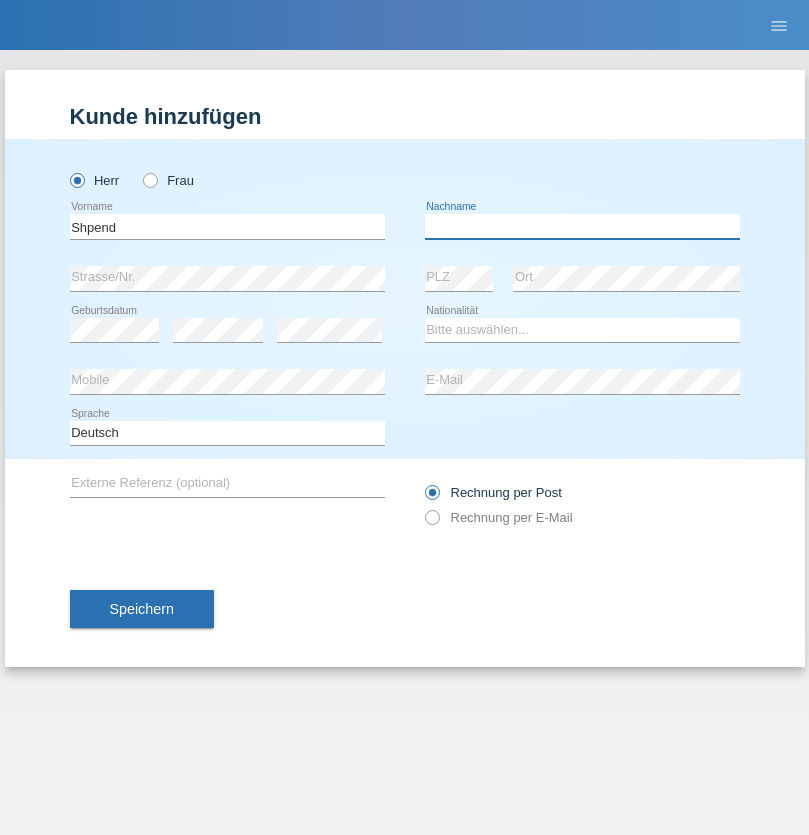 click at bounding box center (582, 226) 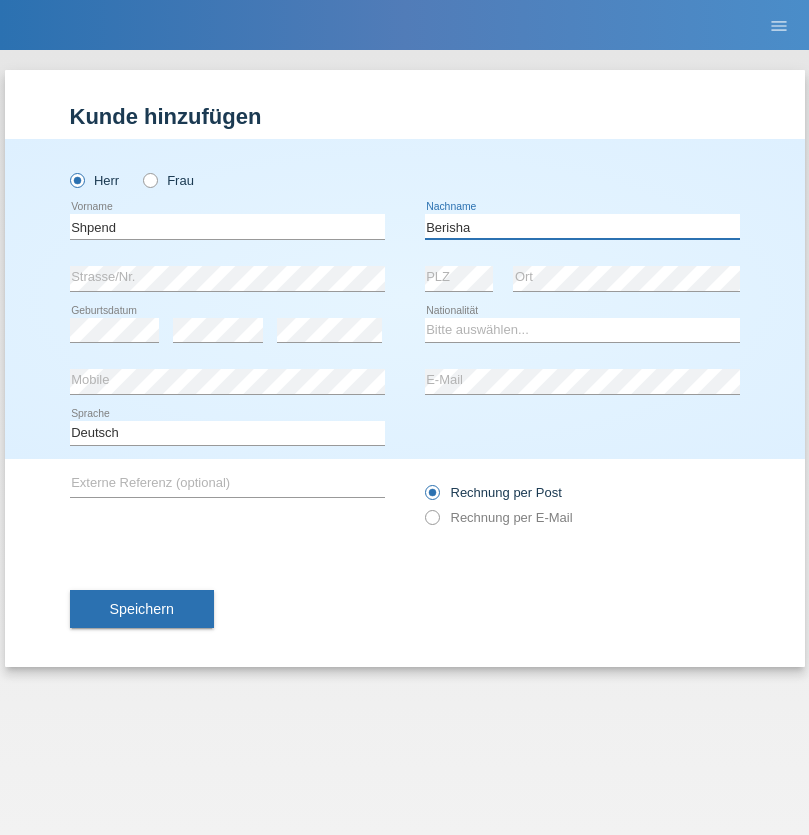 type on "Berisha" 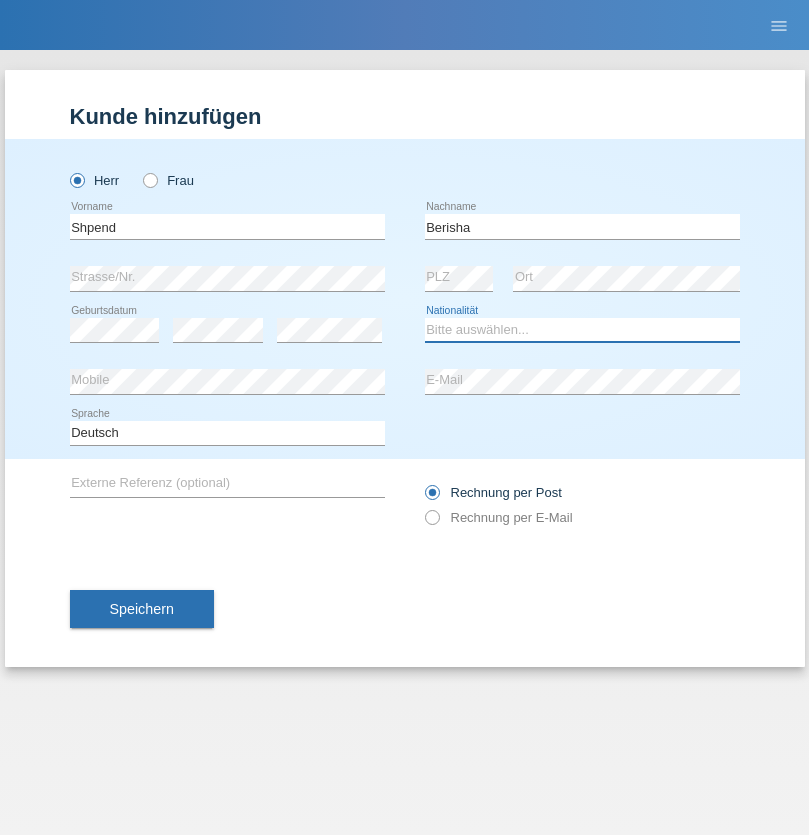 select on "CH" 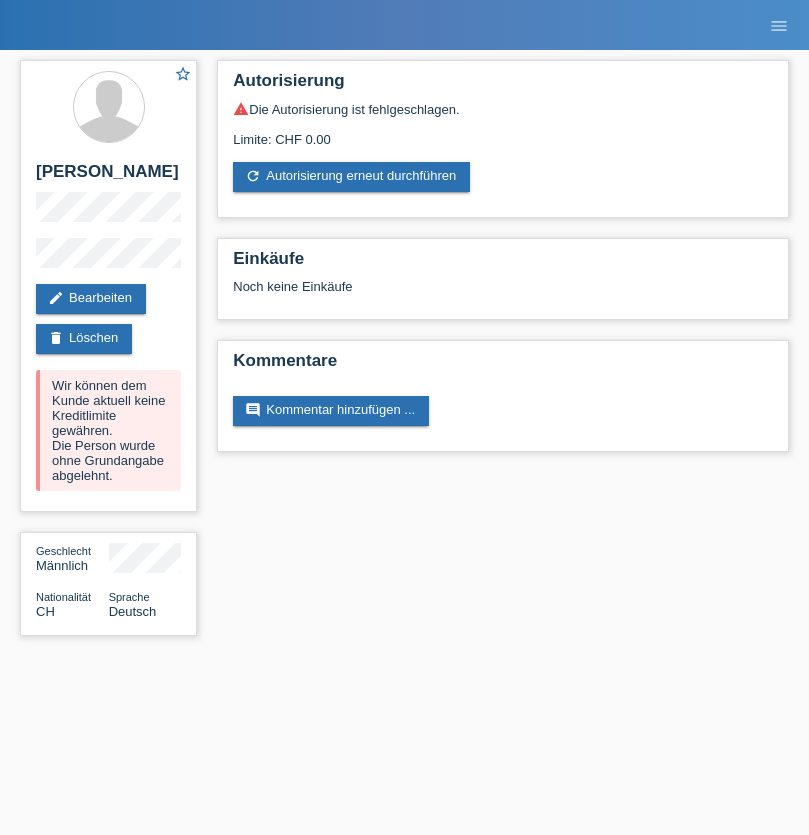 scroll, scrollTop: 0, scrollLeft: 0, axis: both 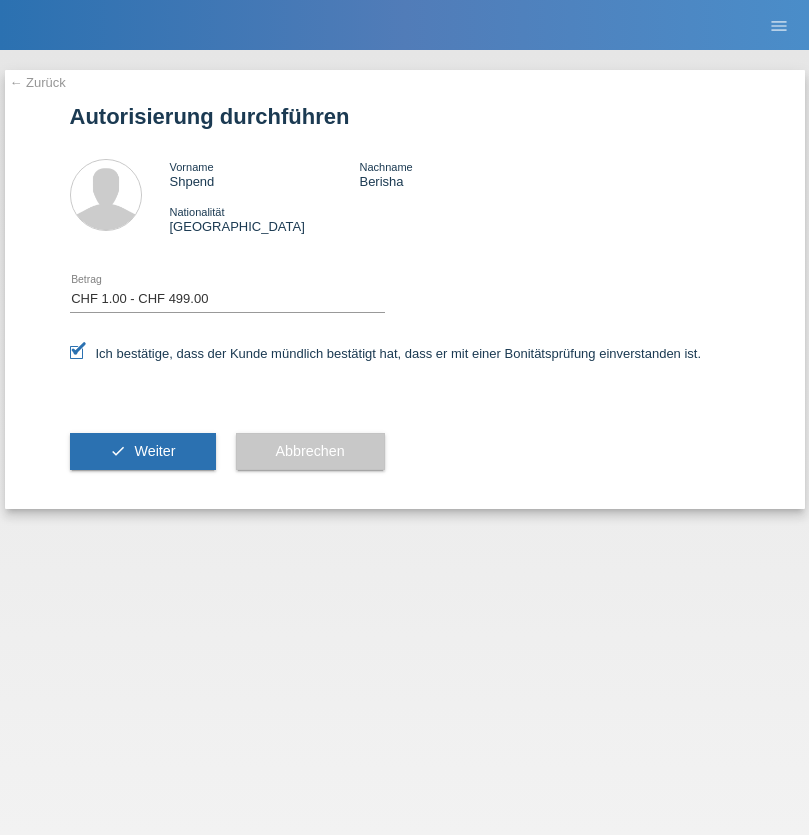 select on "1" 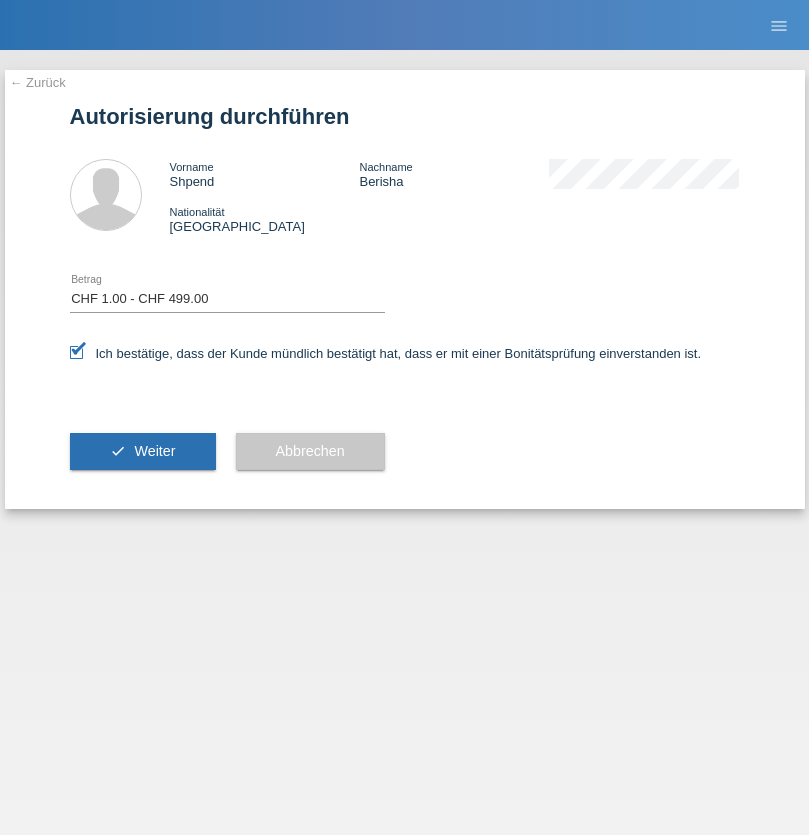scroll, scrollTop: 0, scrollLeft: 0, axis: both 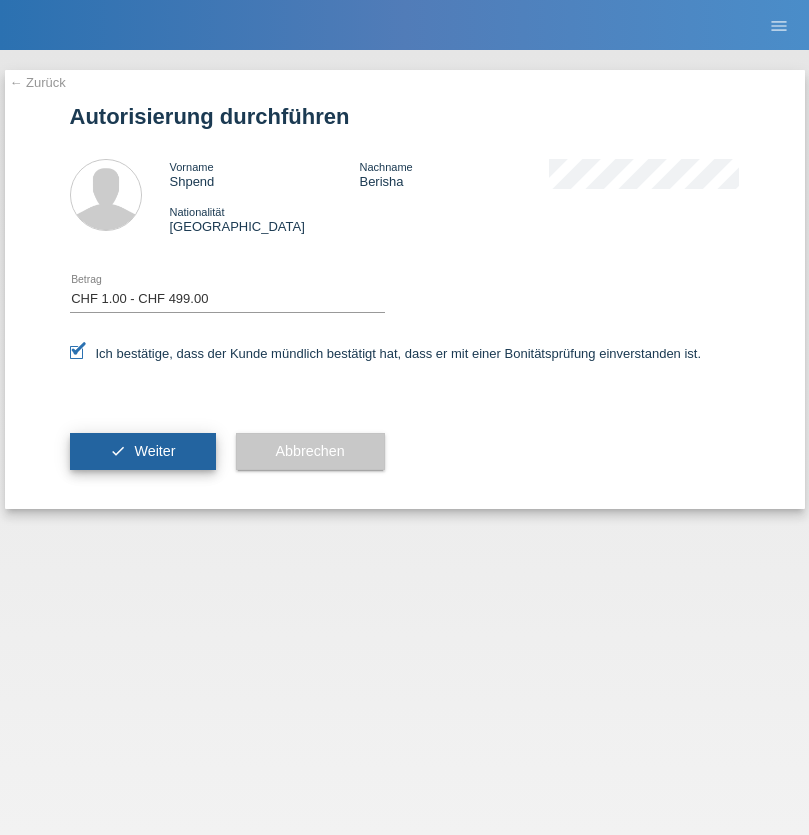 click on "Weiter" at bounding box center [154, 451] 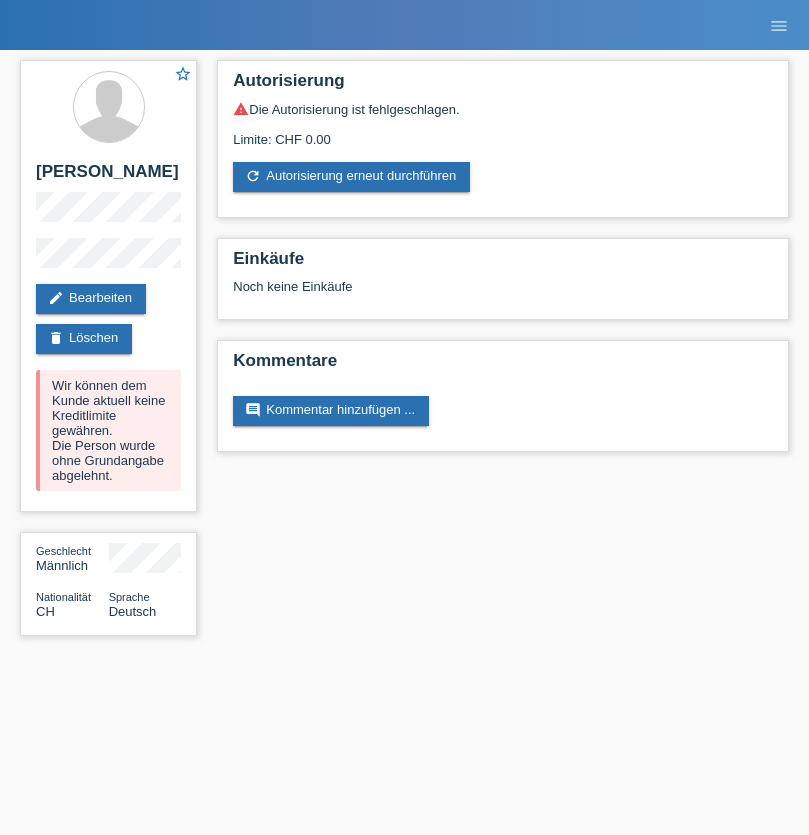 scroll, scrollTop: 0, scrollLeft: 0, axis: both 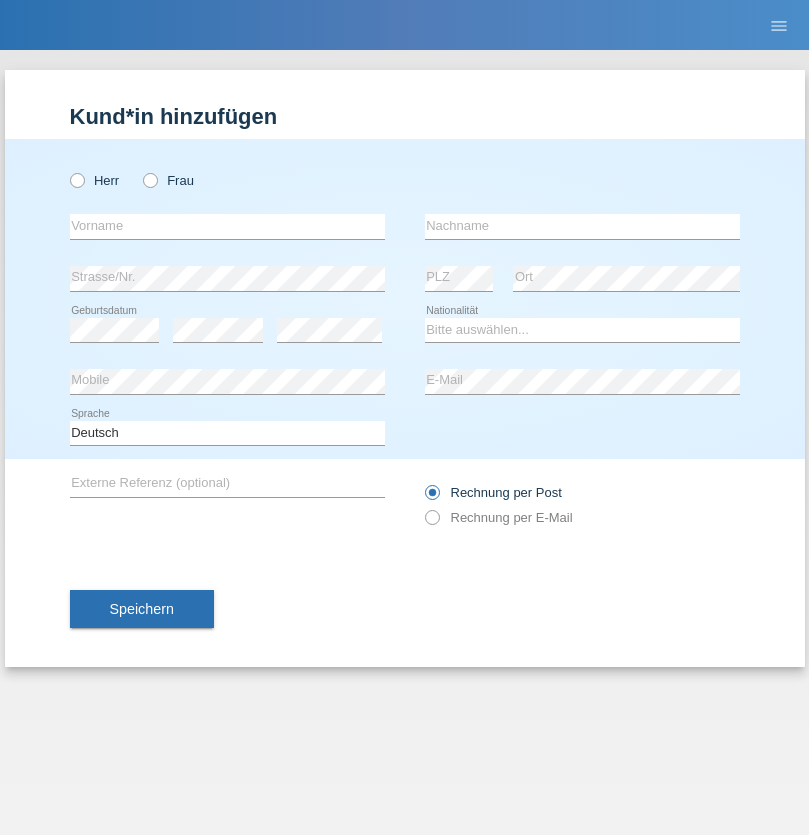 radio on "true" 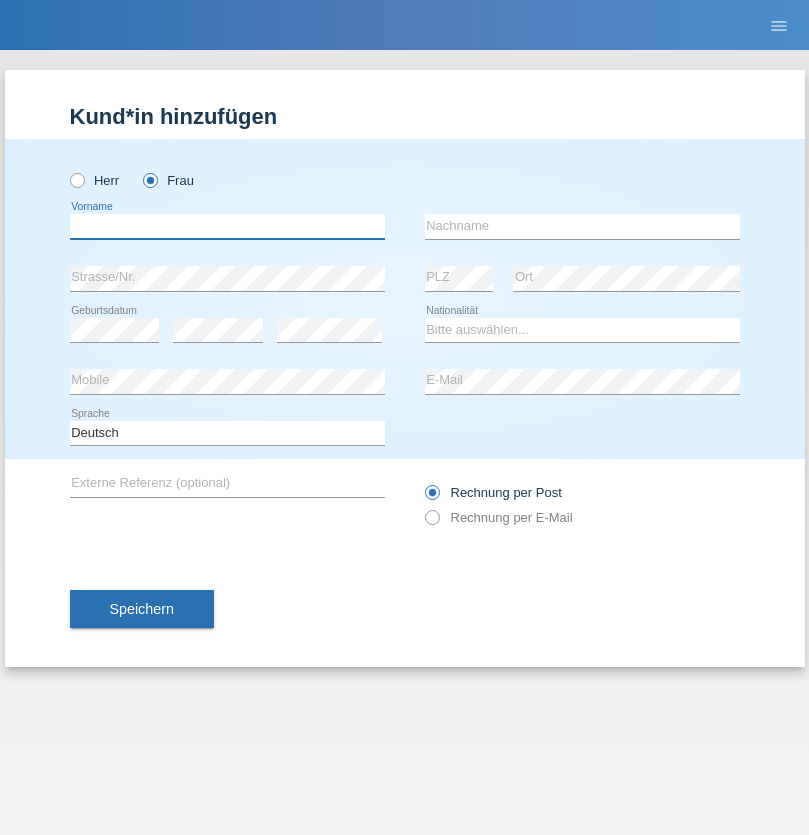 click at bounding box center (227, 226) 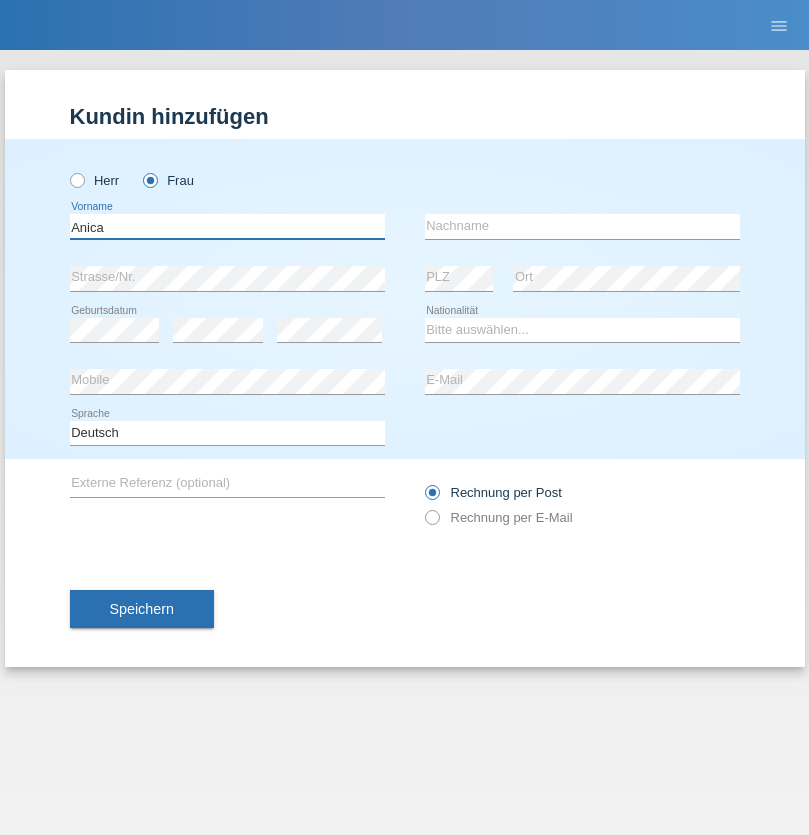 type on "Anica" 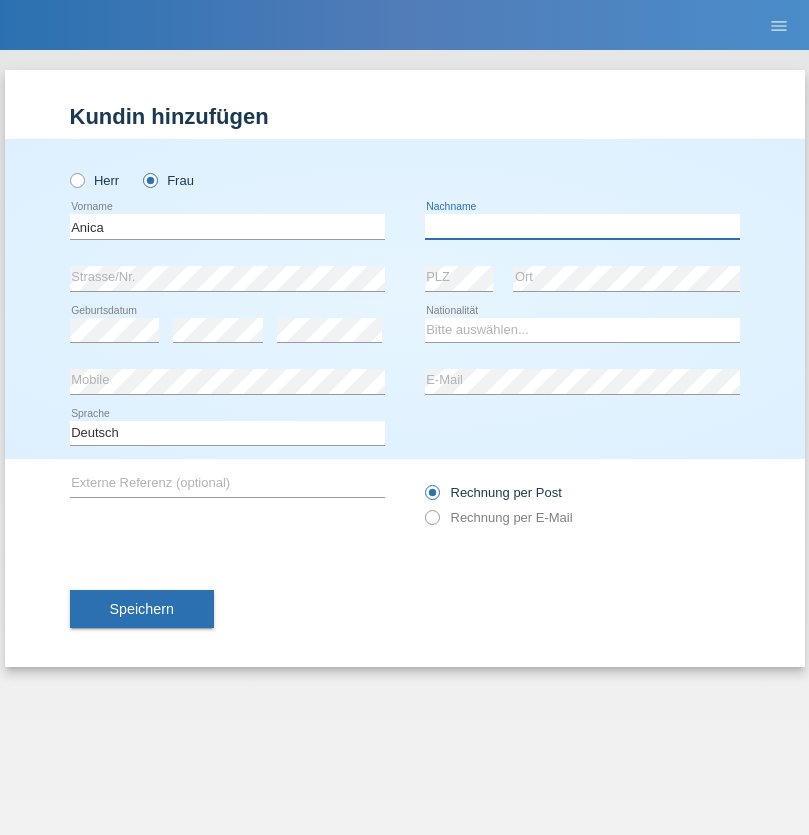 click at bounding box center (582, 226) 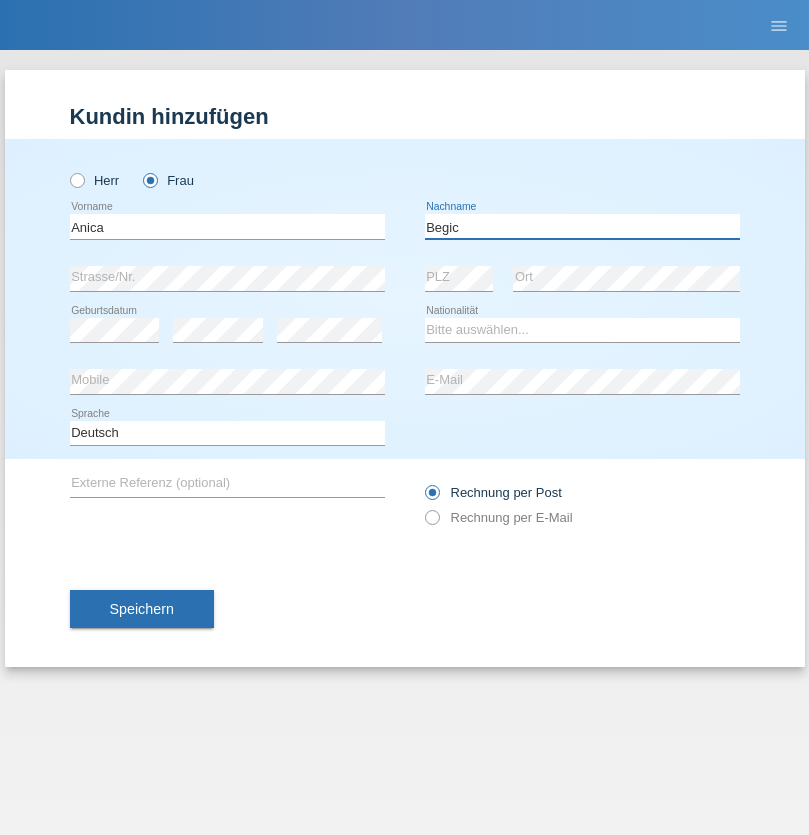 type on "Begic" 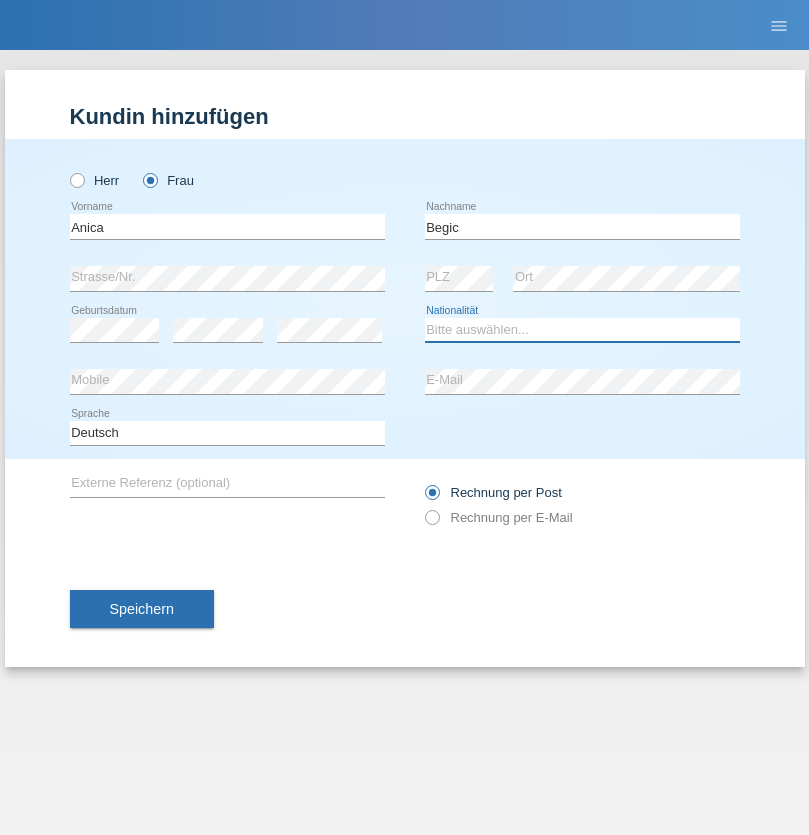 select on "CH" 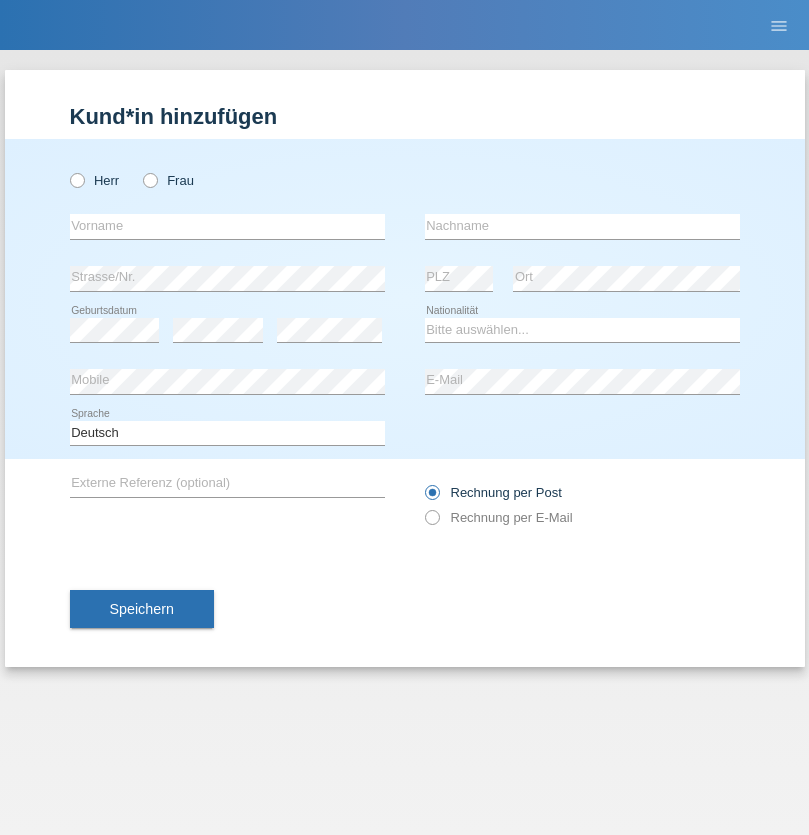 scroll, scrollTop: 0, scrollLeft: 0, axis: both 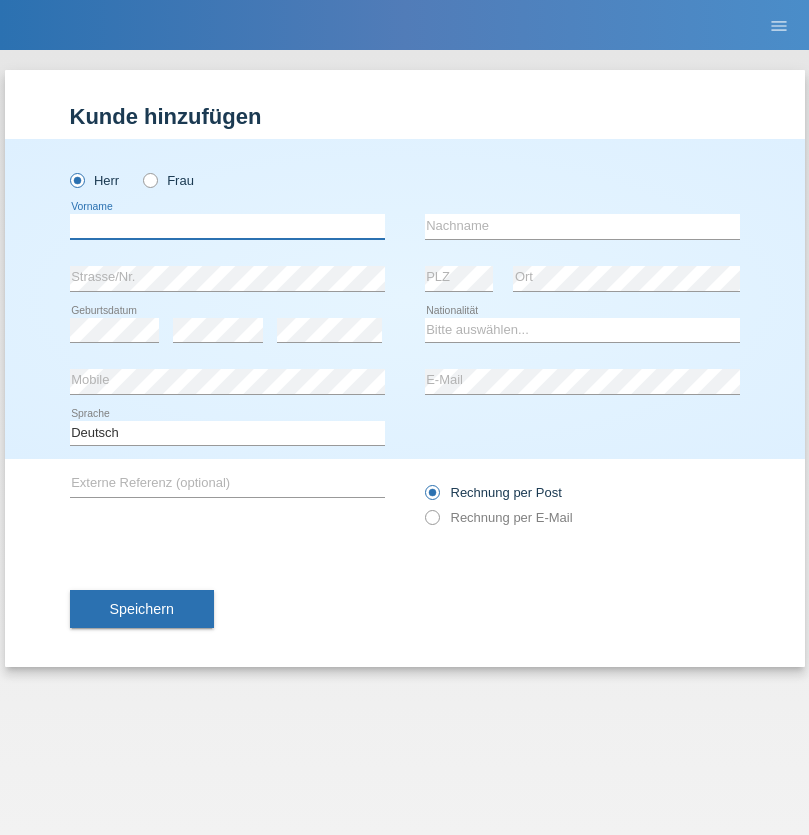 click at bounding box center (227, 226) 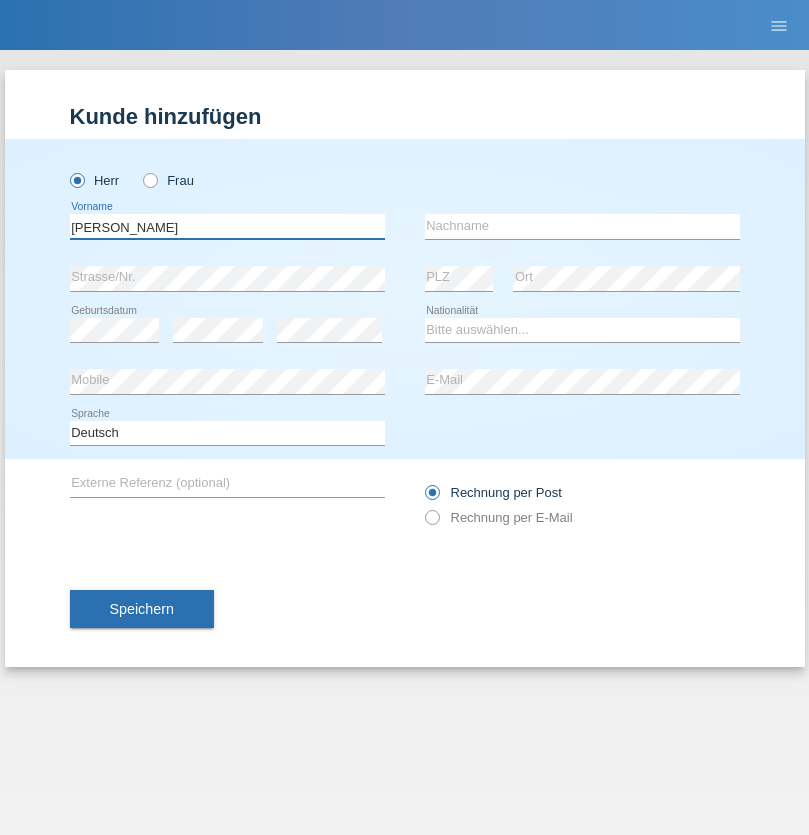 type on "Pereira de oliveira" 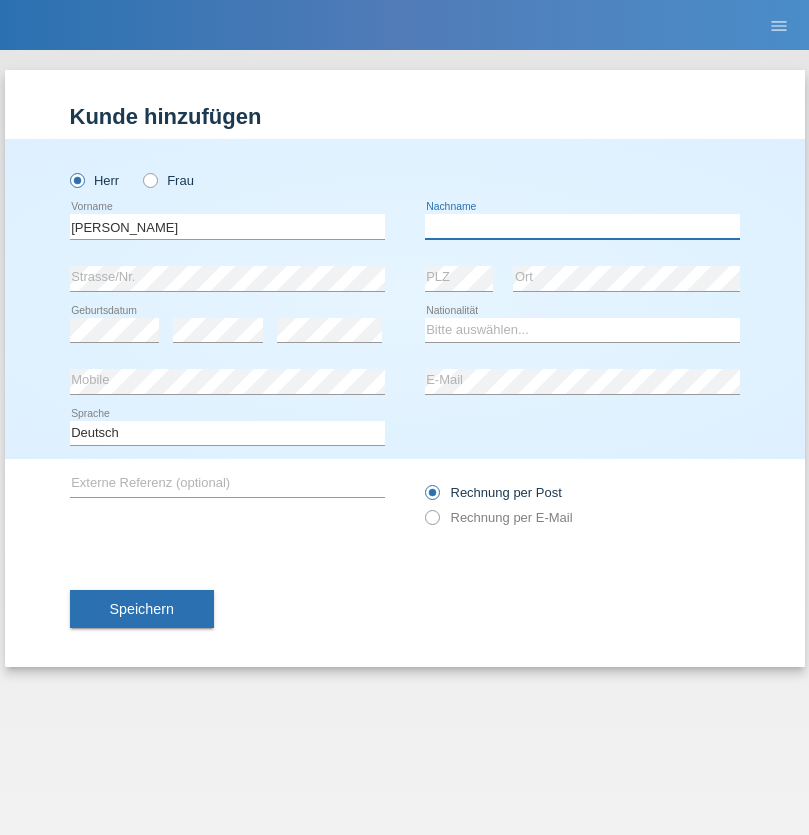 click at bounding box center (582, 226) 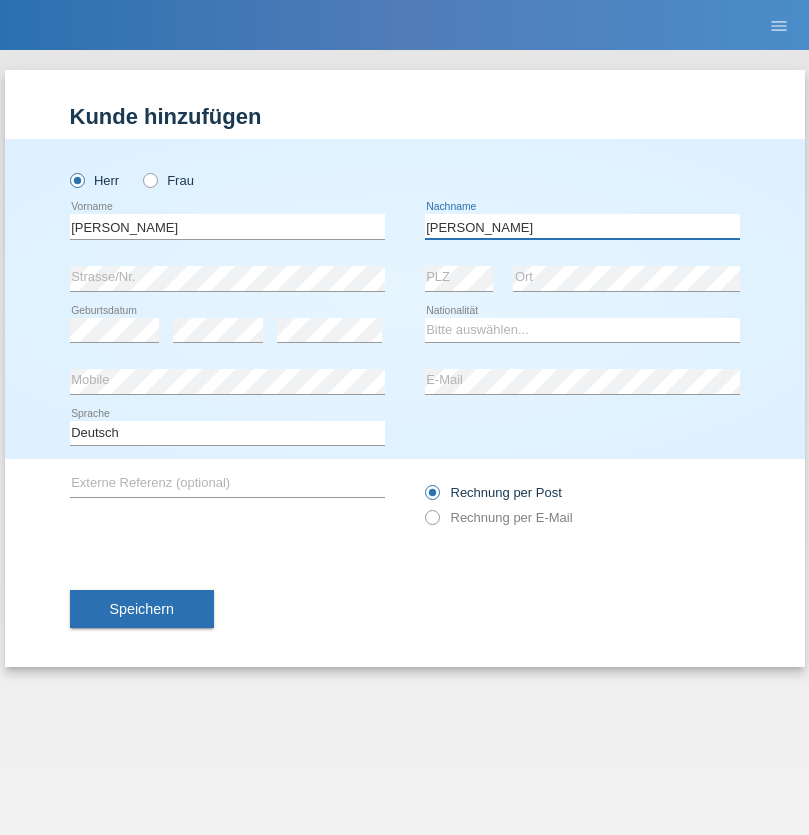type on "Luis jose" 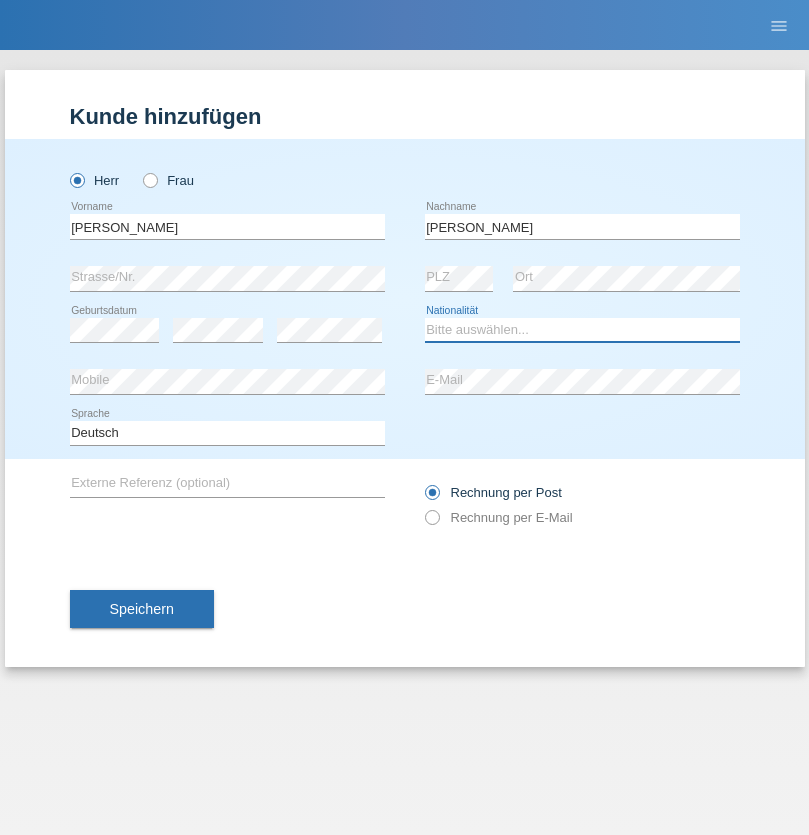select on "CH" 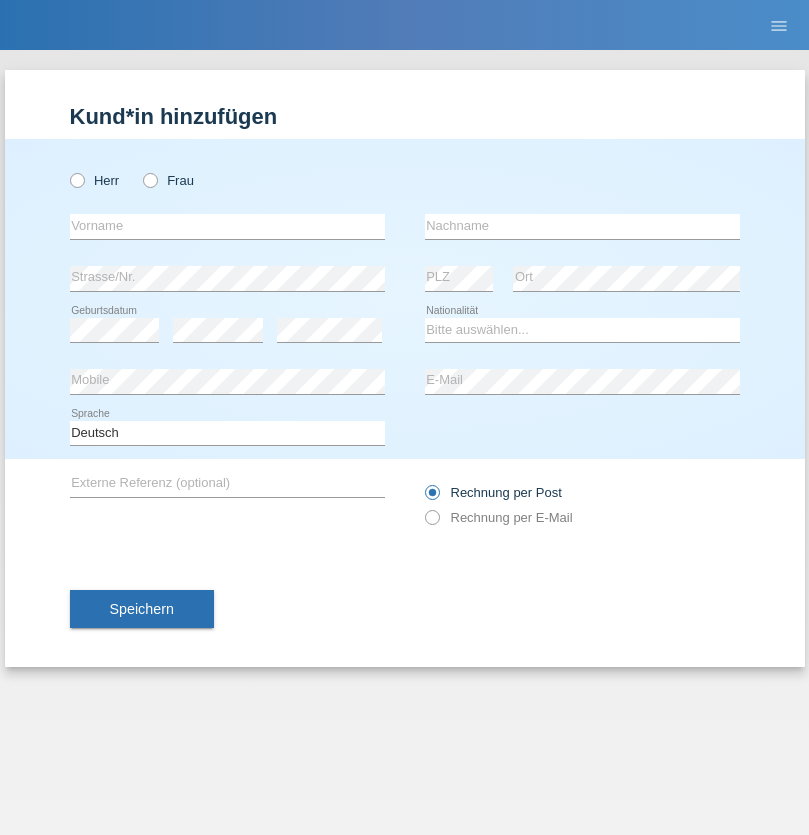 scroll, scrollTop: 0, scrollLeft: 0, axis: both 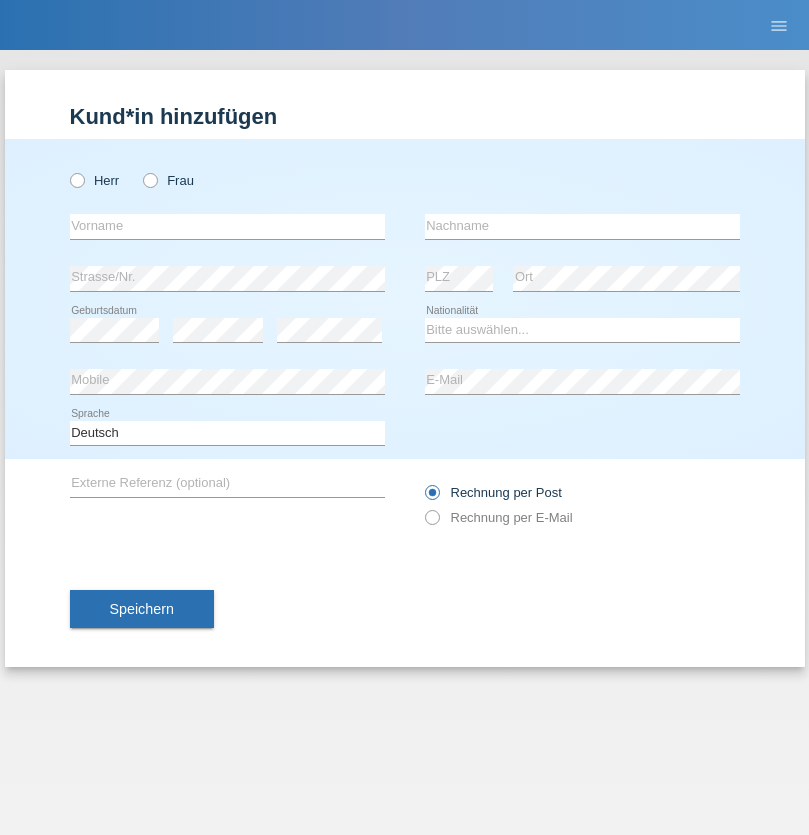 radio on "true" 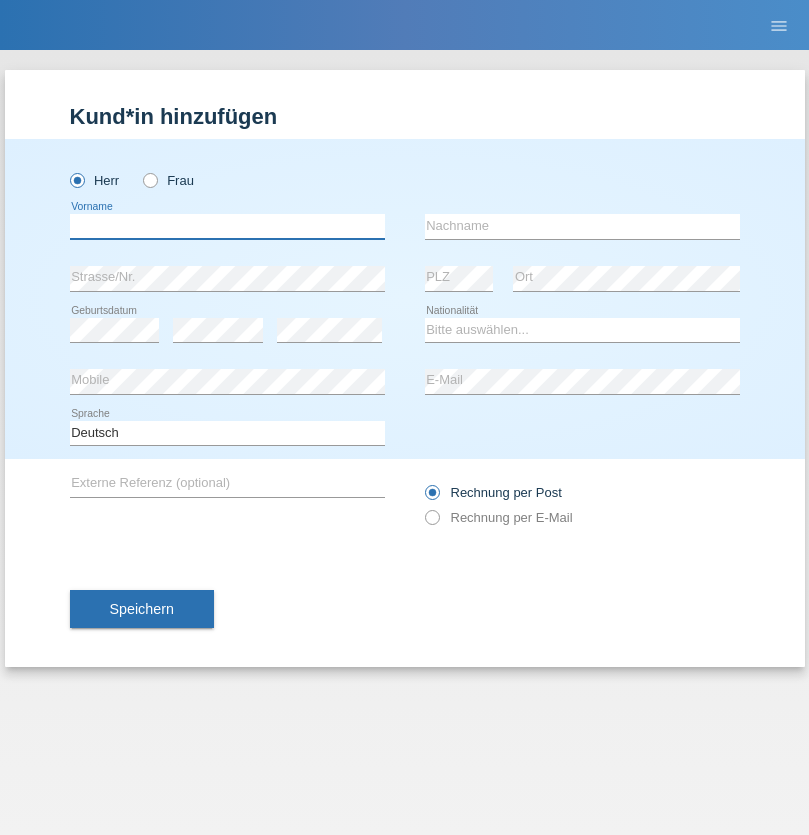 click at bounding box center [227, 226] 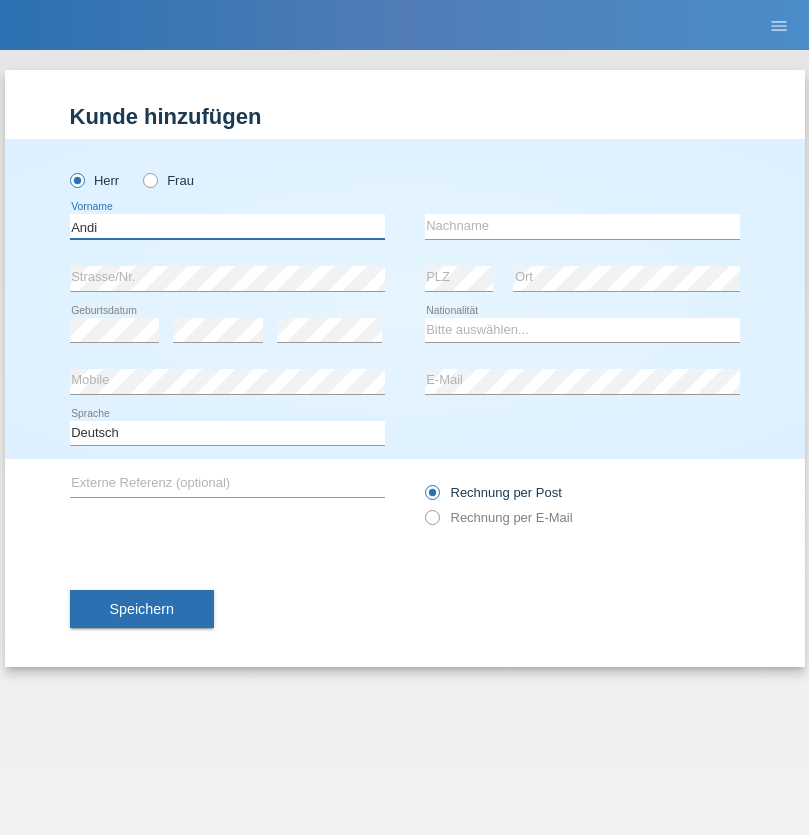 type on "Andi" 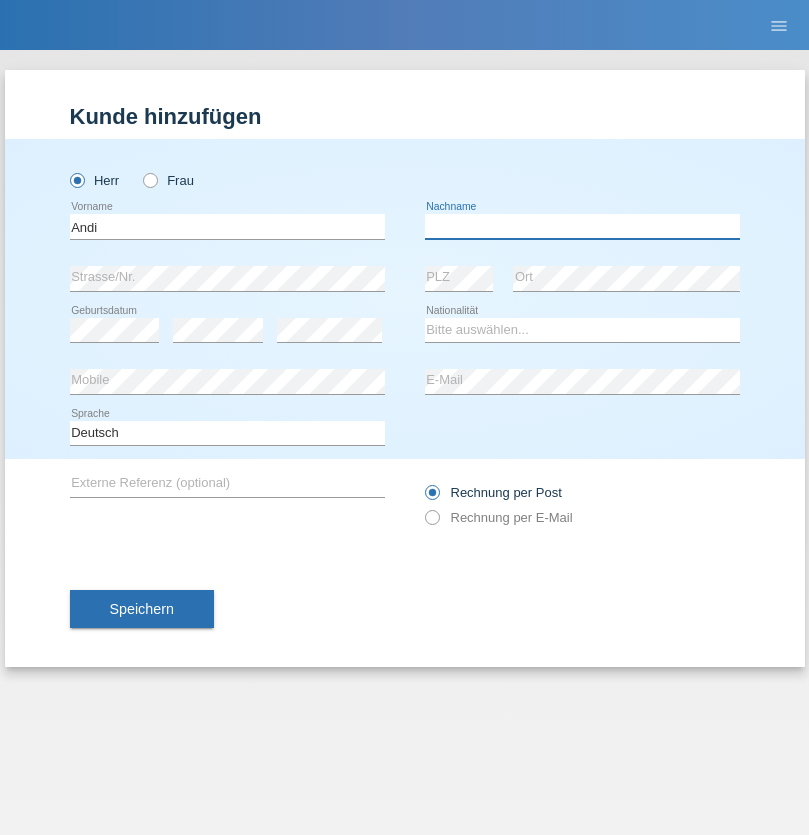 click at bounding box center (582, 226) 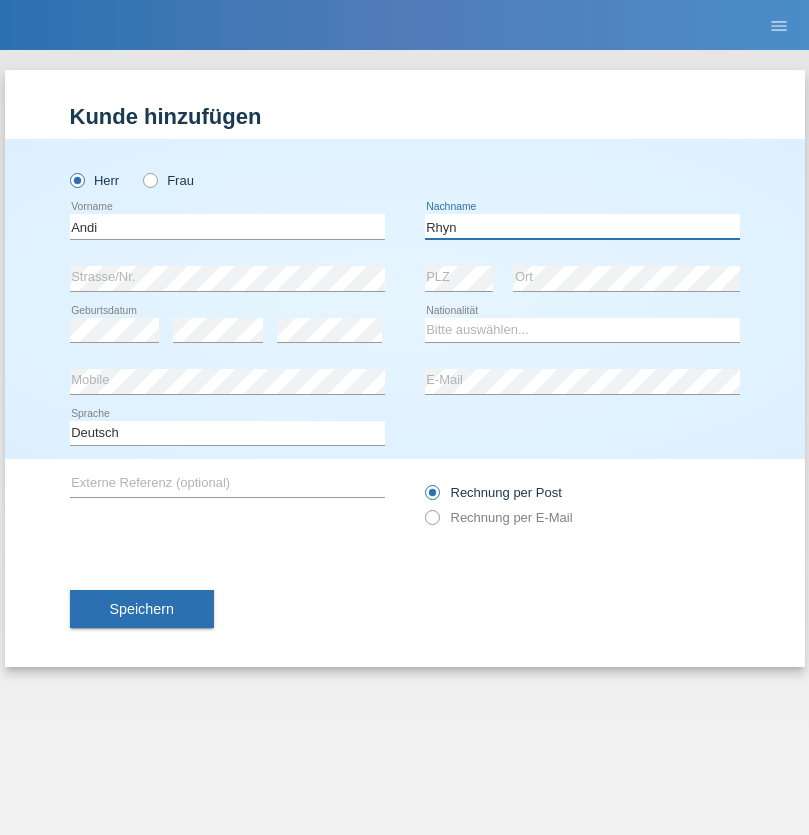 type on "Rhyn" 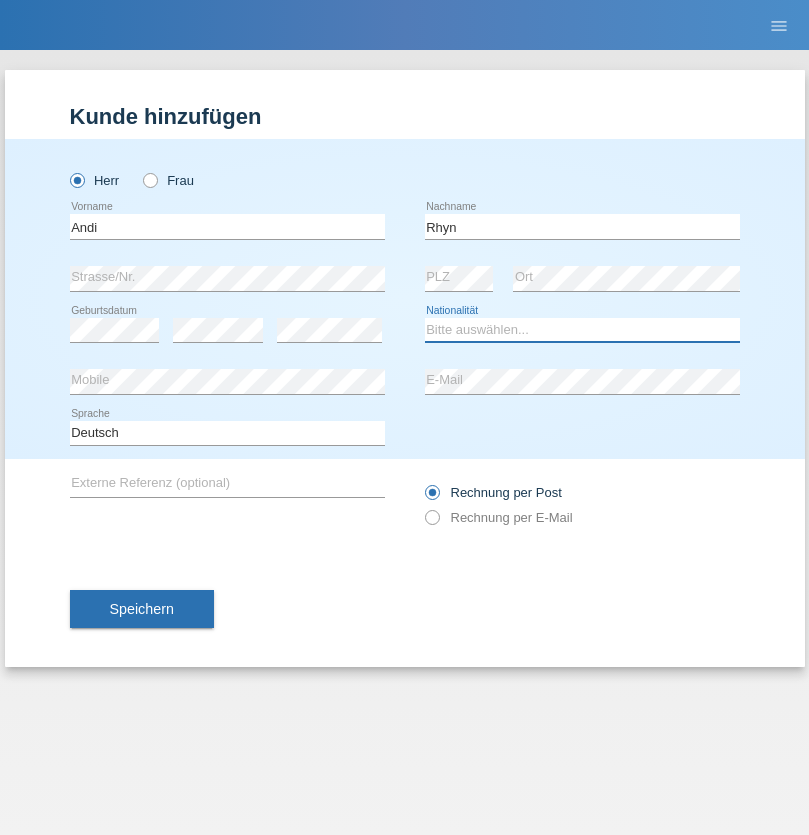 select on "CH" 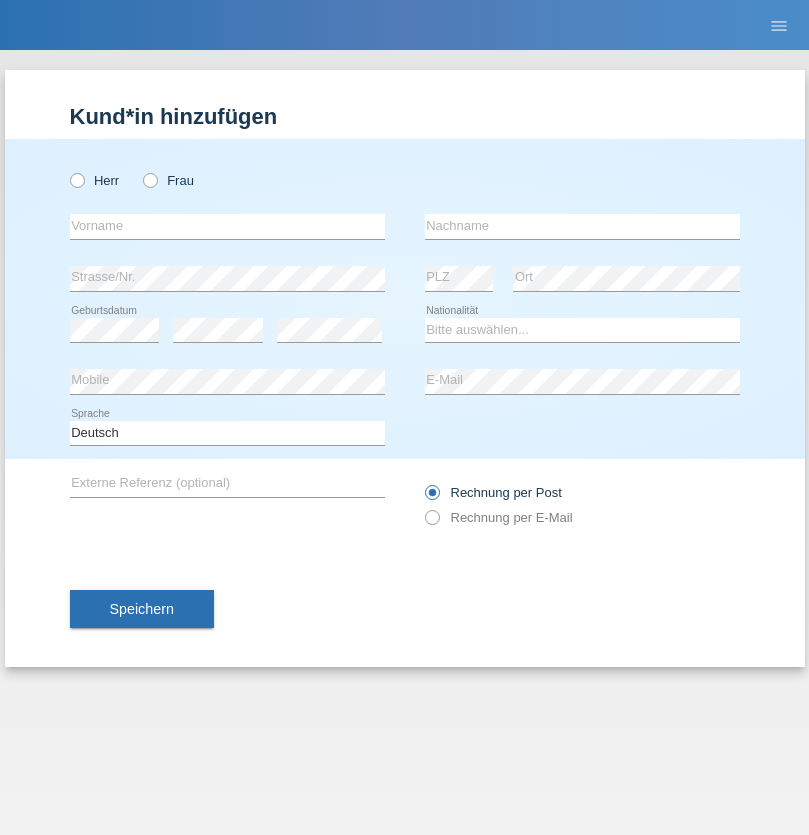 scroll, scrollTop: 0, scrollLeft: 0, axis: both 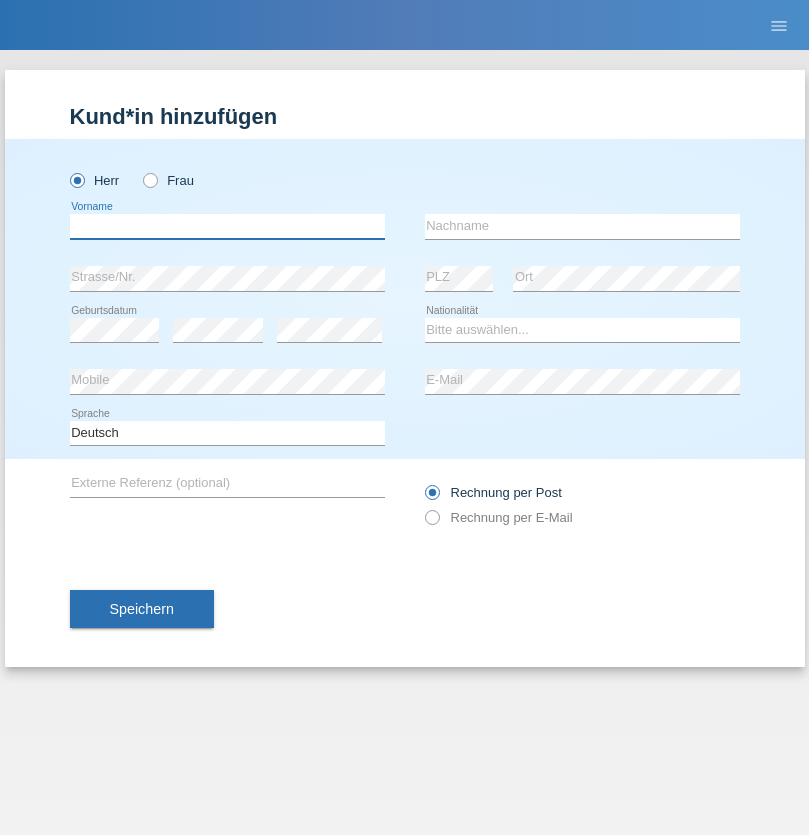 click at bounding box center [227, 226] 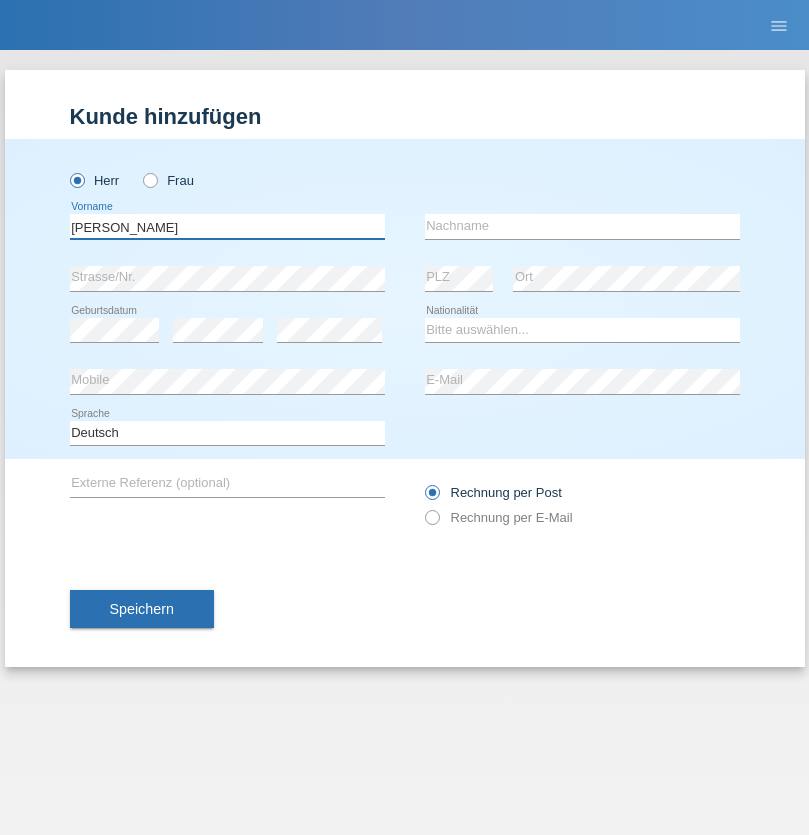 type on "[PERSON_NAME]" 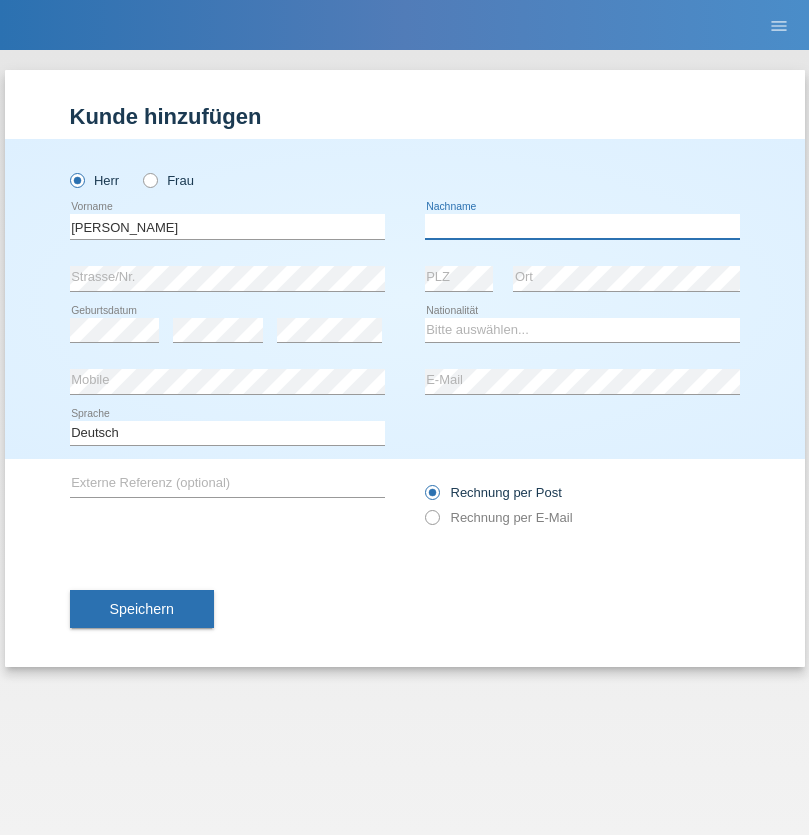 click at bounding box center [582, 226] 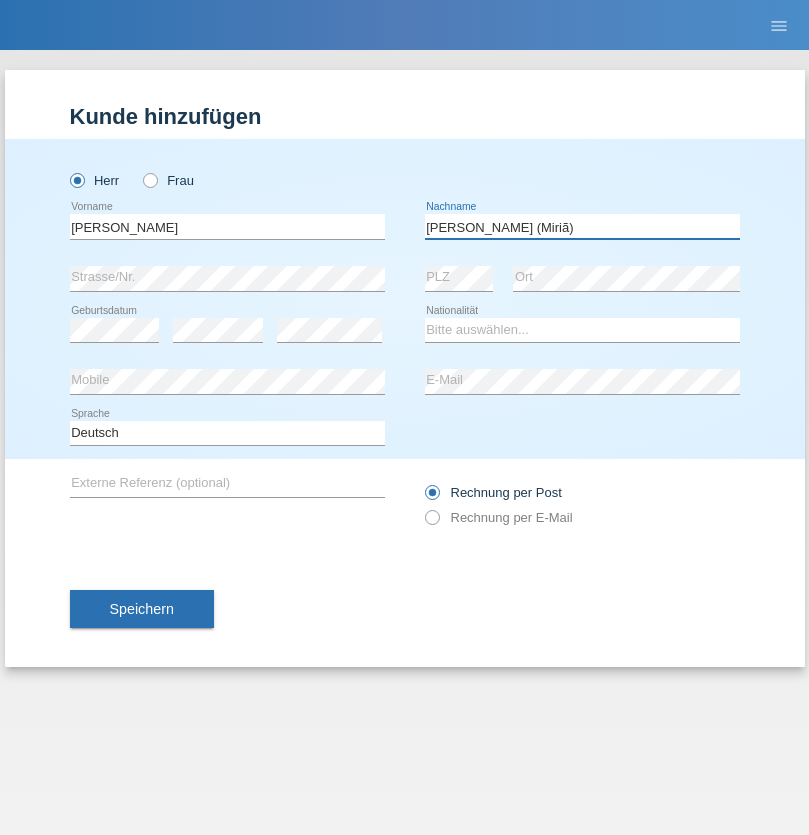 type on "[PERSON_NAME] (Miriã)" 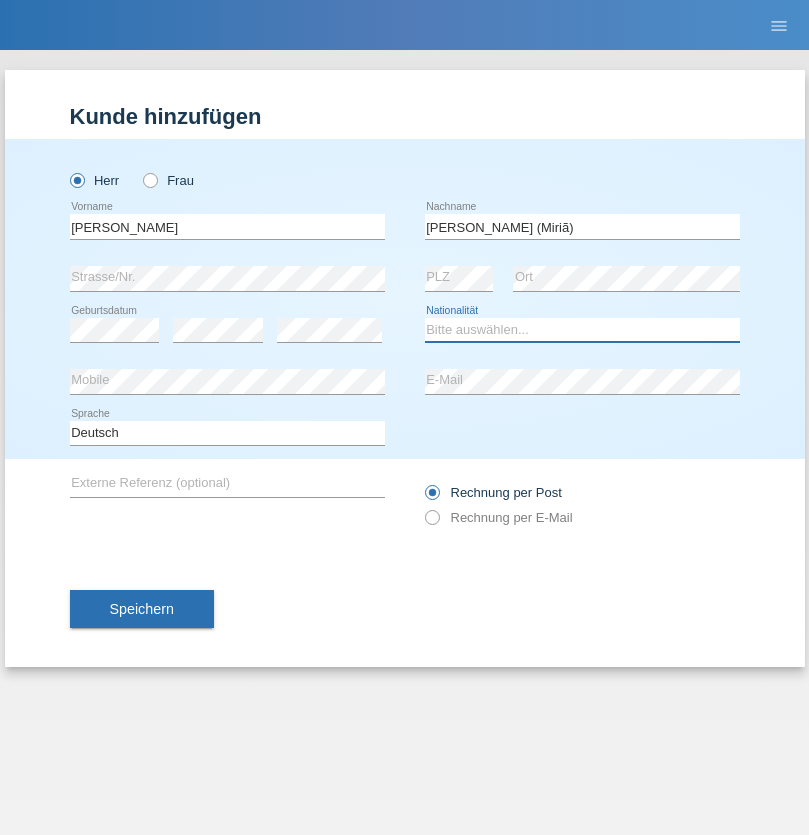 select on "BR" 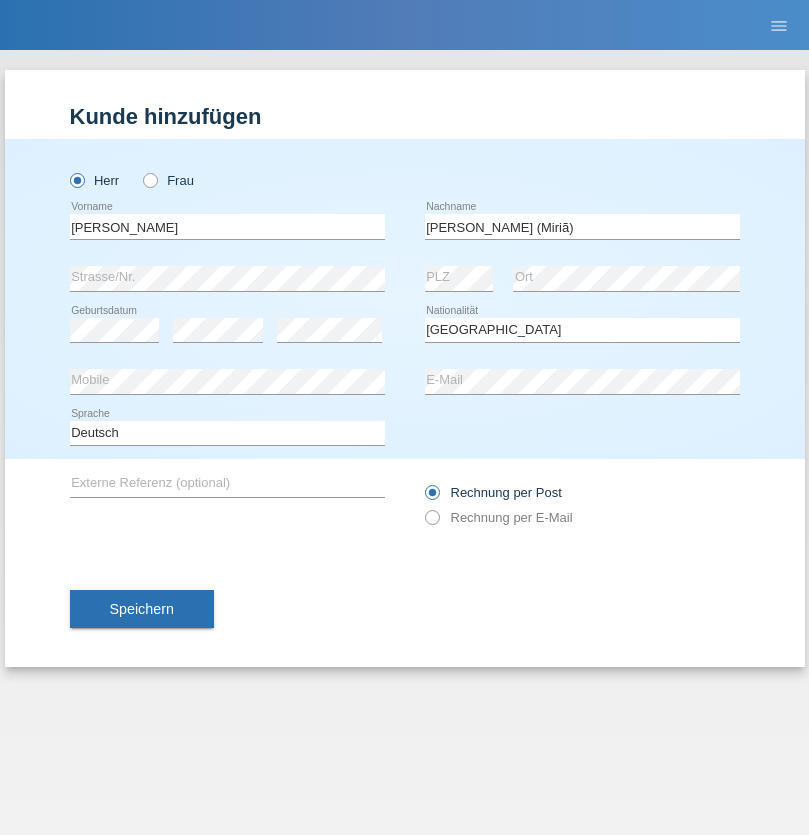 select on "C" 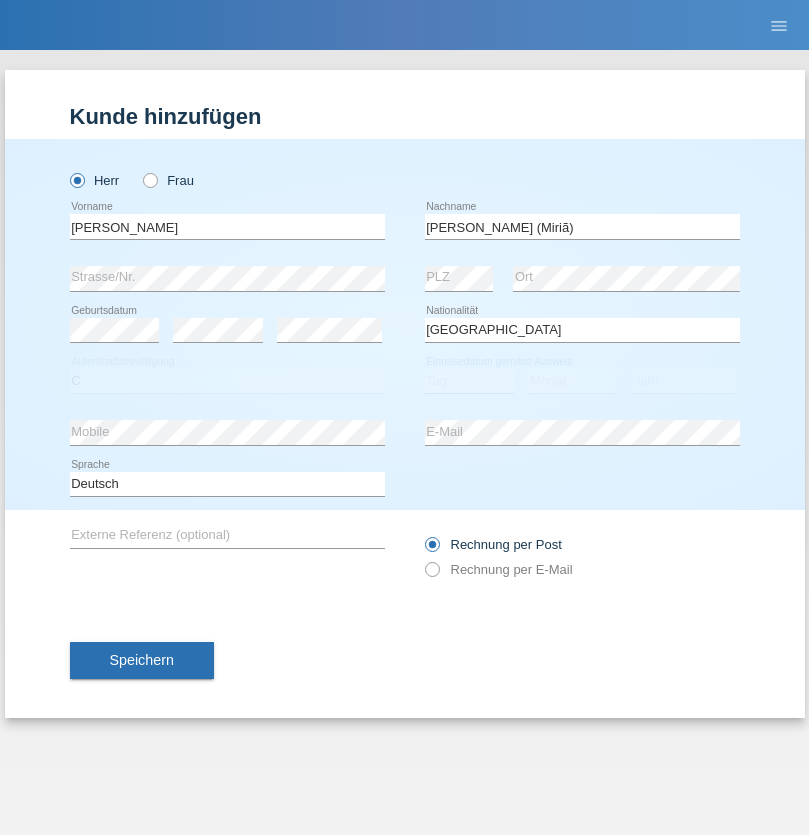 select on "26" 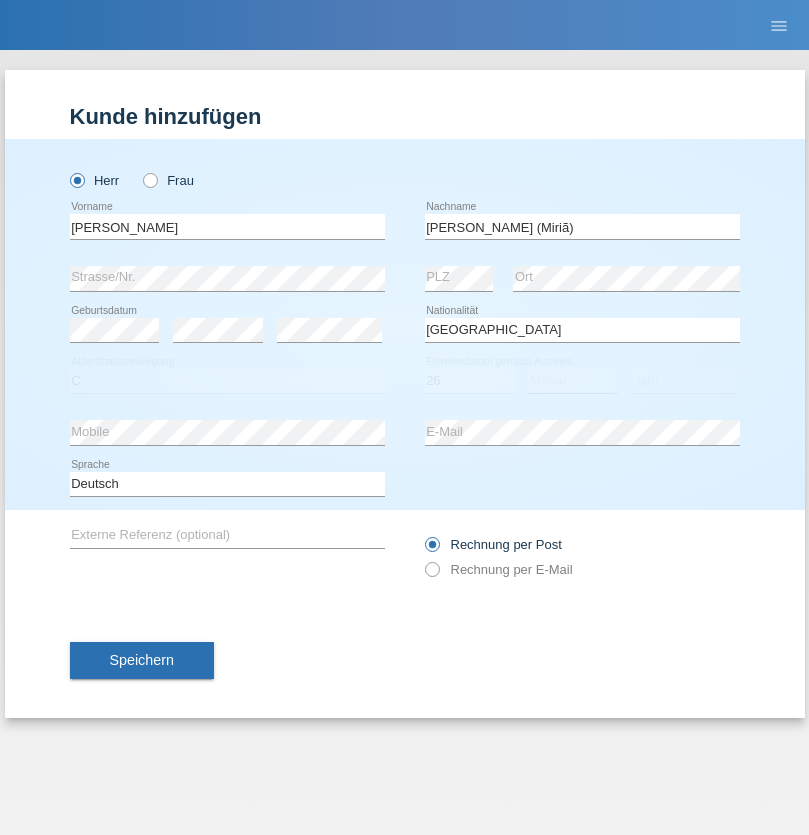 select on "01" 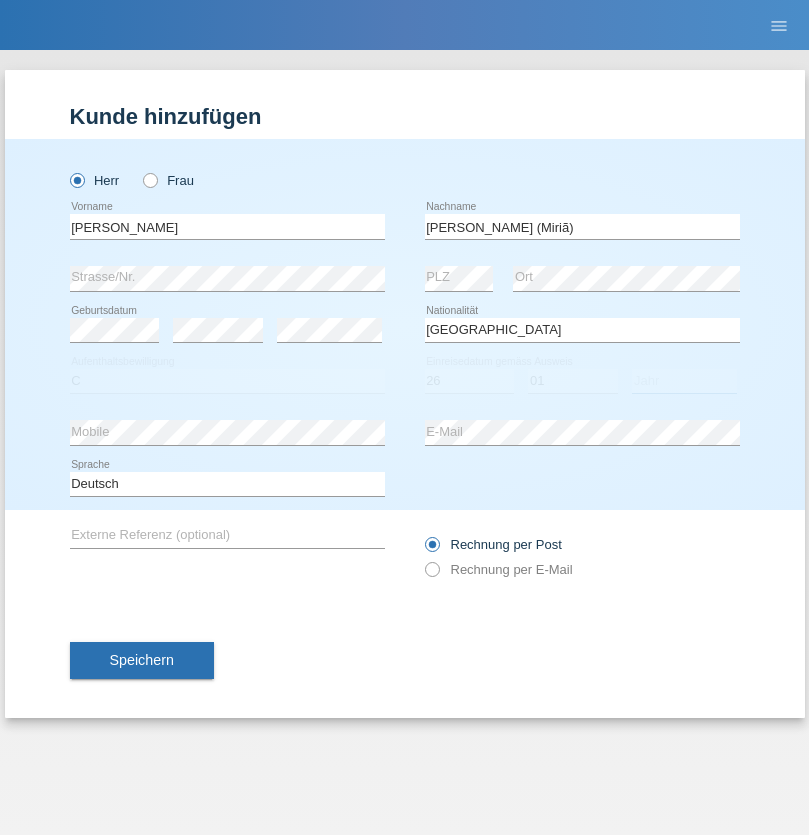 select on "2021" 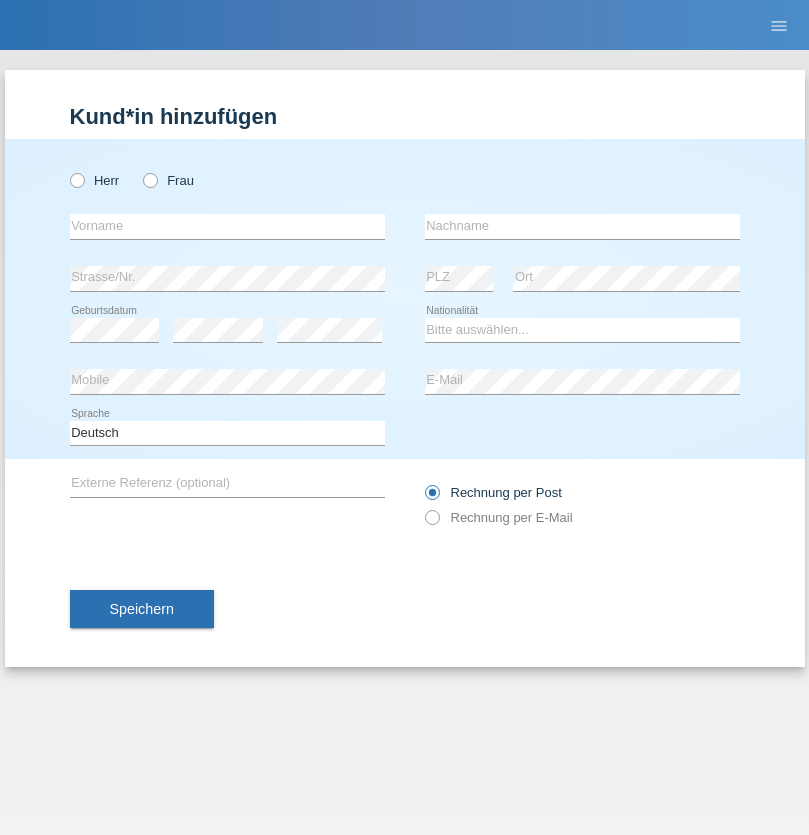 scroll, scrollTop: 0, scrollLeft: 0, axis: both 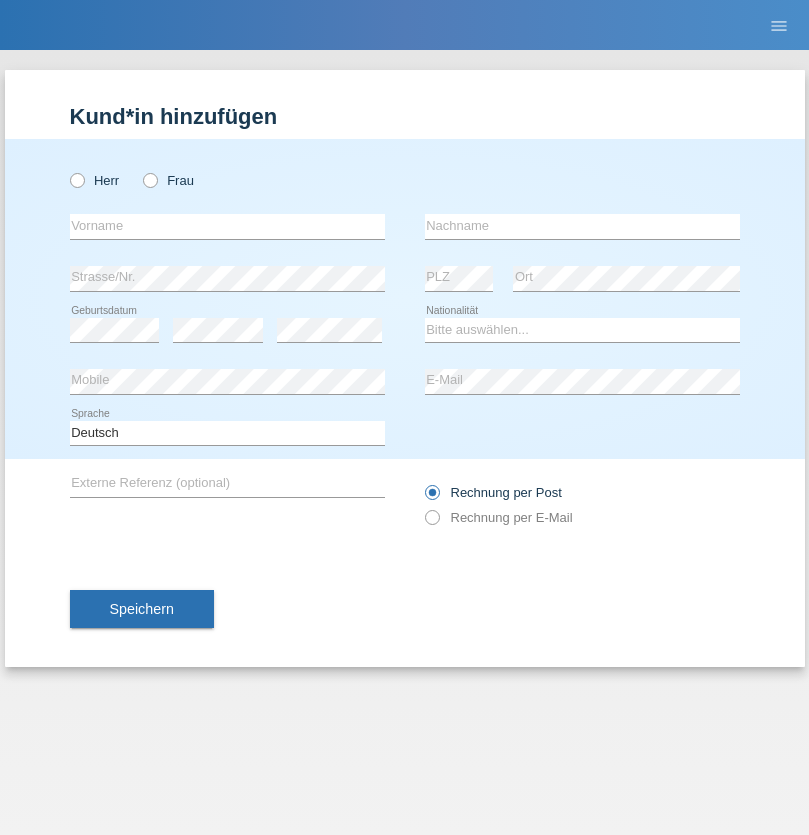 radio on "true" 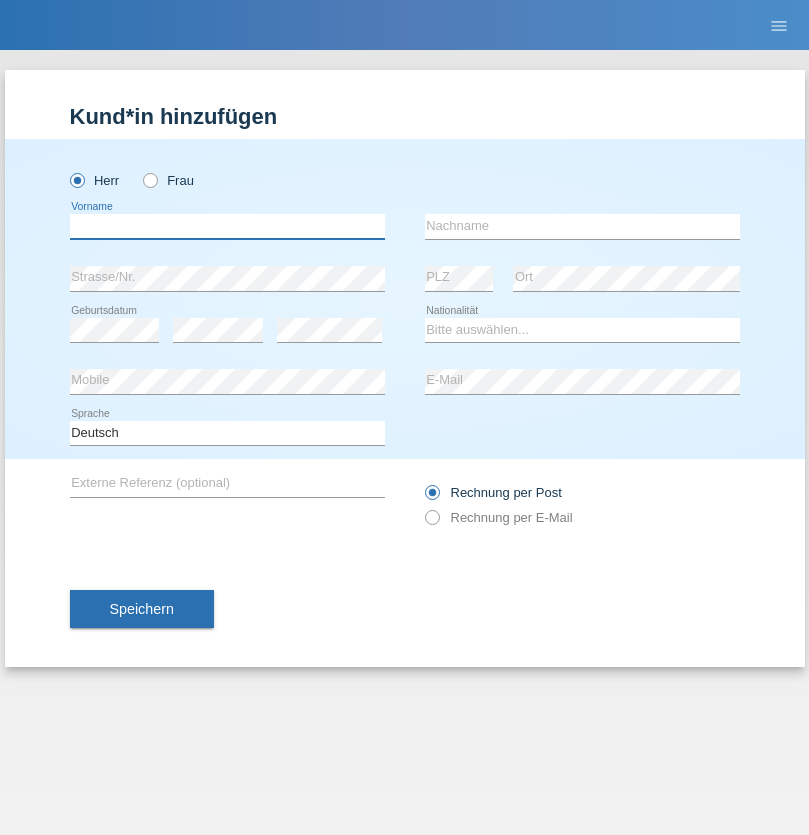 click at bounding box center (227, 226) 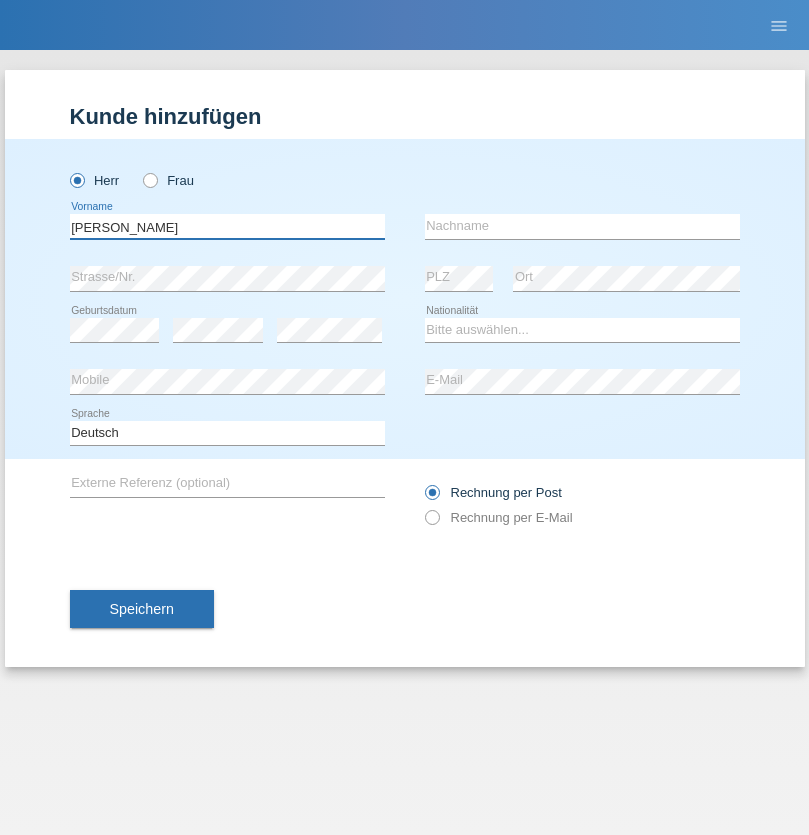 type on "Alex" 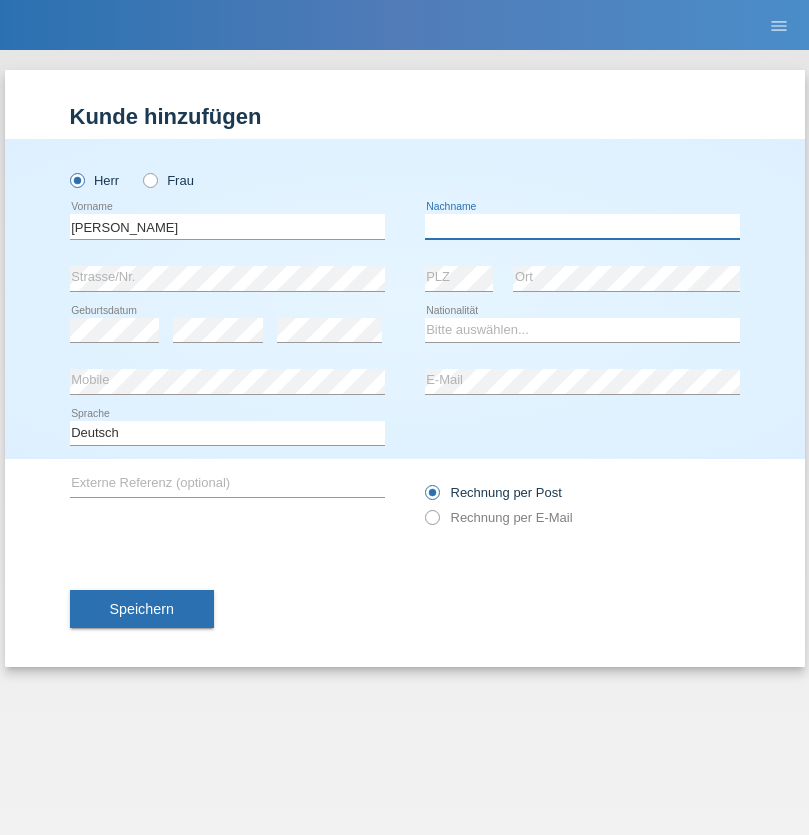 click at bounding box center [582, 226] 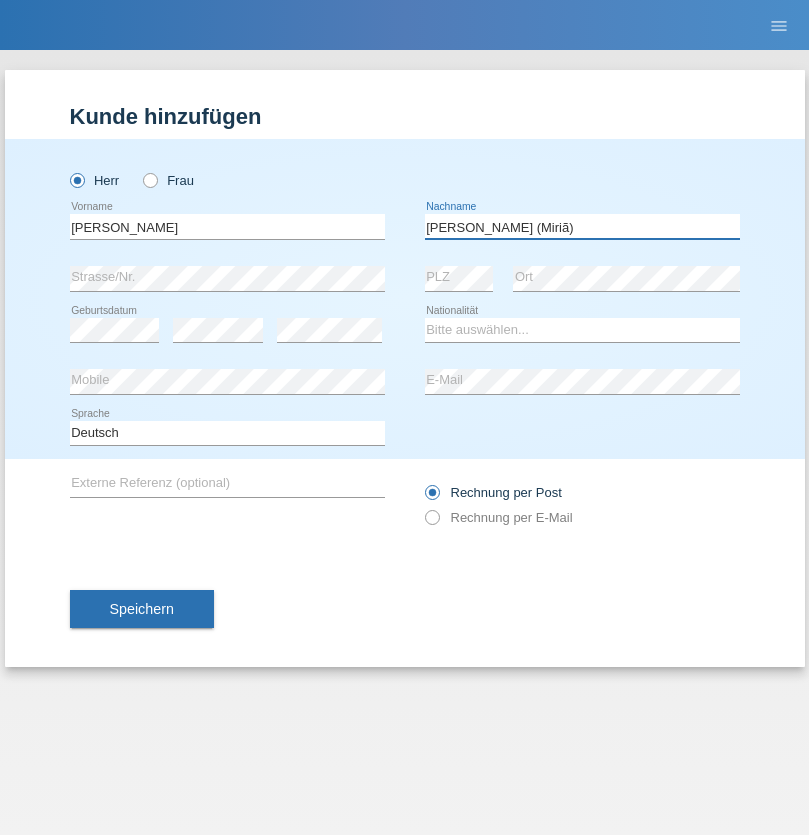 type on "A. Cassiano (Miriã)" 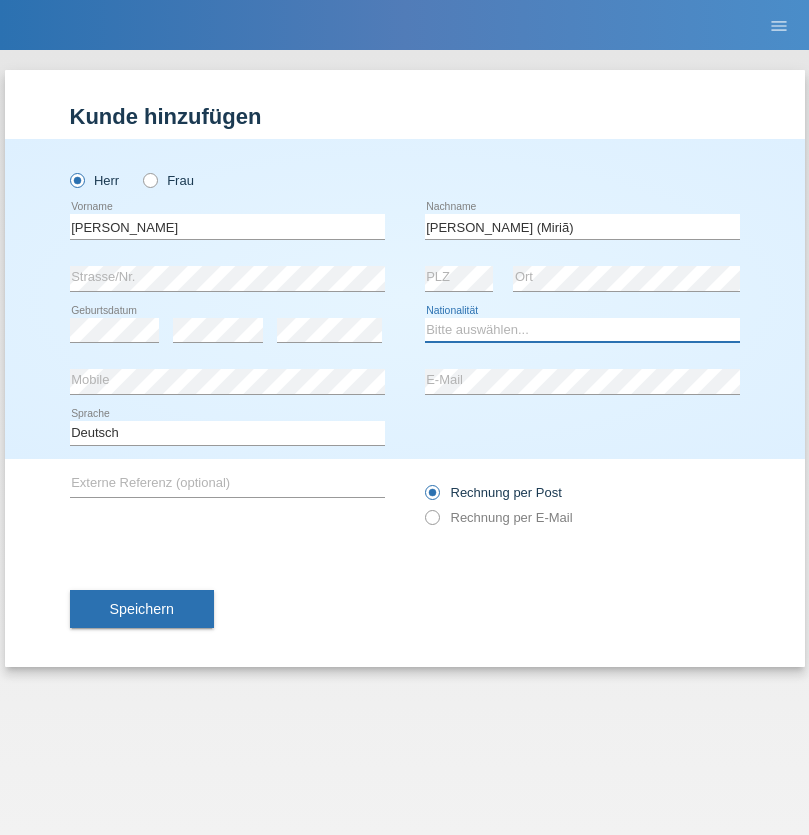 select on "BR" 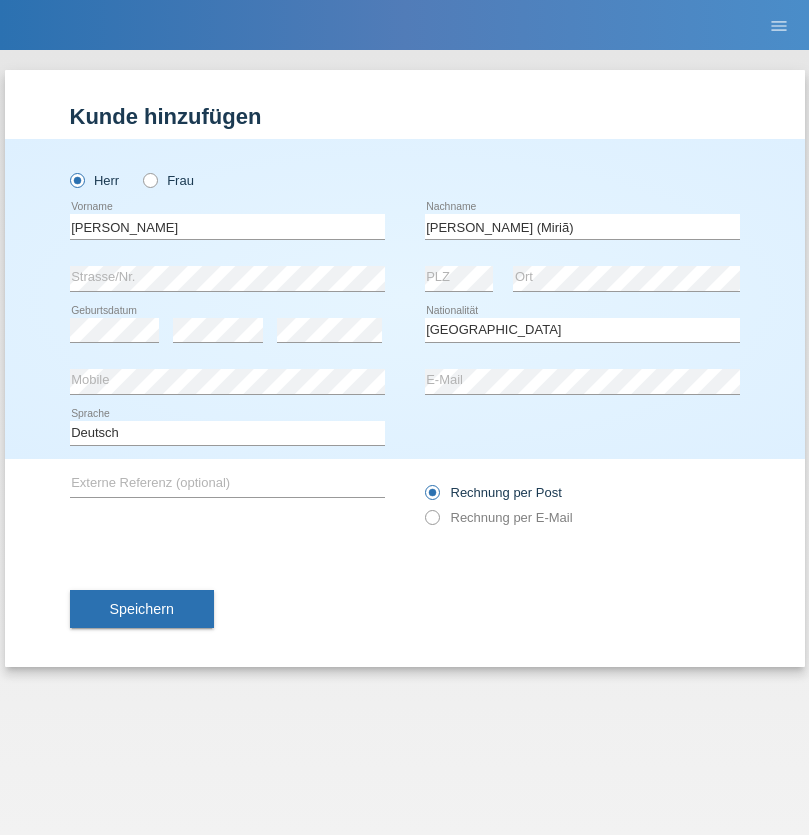 select on "C" 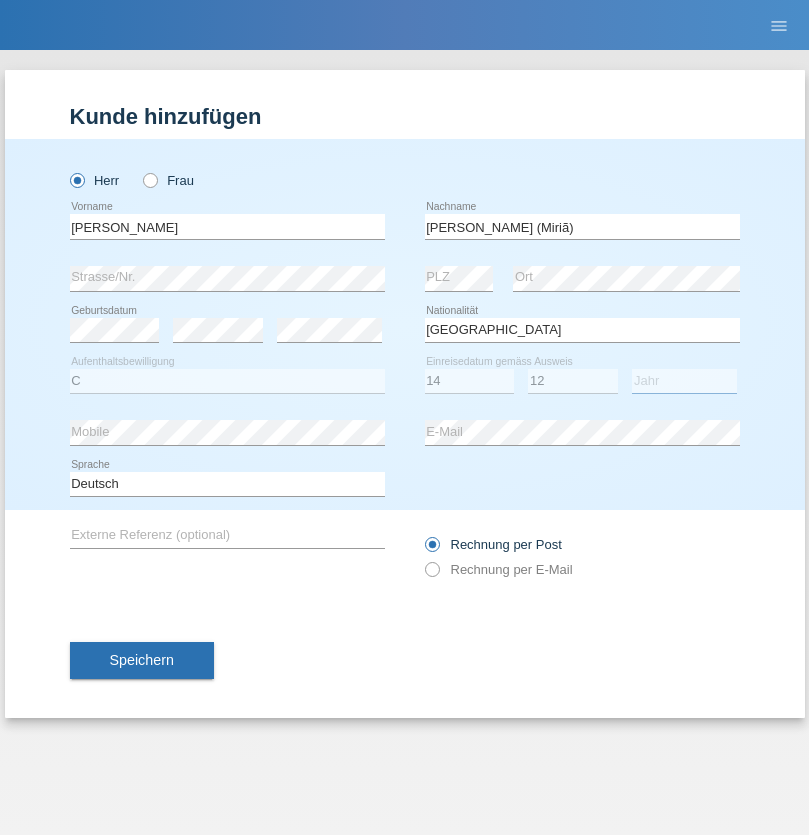 select on "2001" 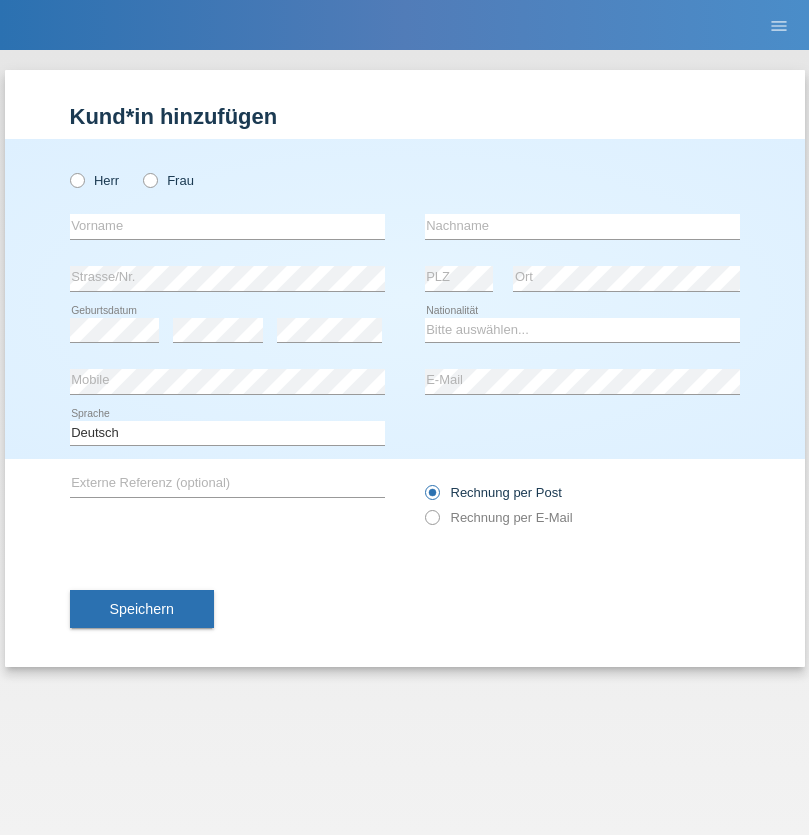 scroll, scrollTop: 0, scrollLeft: 0, axis: both 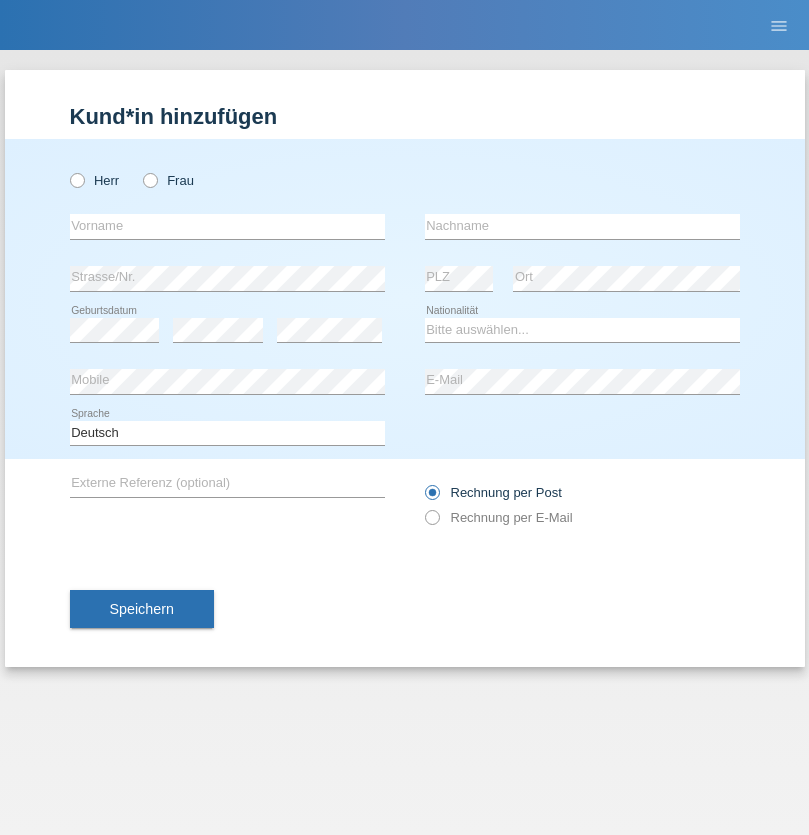 radio on "true" 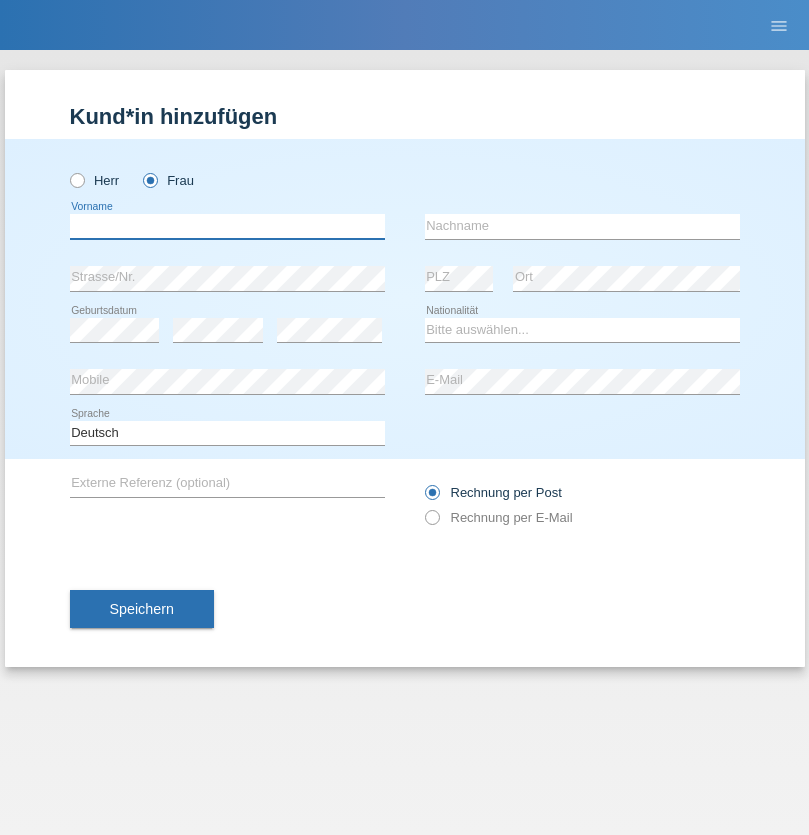 click at bounding box center (227, 226) 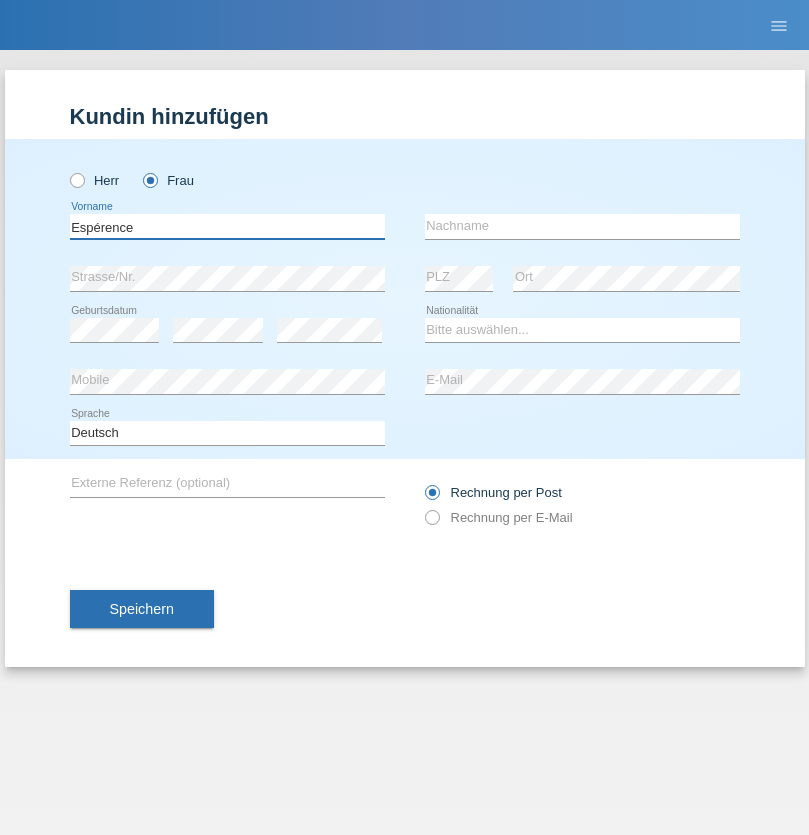 type on "Espérence" 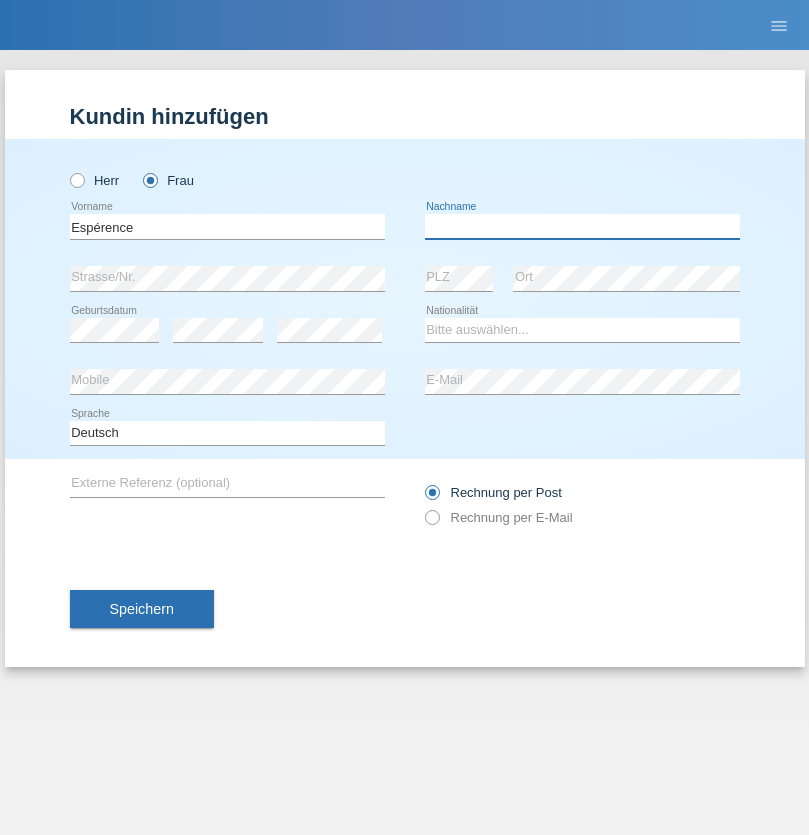 click at bounding box center (582, 226) 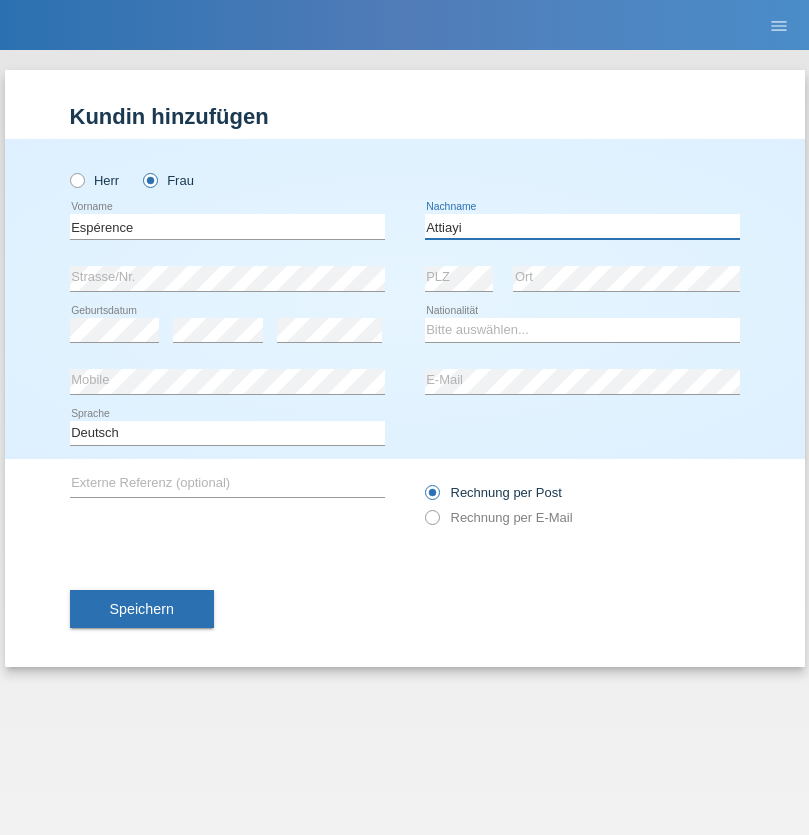 type on "Attiayi" 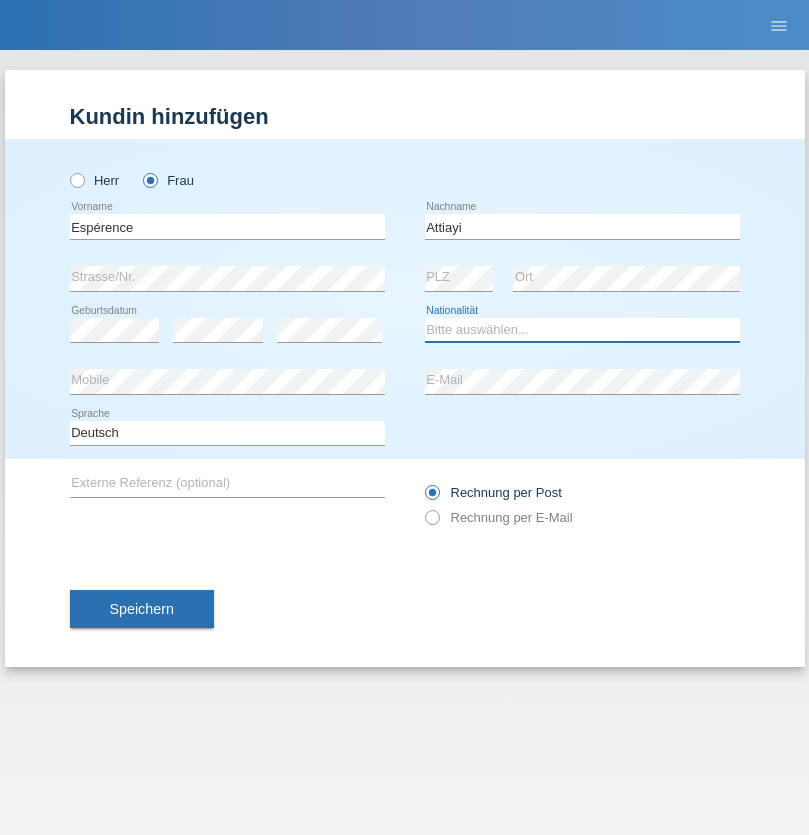 select on "CH" 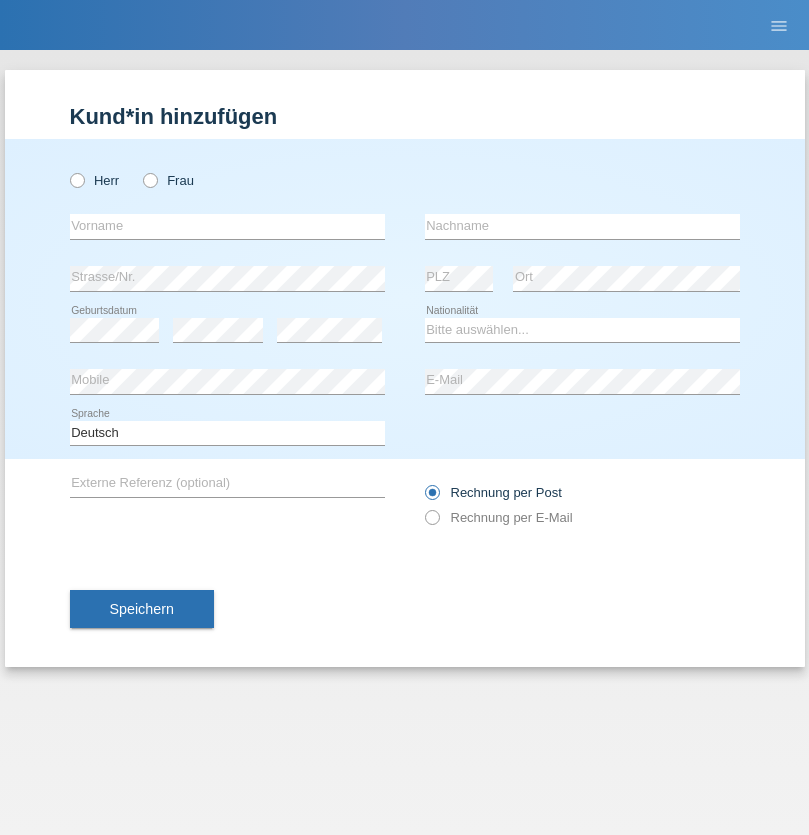 scroll, scrollTop: 0, scrollLeft: 0, axis: both 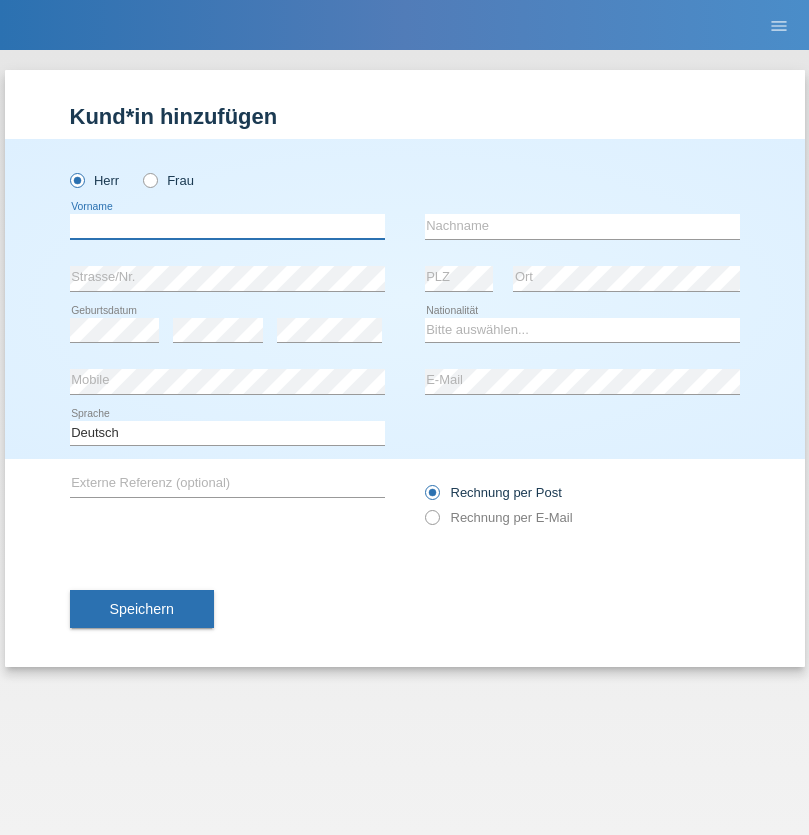 click at bounding box center [227, 226] 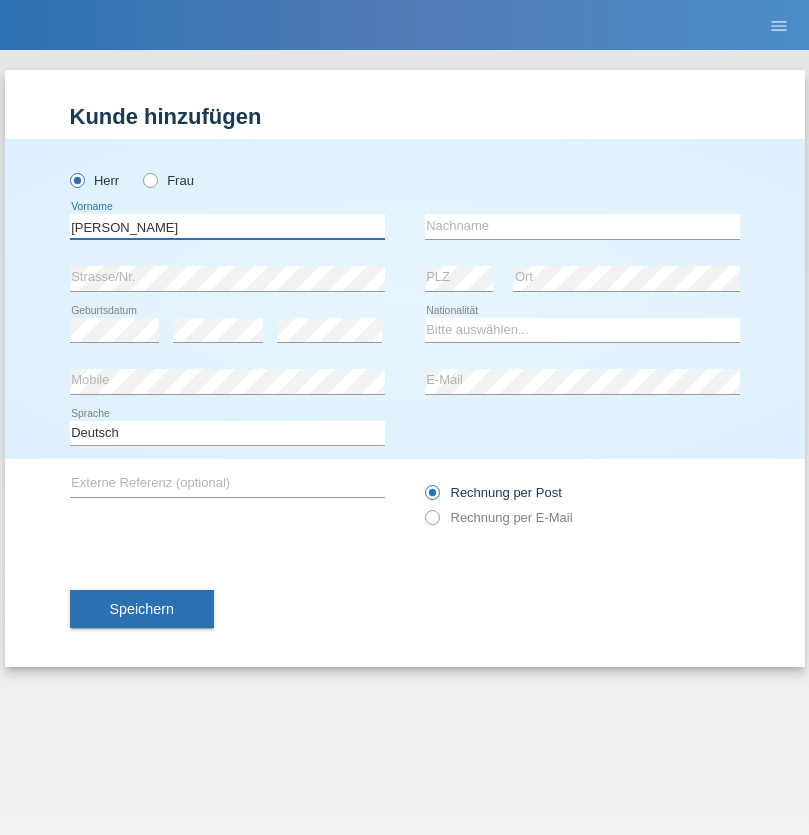 type on "[PERSON_NAME]" 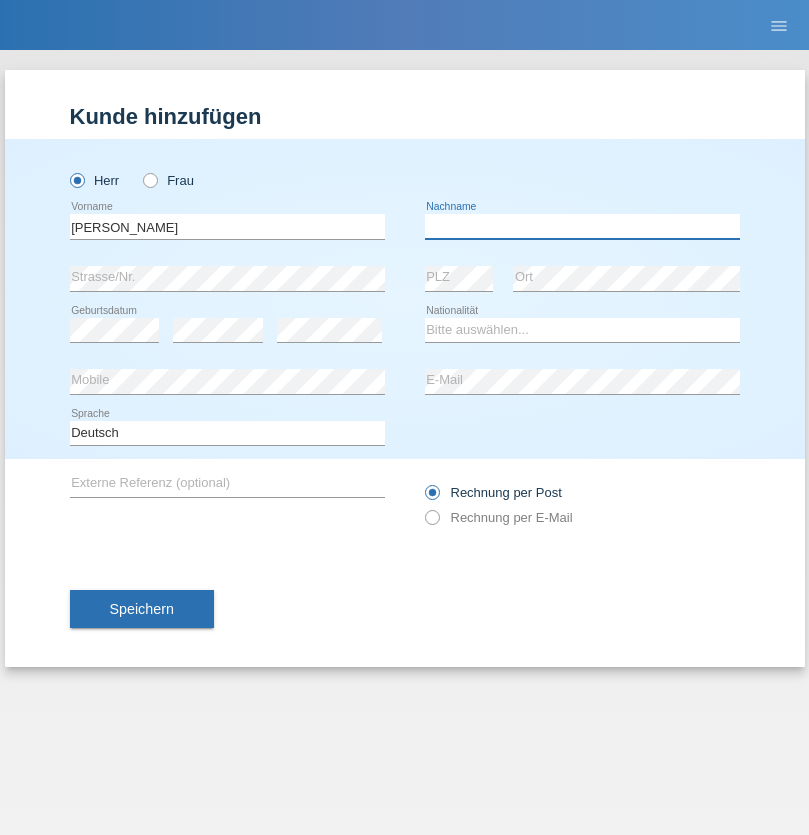 click at bounding box center [582, 226] 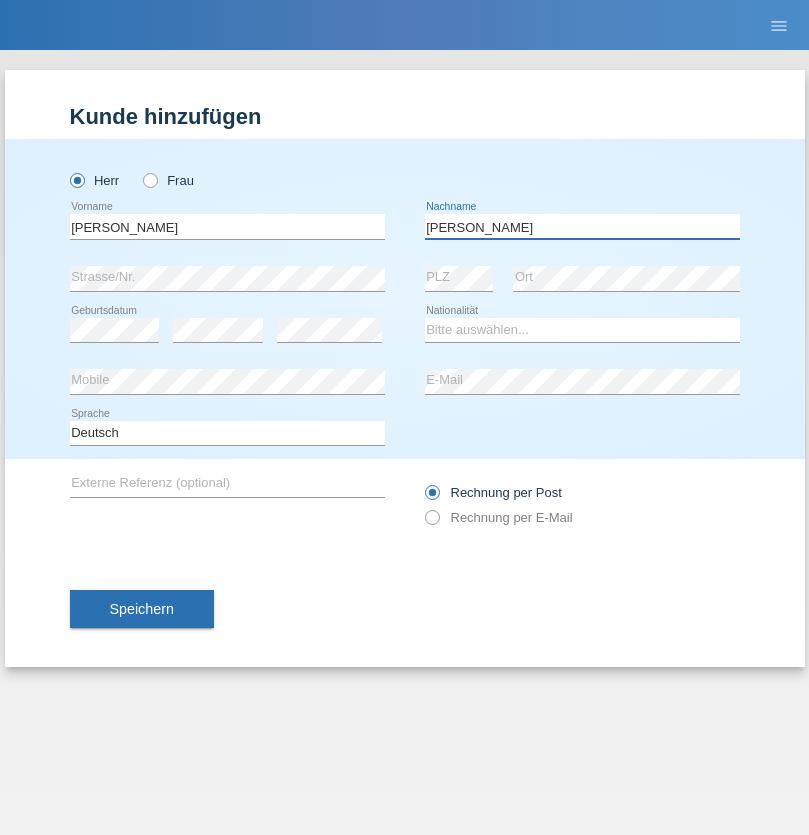 type on "[PERSON_NAME]" 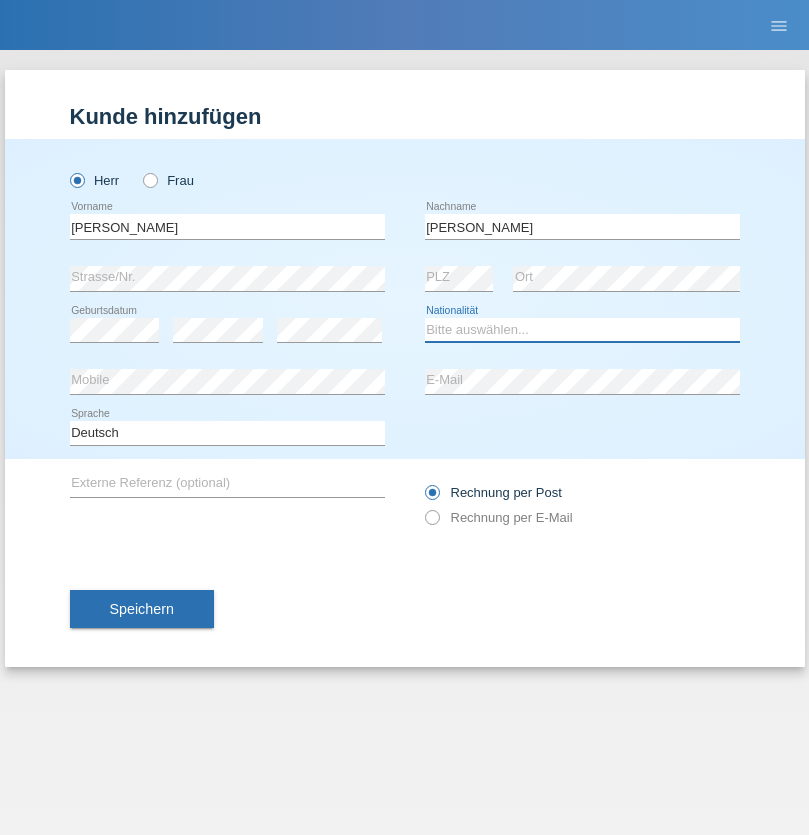 select on "CH" 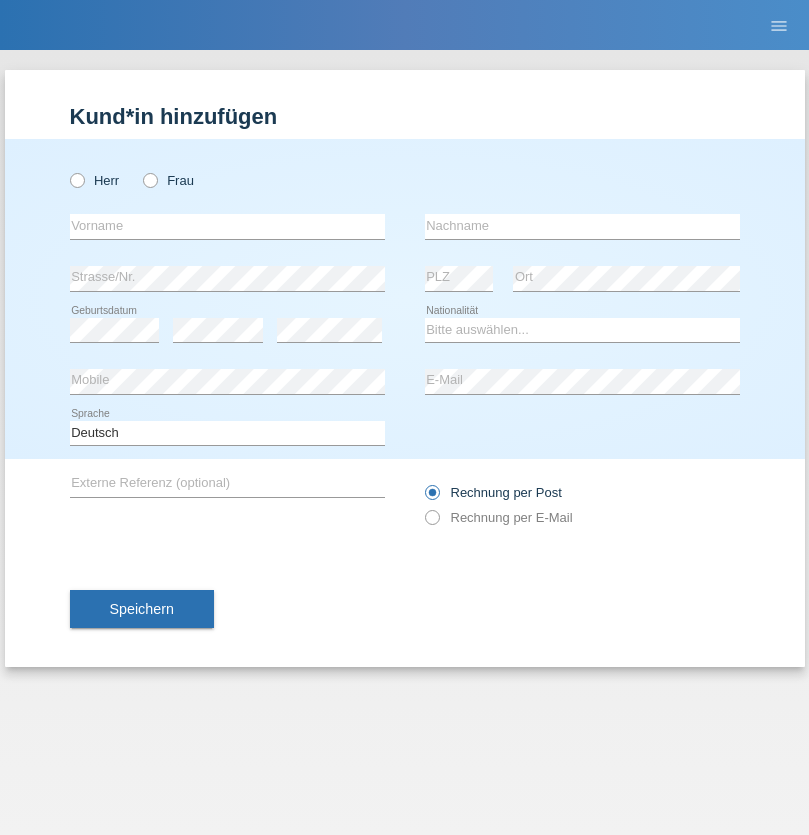 scroll, scrollTop: 0, scrollLeft: 0, axis: both 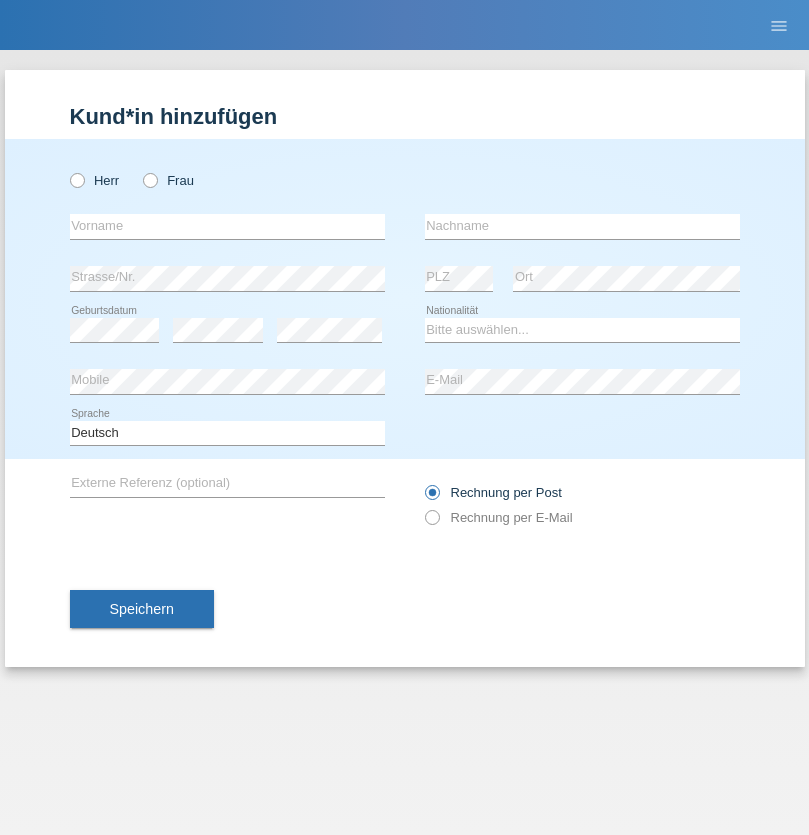 radio on "true" 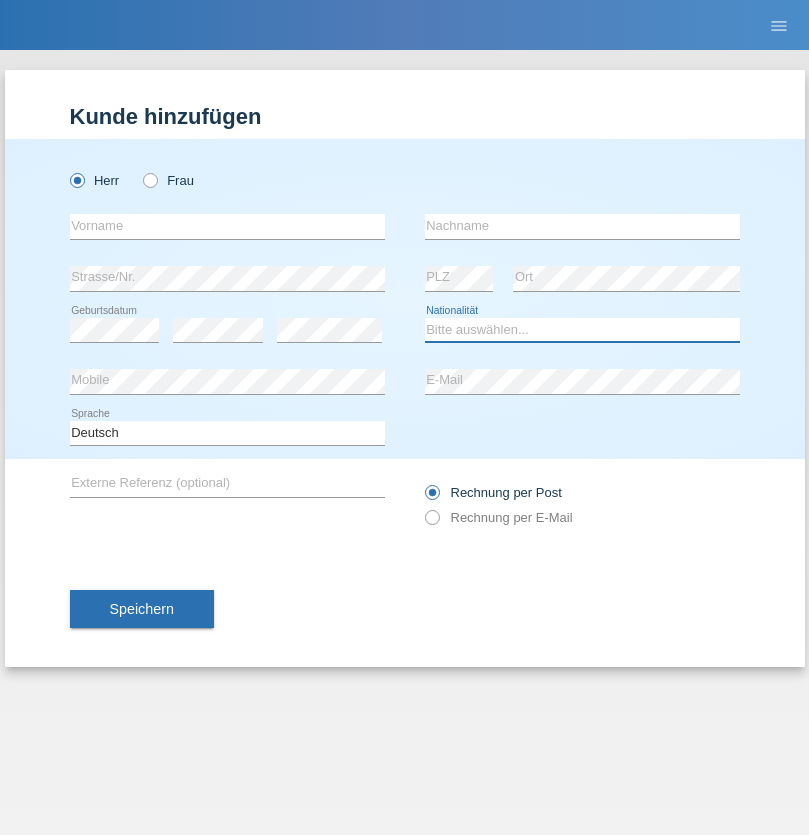 select on "XK" 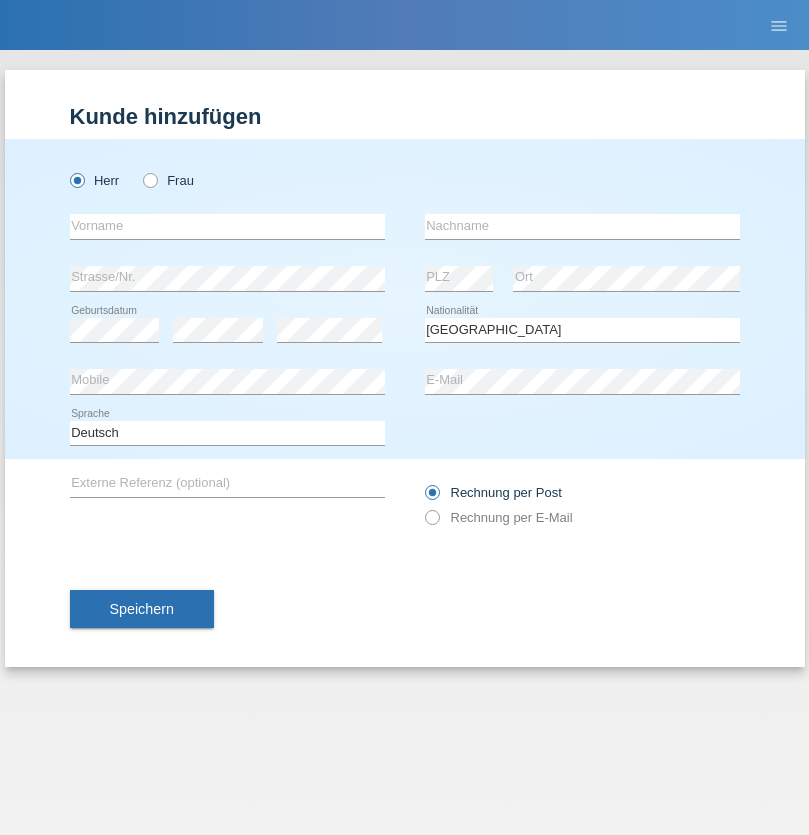 select on "C" 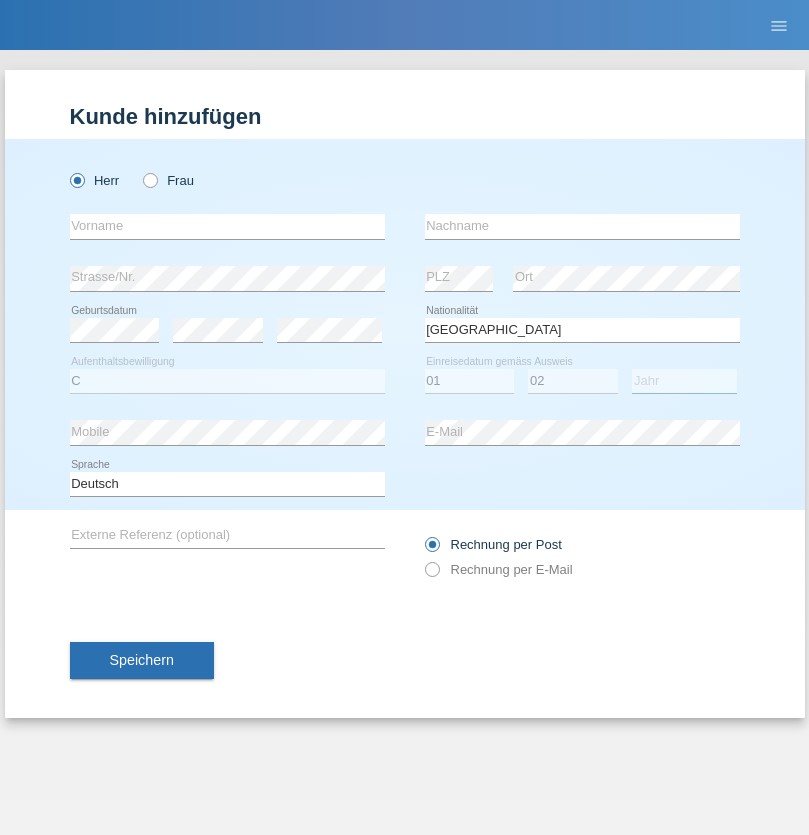 select on "1980" 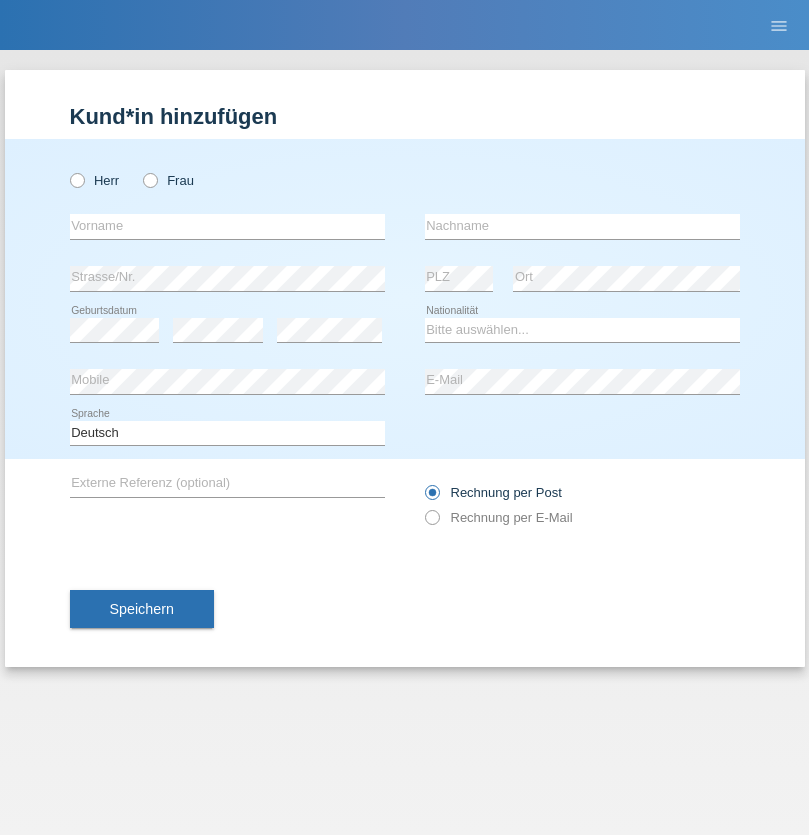 scroll, scrollTop: 0, scrollLeft: 0, axis: both 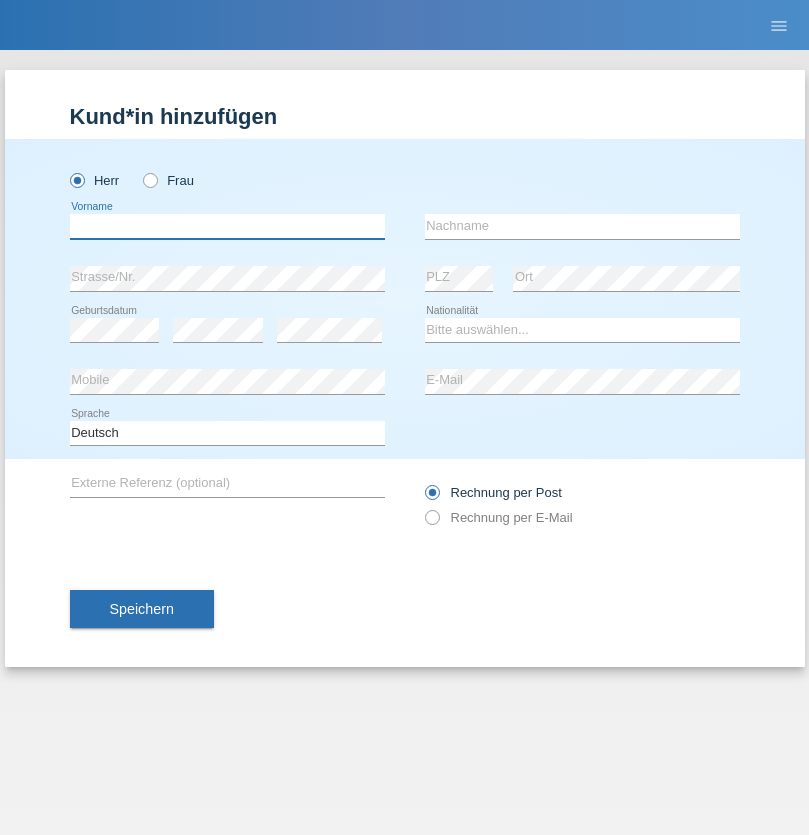click at bounding box center (227, 226) 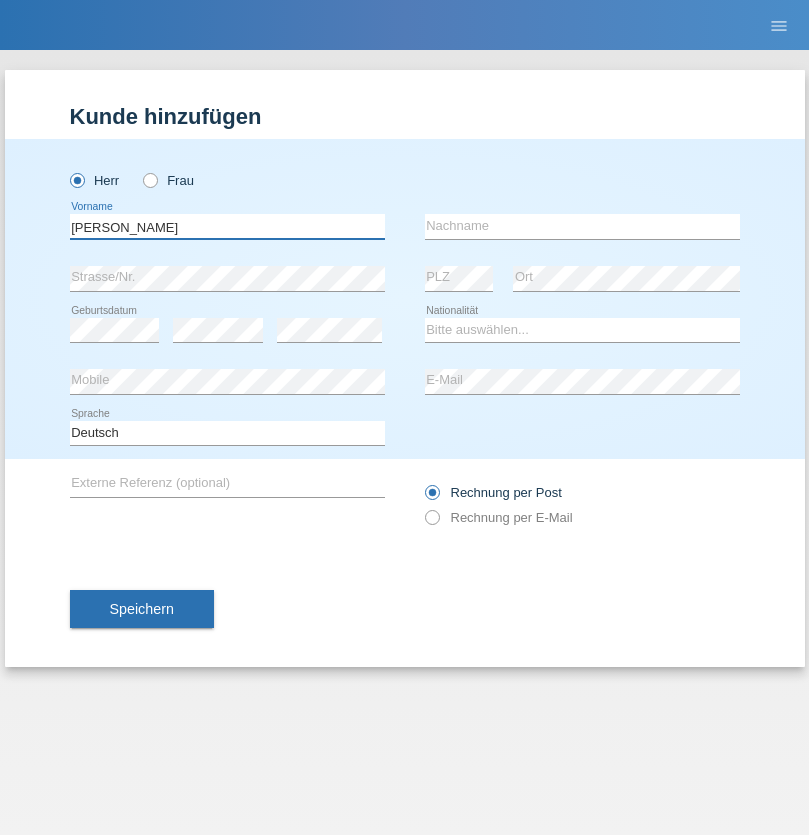 type on "[PERSON_NAME]" 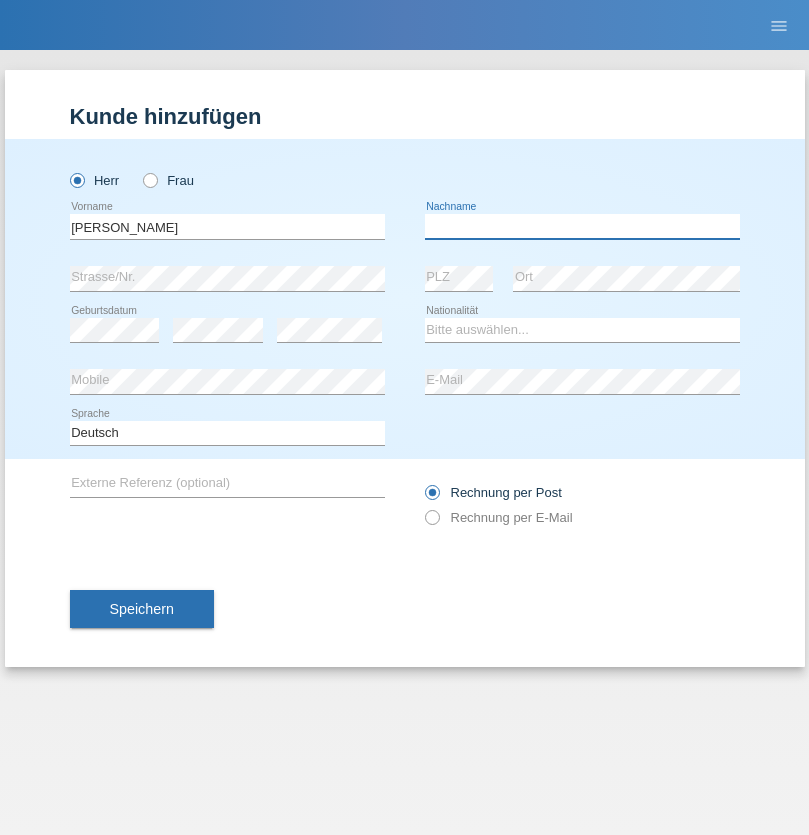 click at bounding box center [582, 226] 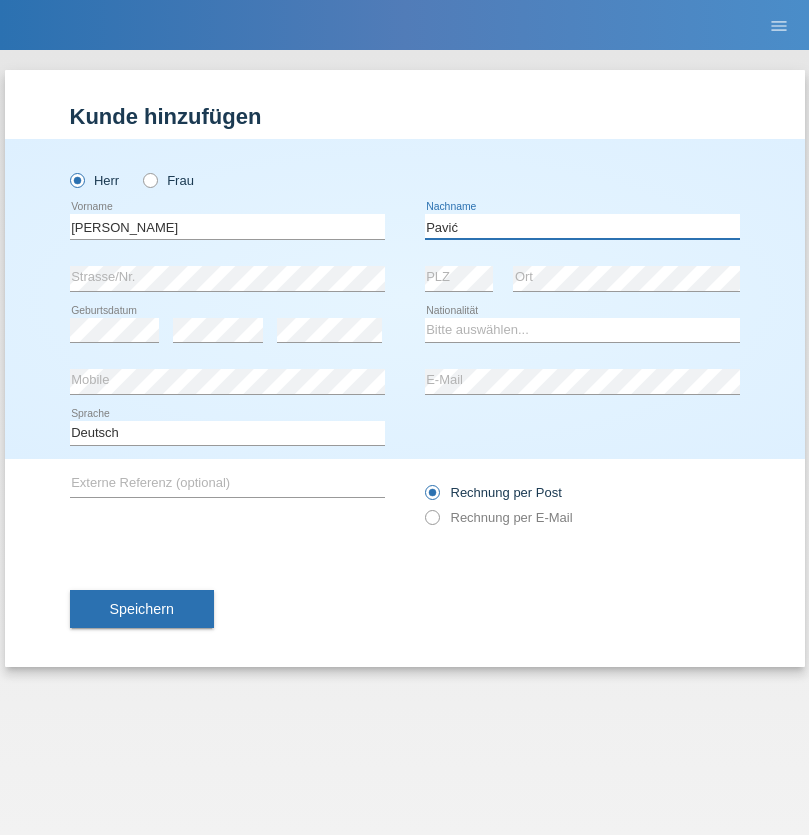 type on "Pavić" 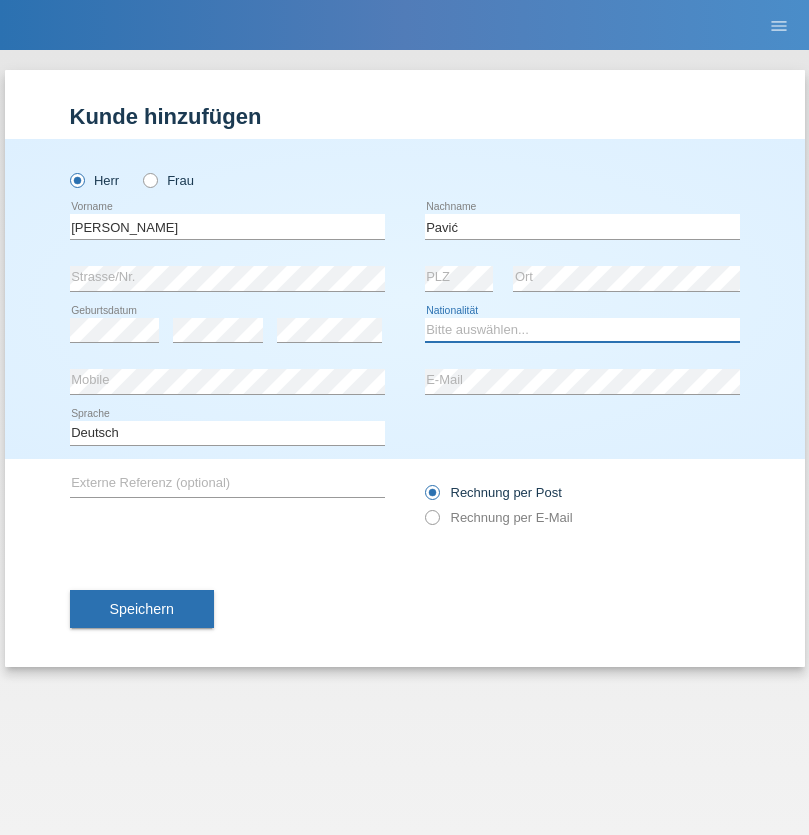 select on "HR" 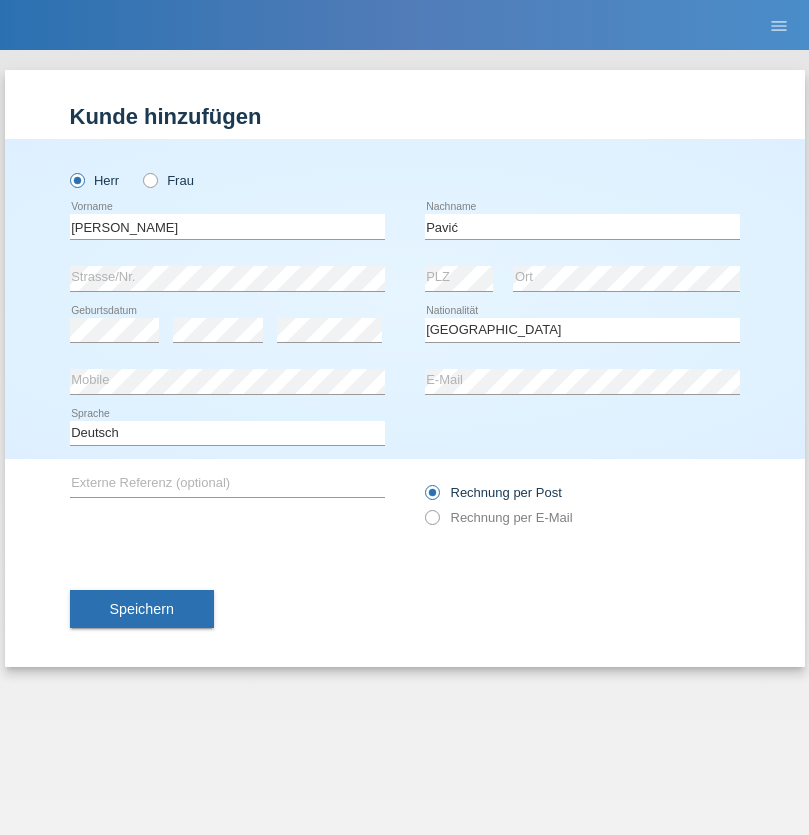 select on "C" 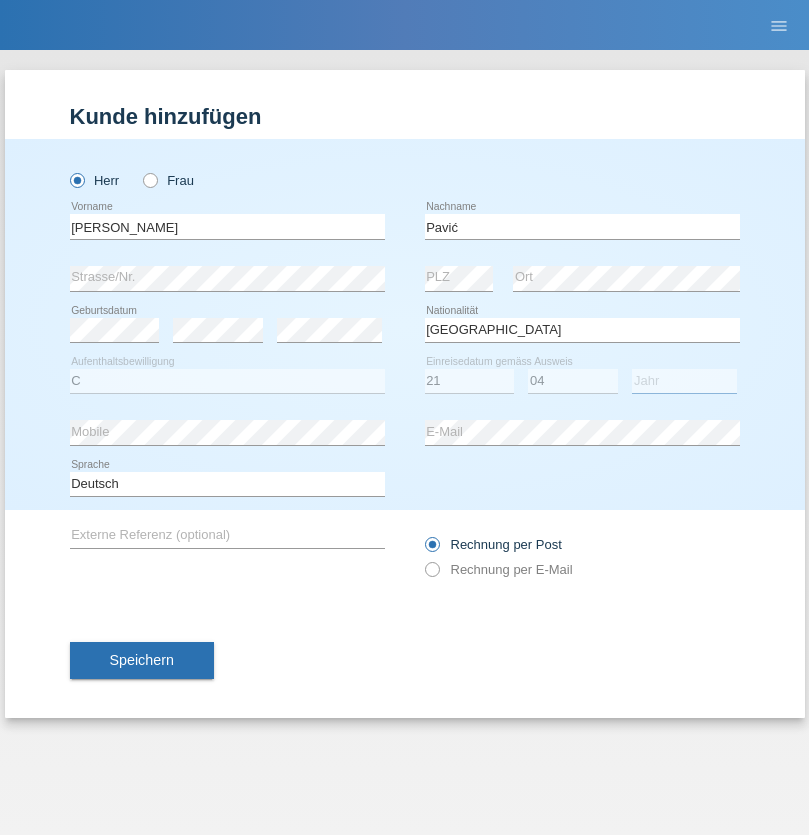 select on "2006" 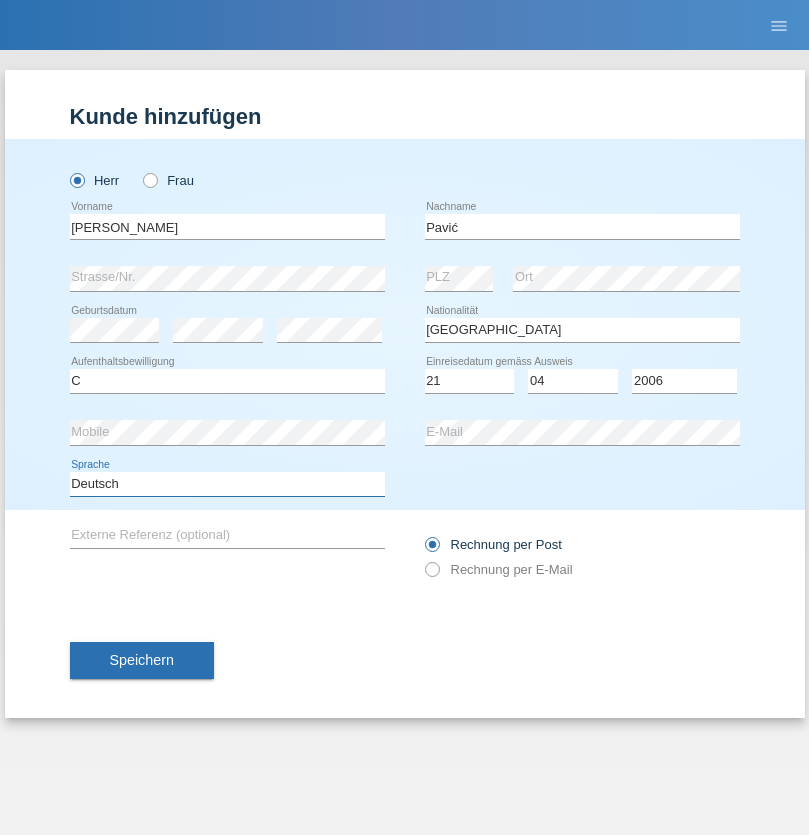 select on "en" 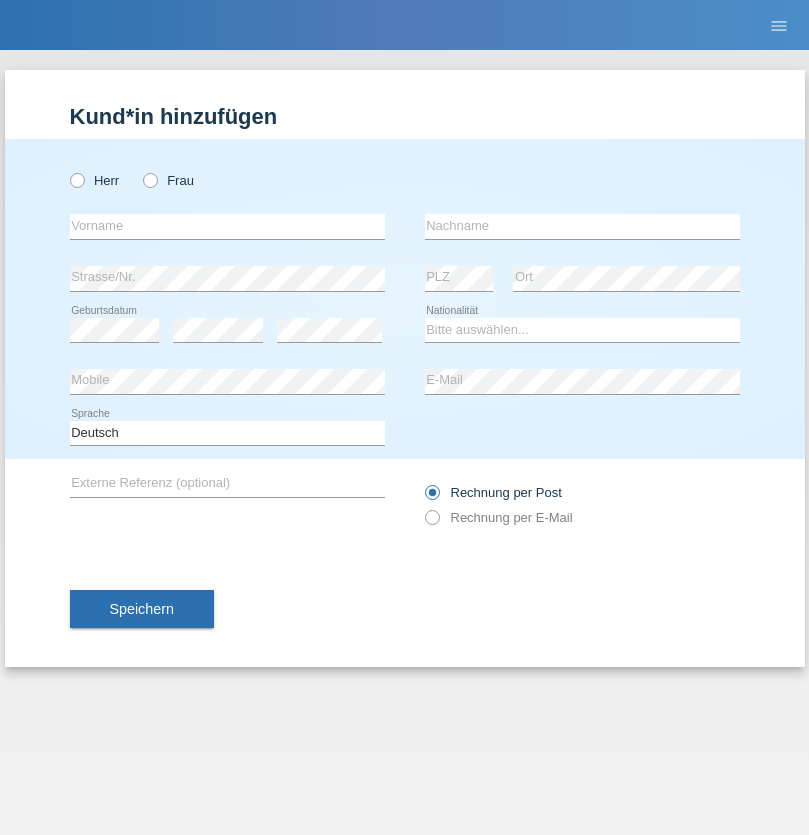 scroll, scrollTop: 0, scrollLeft: 0, axis: both 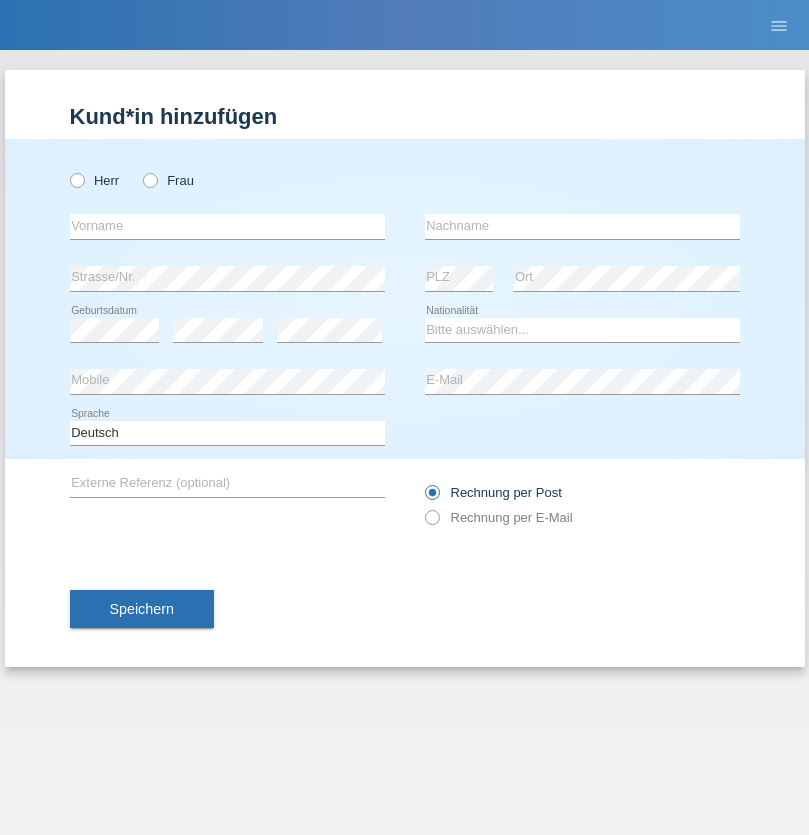radio on "true" 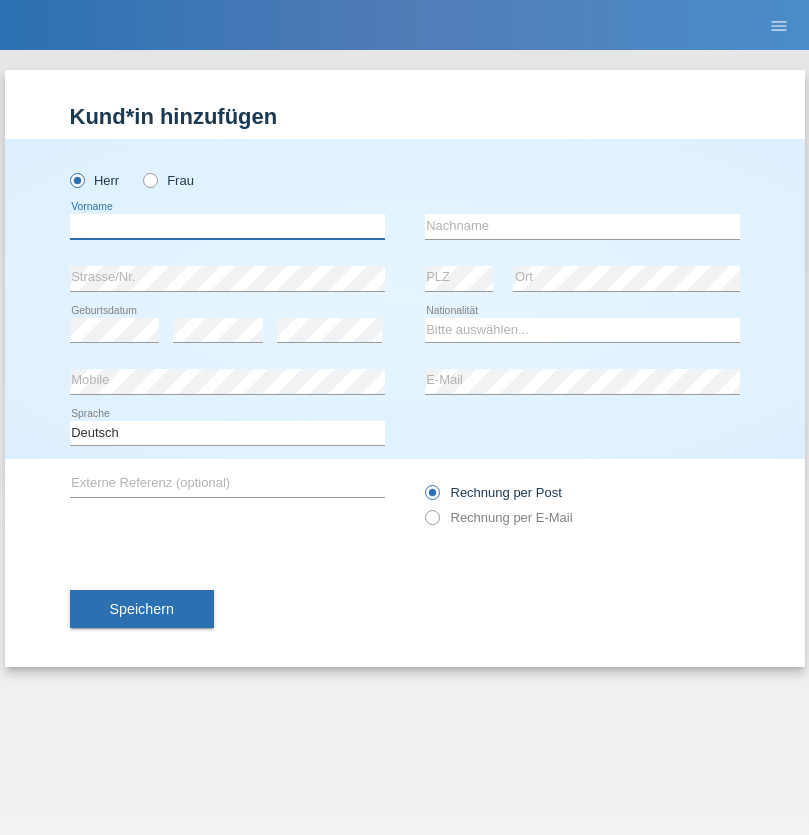 click at bounding box center [227, 226] 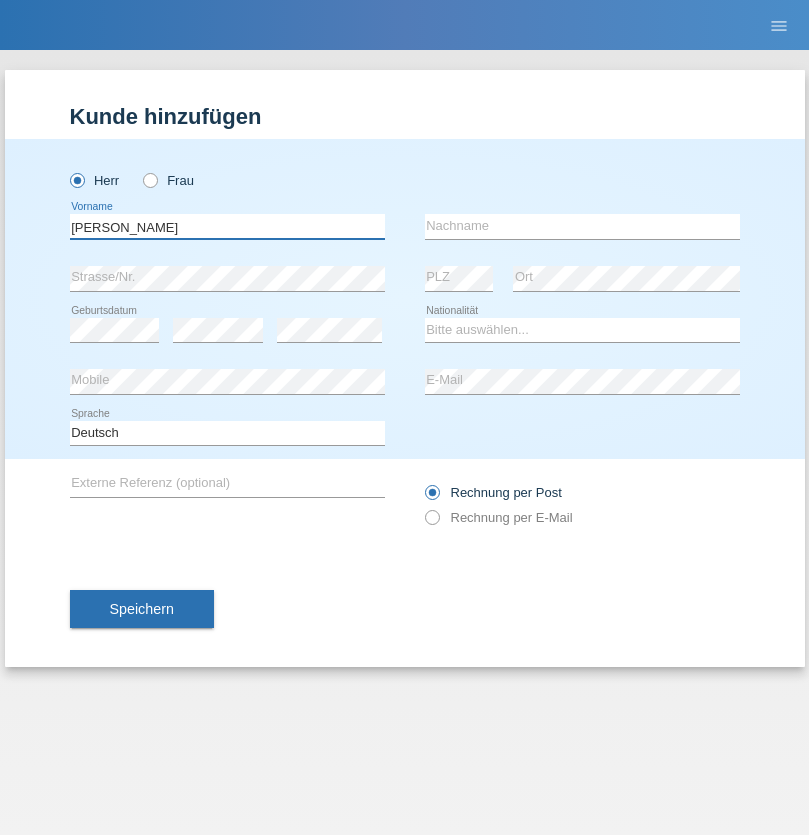 type on "[PERSON_NAME]" 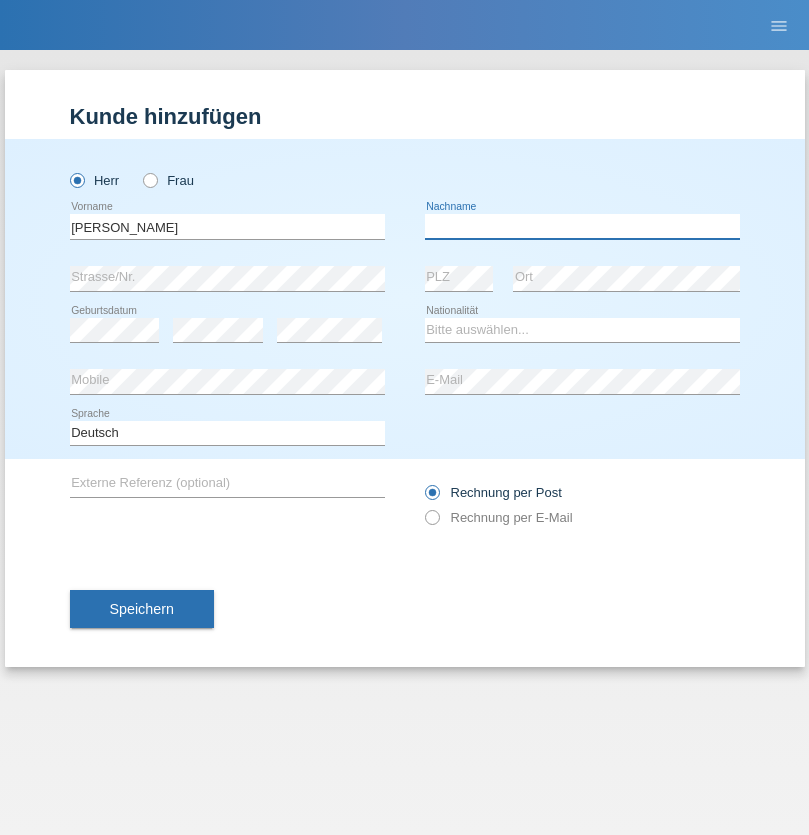 click at bounding box center (582, 226) 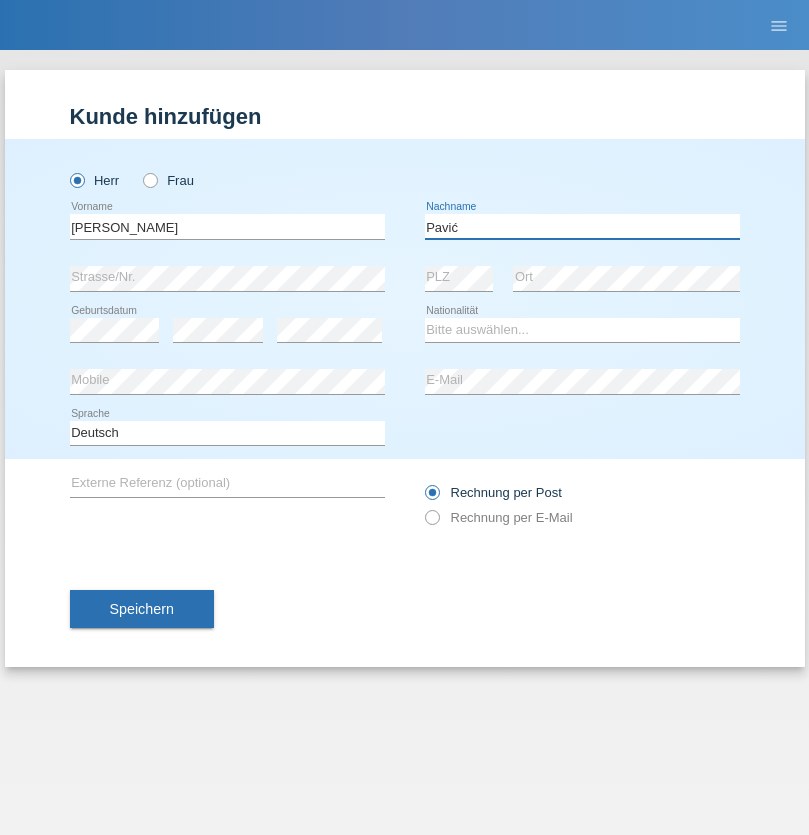 type on "Pavić" 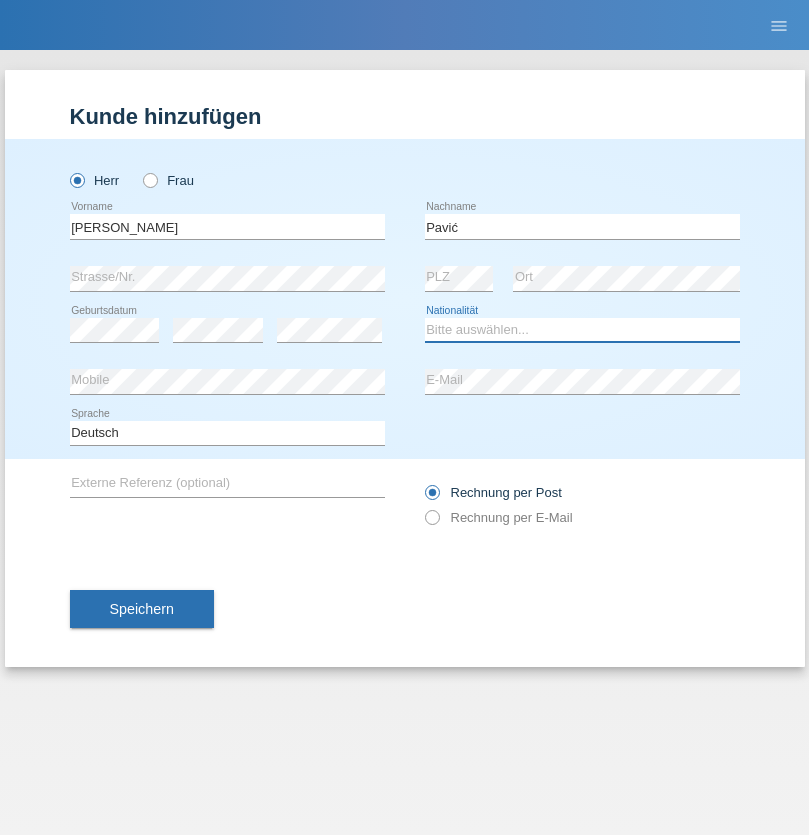 select on "HR" 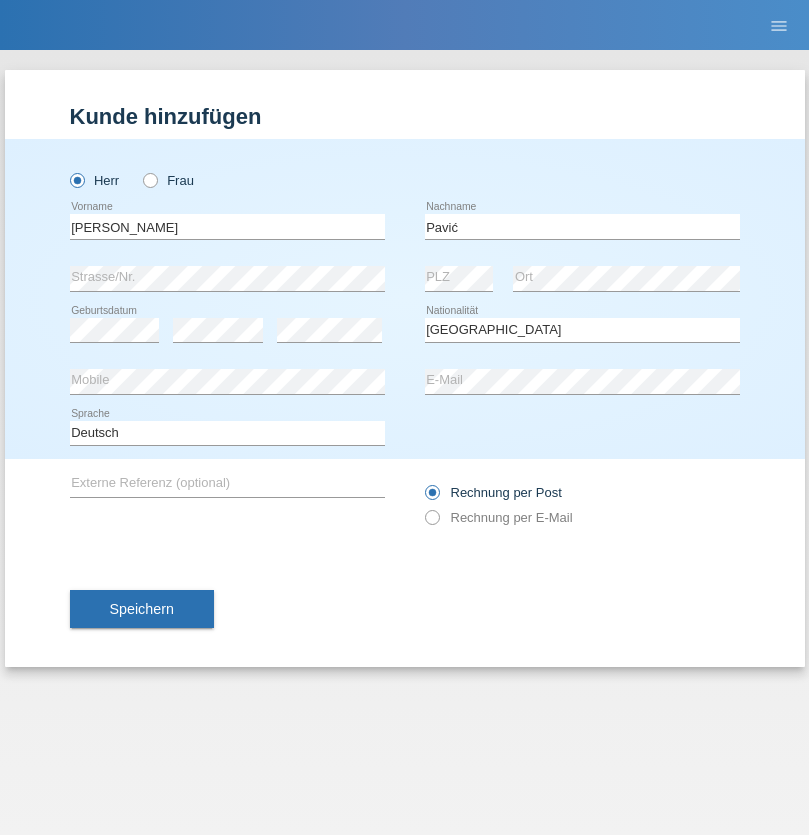 select on "C" 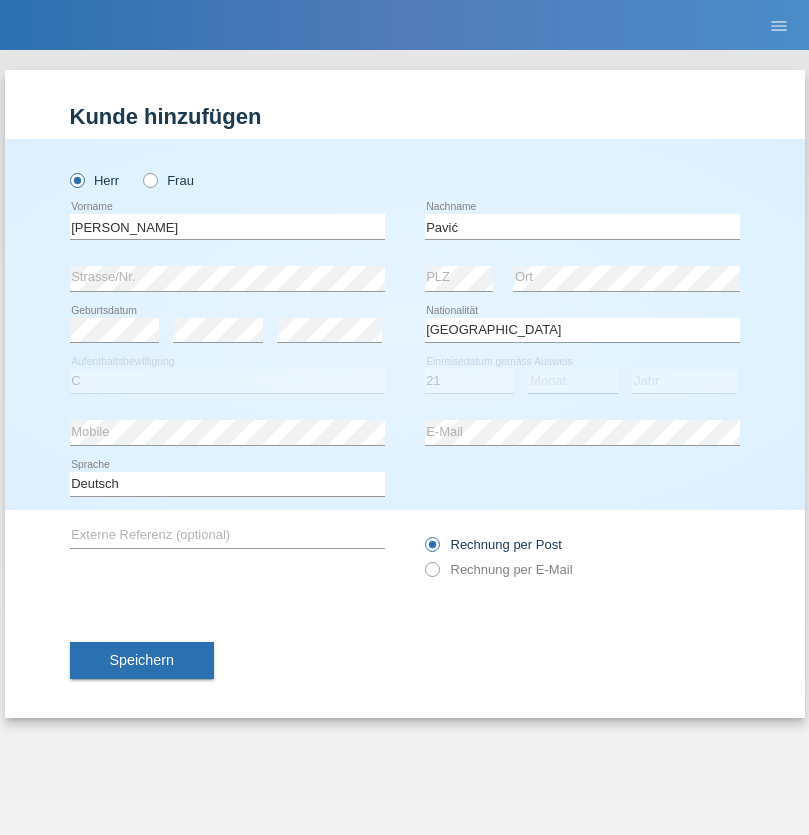 select on "04" 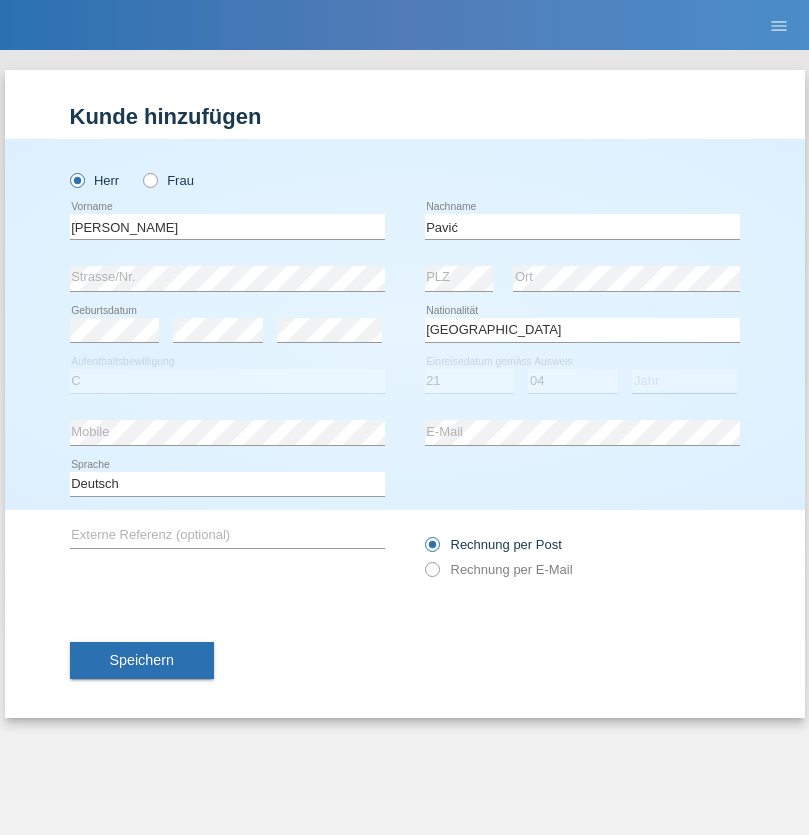 select on "2006" 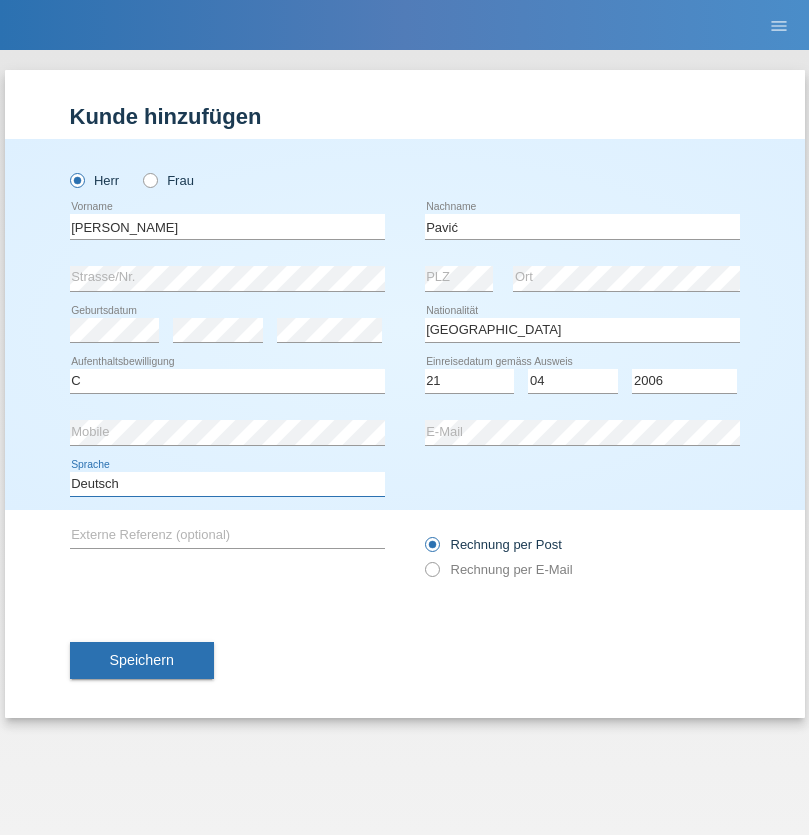 select on "en" 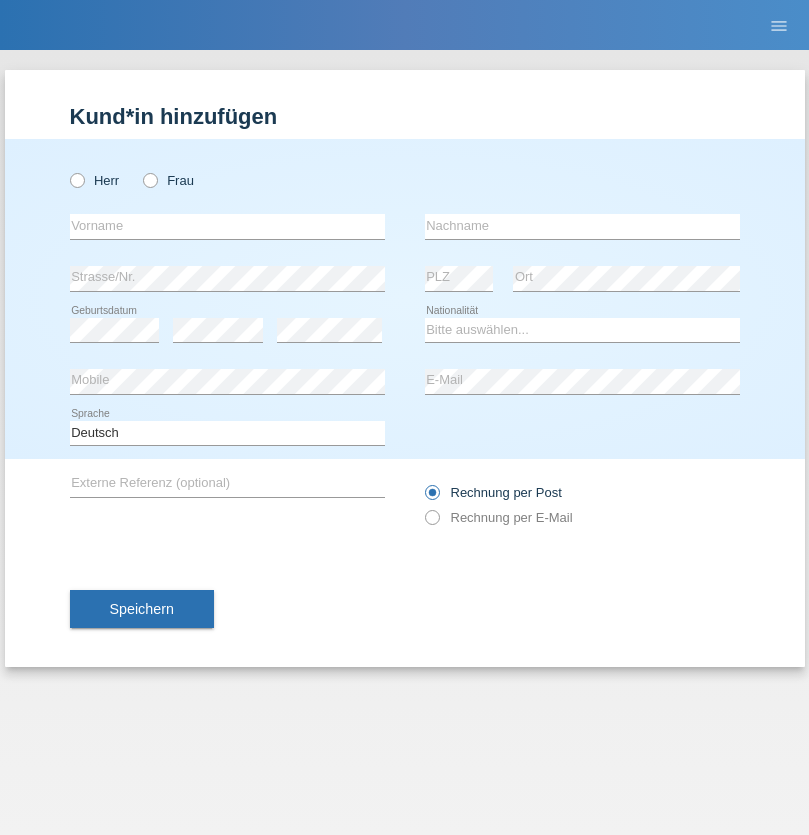 scroll, scrollTop: 0, scrollLeft: 0, axis: both 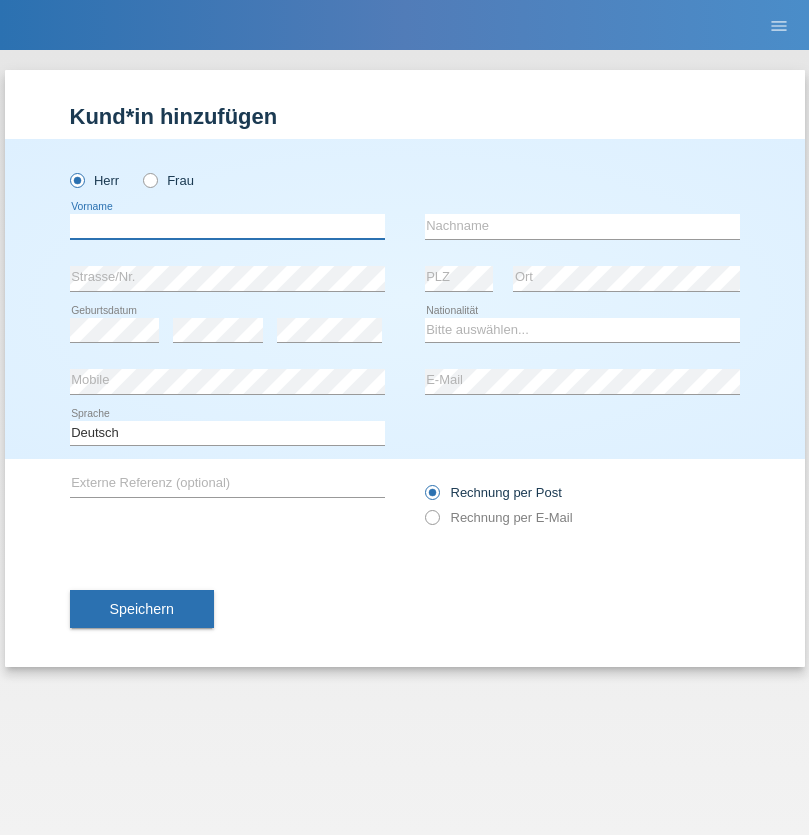 click at bounding box center [227, 226] 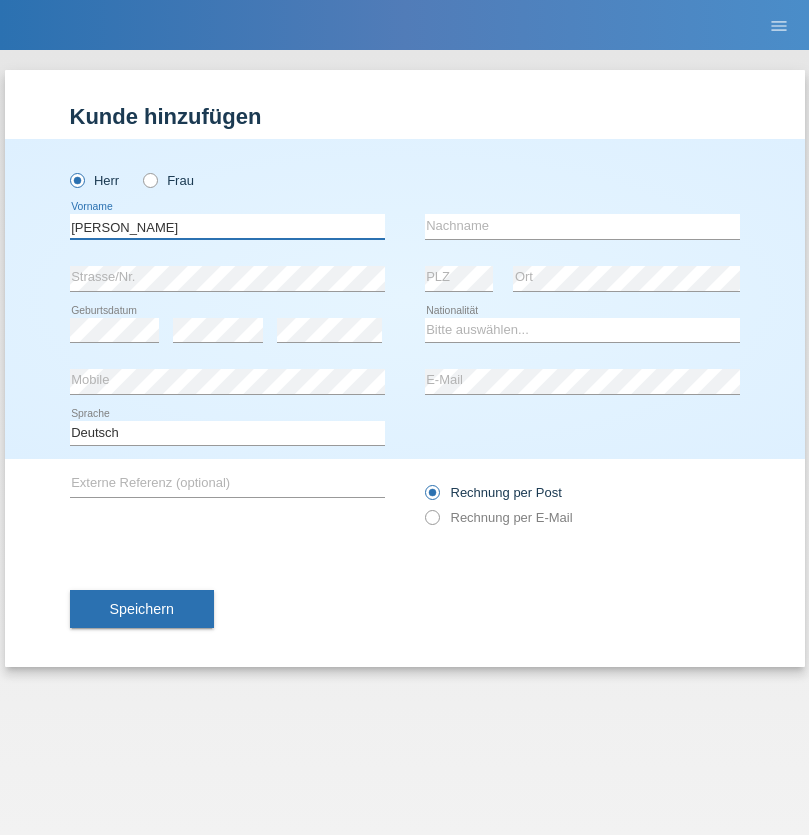 type on "[PERSON_NAME]" 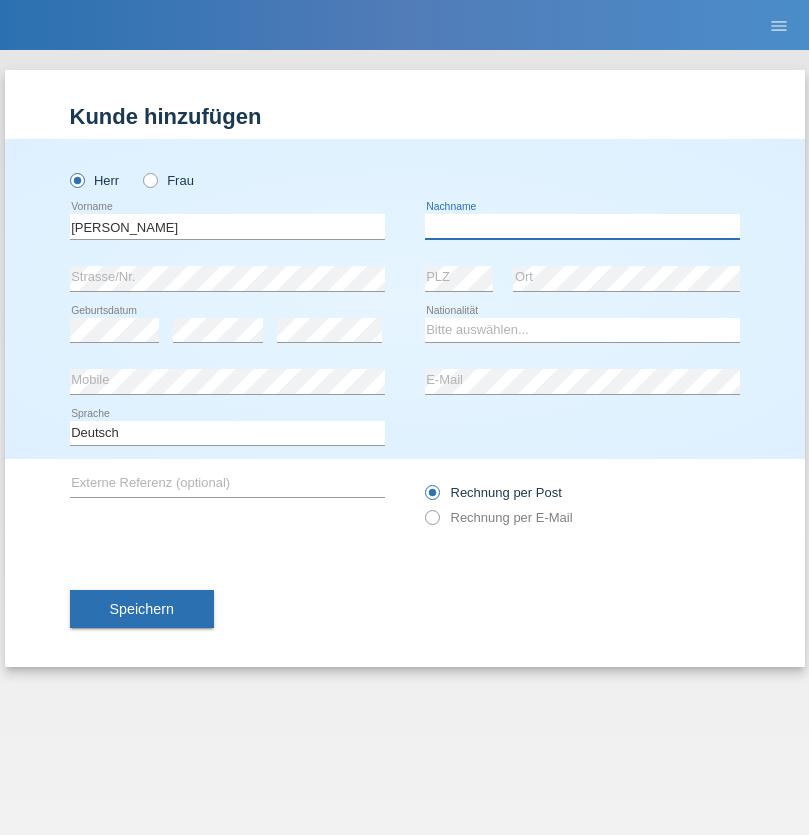 click at bounding box center [582, 226] 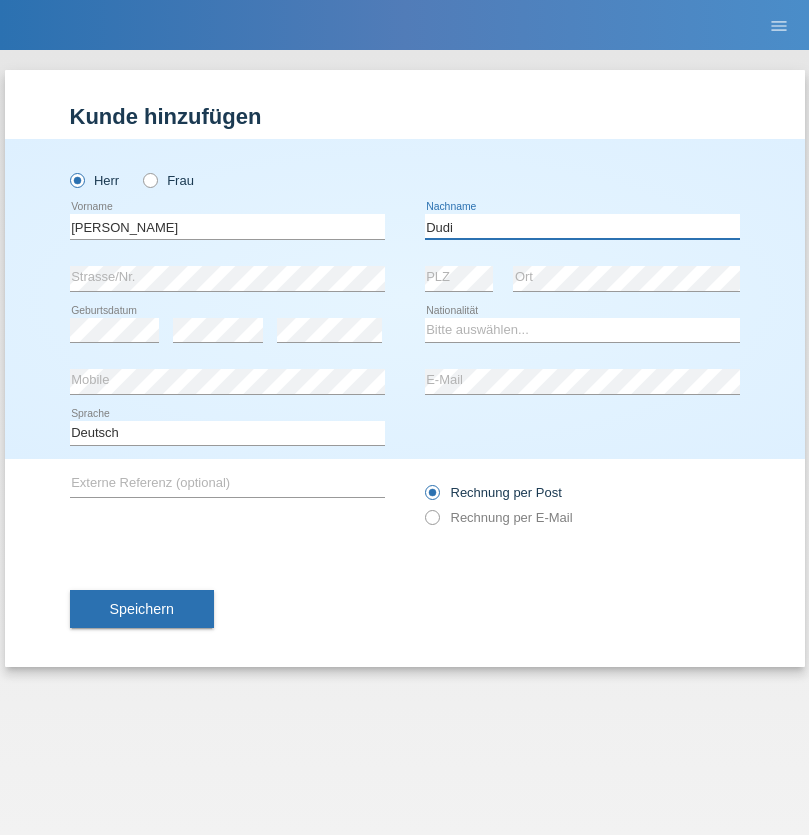 type on "Dudi" 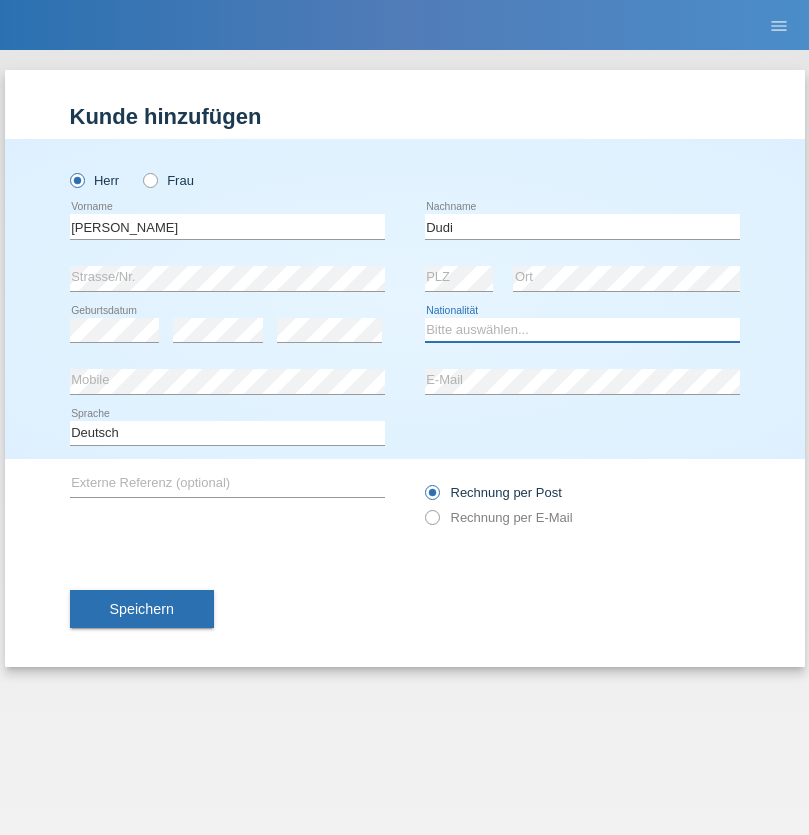 select on "SK" 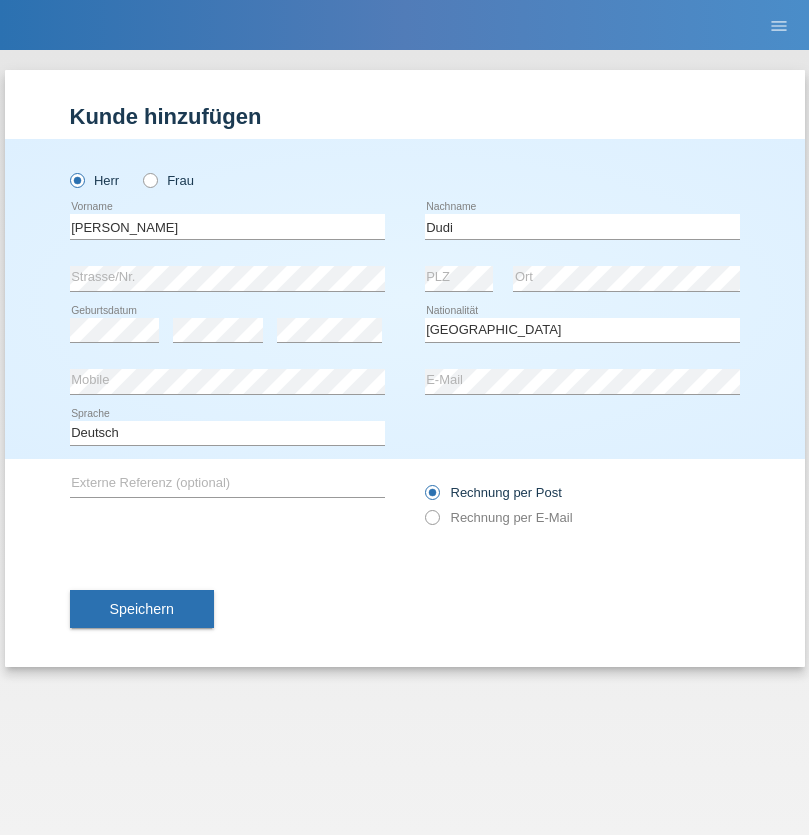 select on "C" 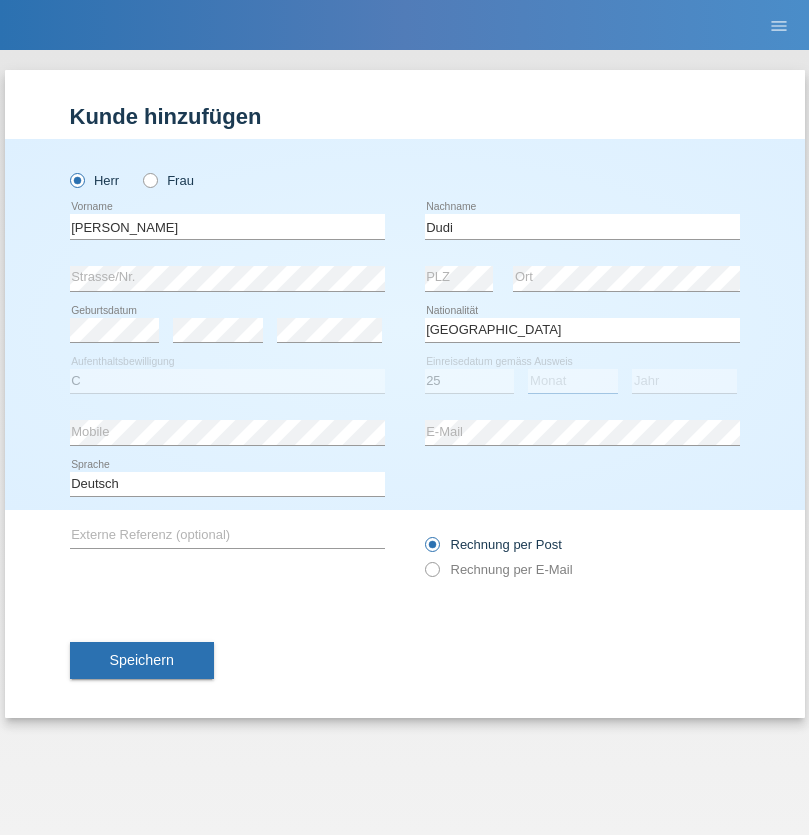 select on "05" 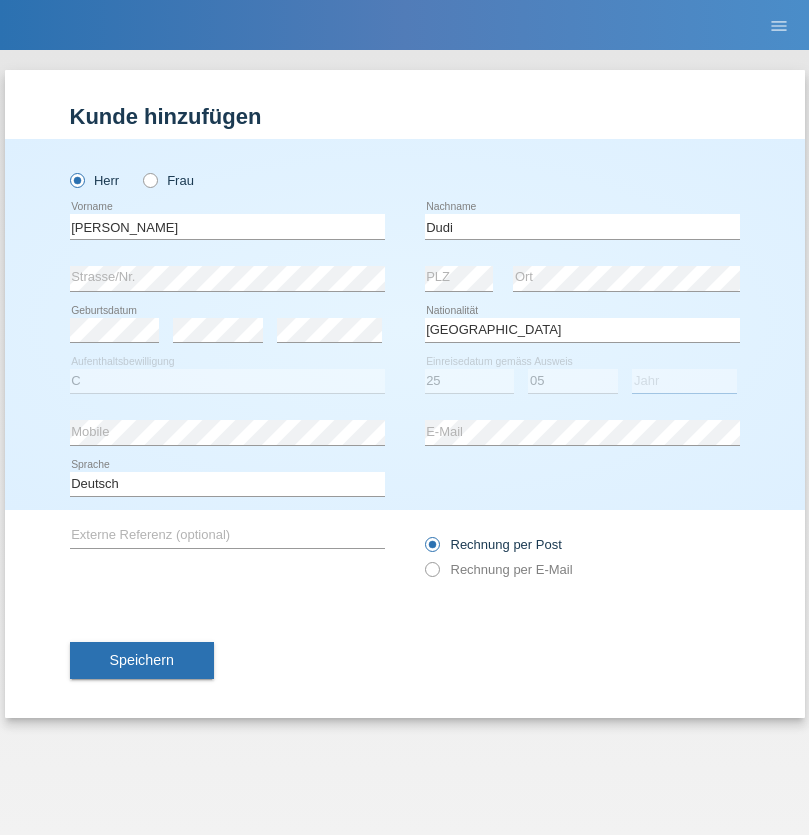 select on "2021" 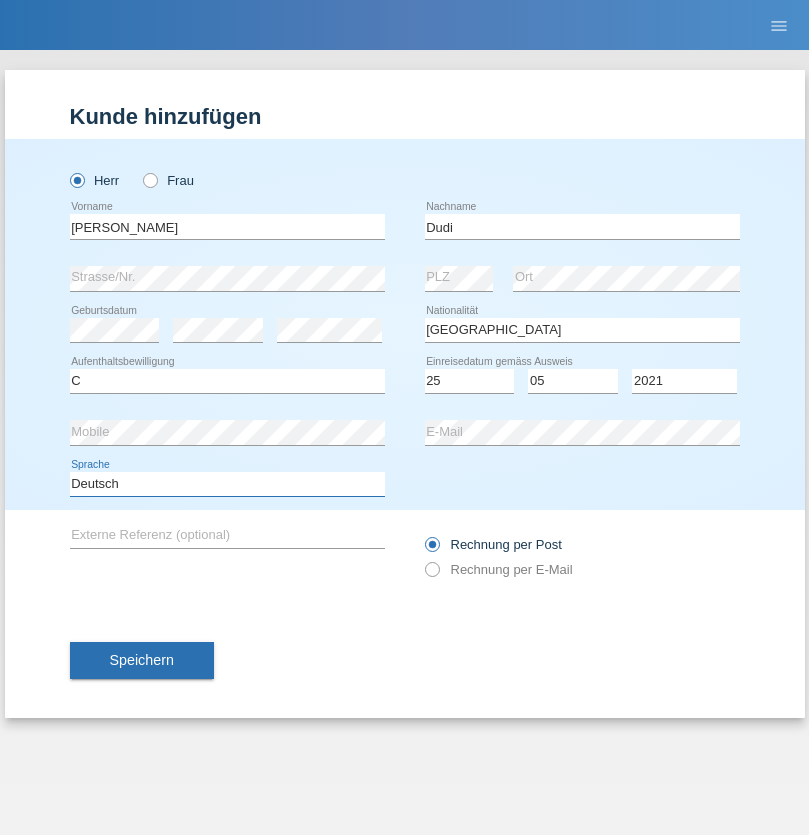 select on "en" 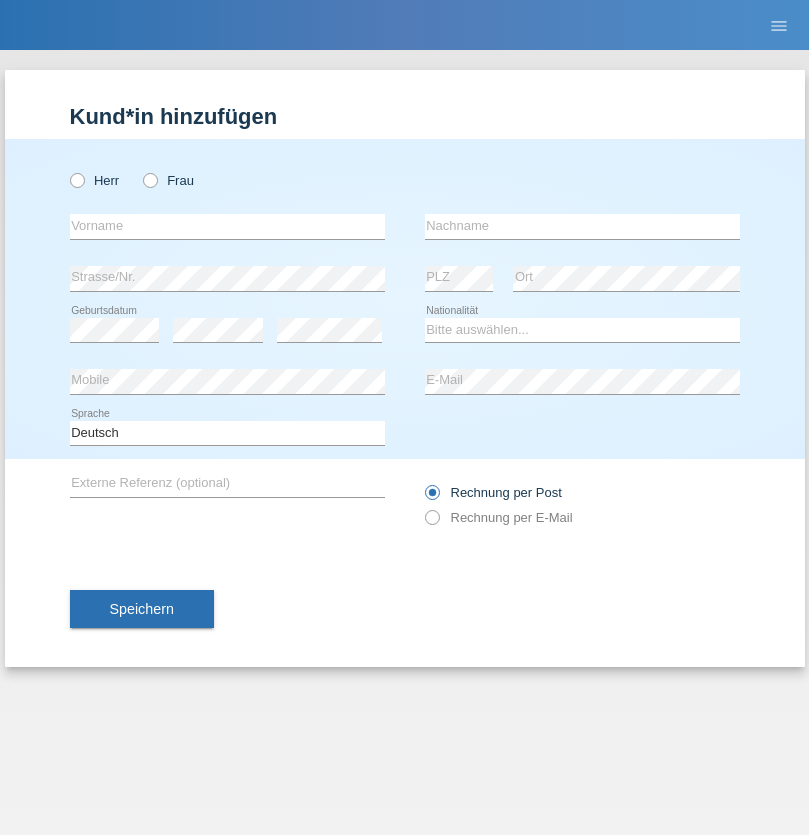 scroll, scrollTop: 0, scrollLeft: 0, axis: both 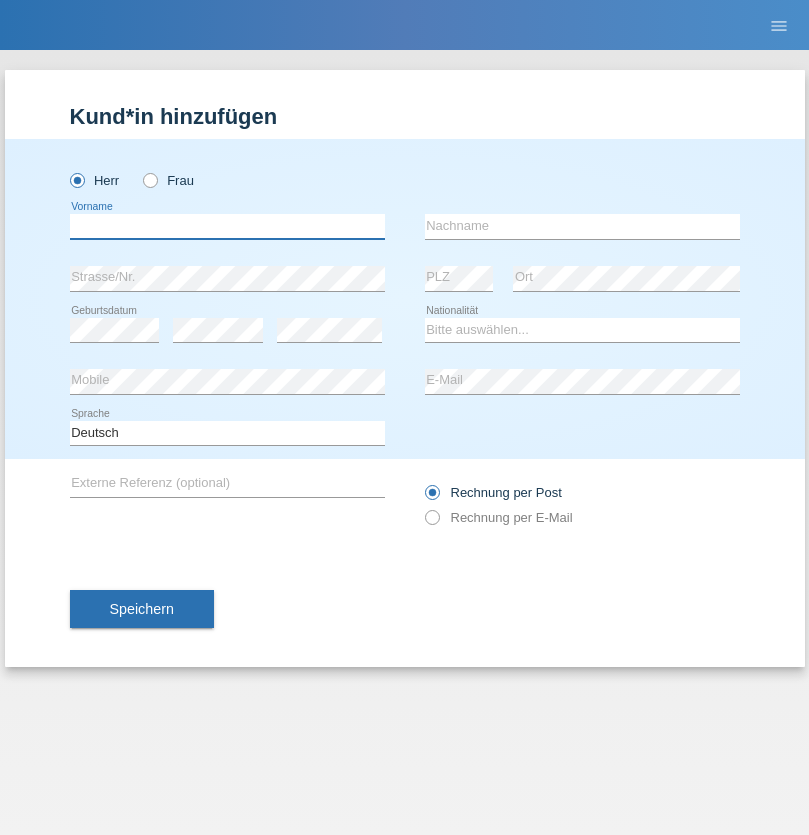 click at bounding box center [227, 226] 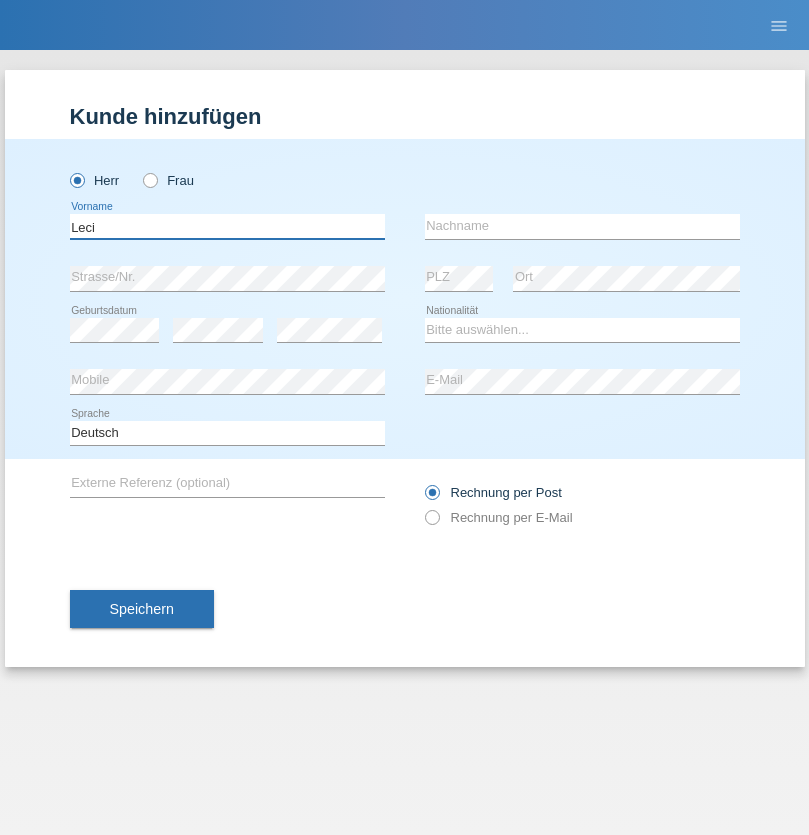 type on "Leci" 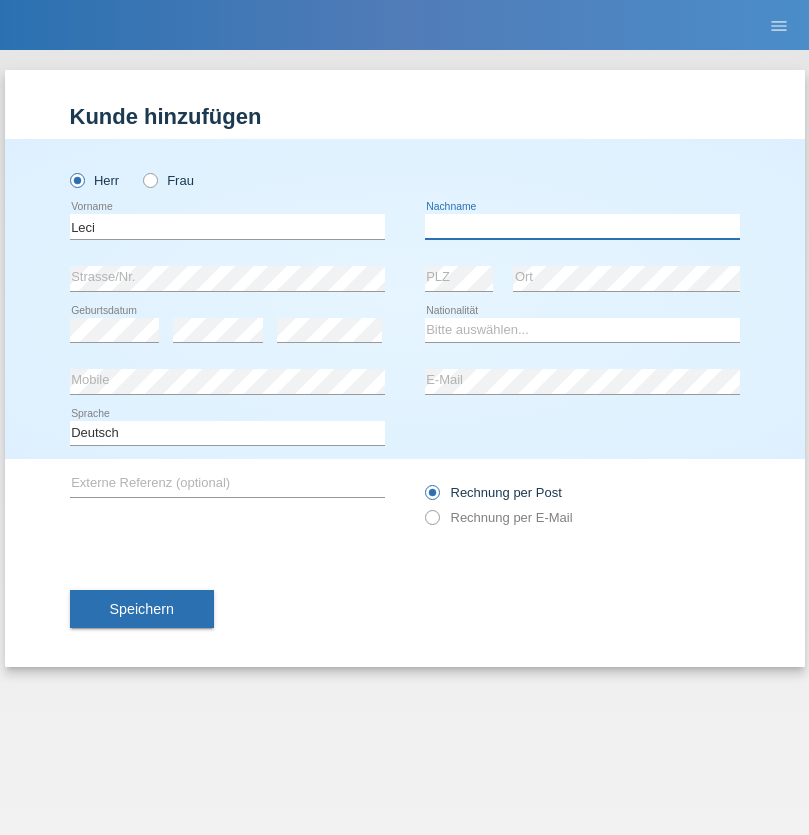 click at bounding box center [582, 226] 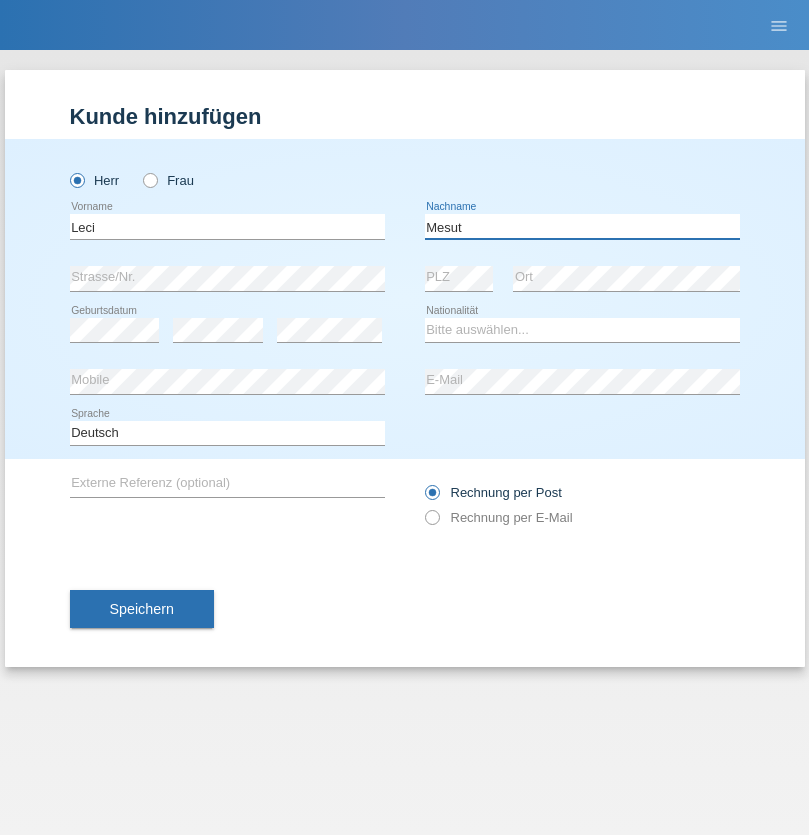 type on "Mesut" 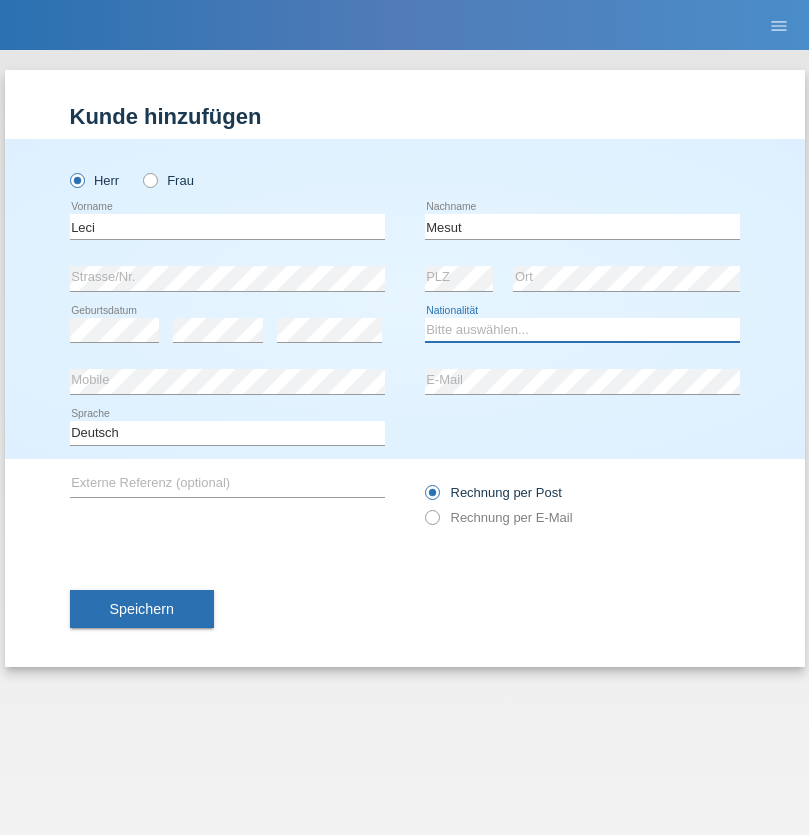 select on "XK" 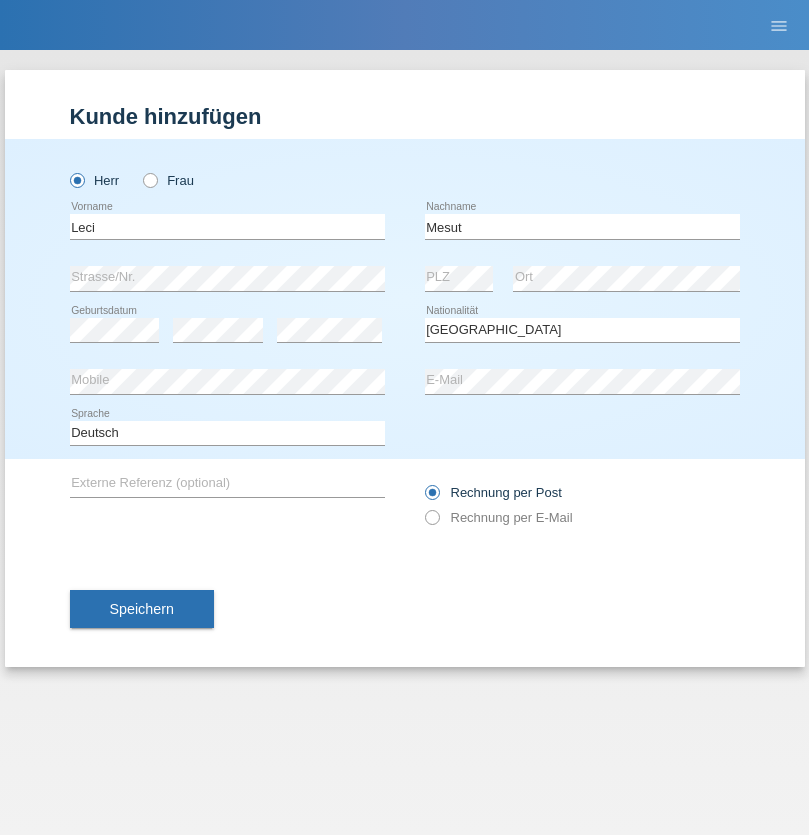 select on "C" 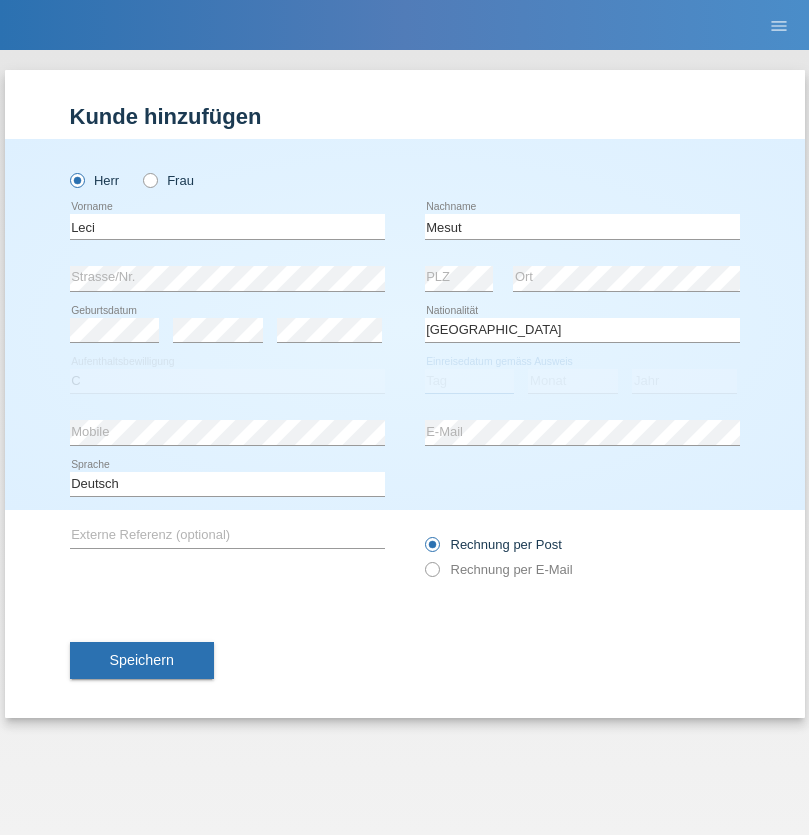 select on "13" 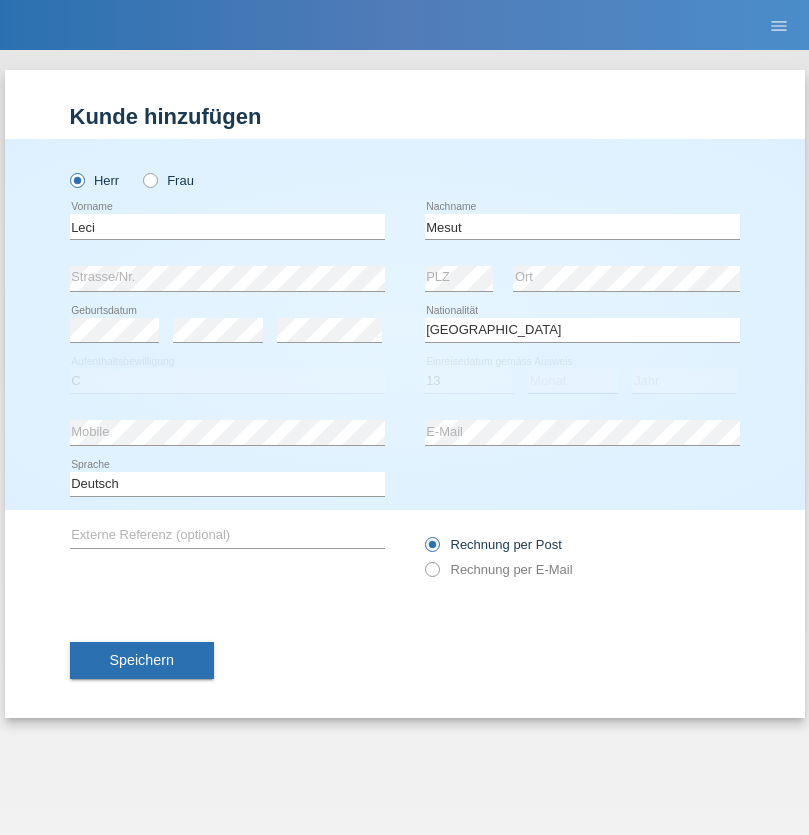 select on "07" 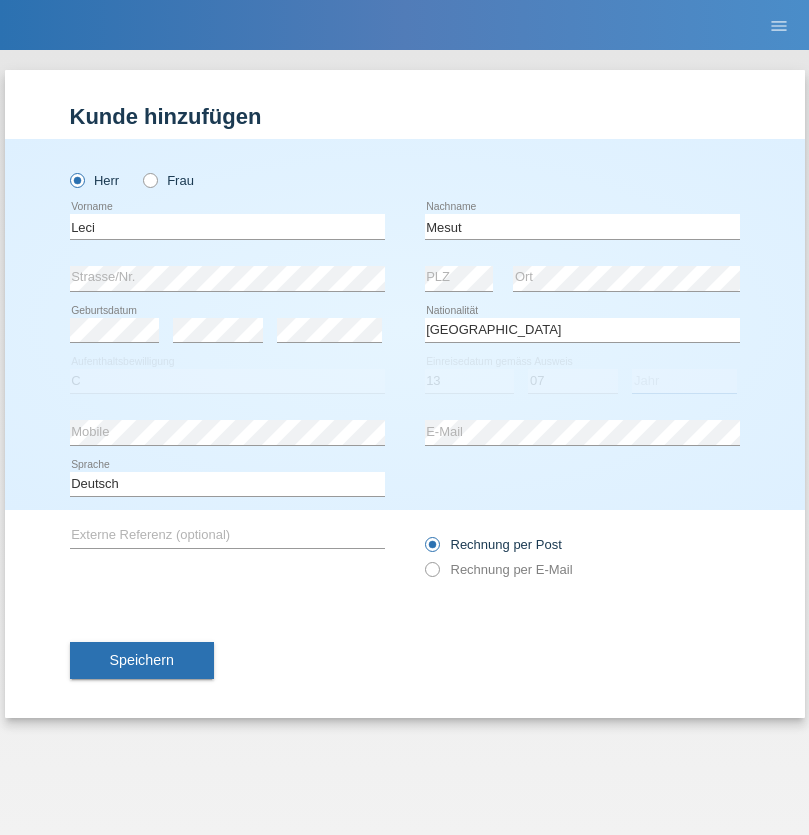 select on "2021" 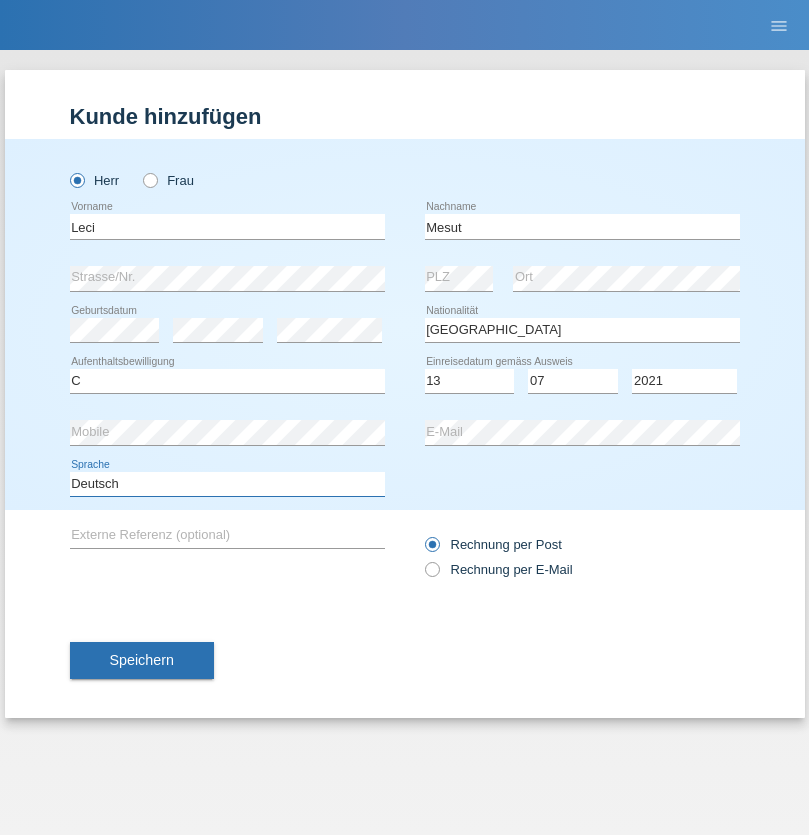 select on "en" 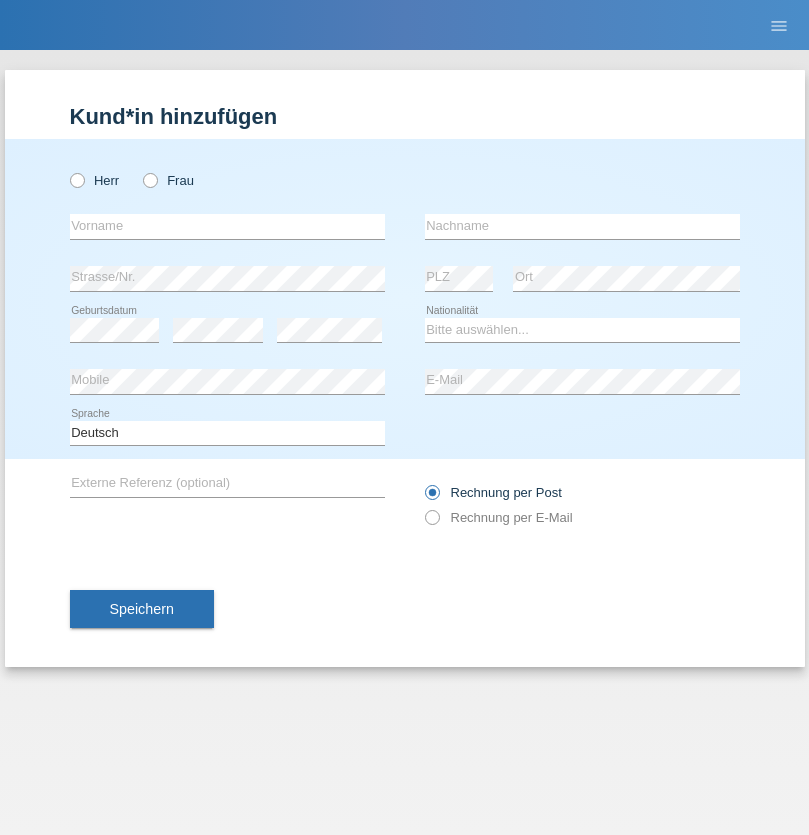 scroll, scrollTop: 0, scrollLeft: 0, axis: both 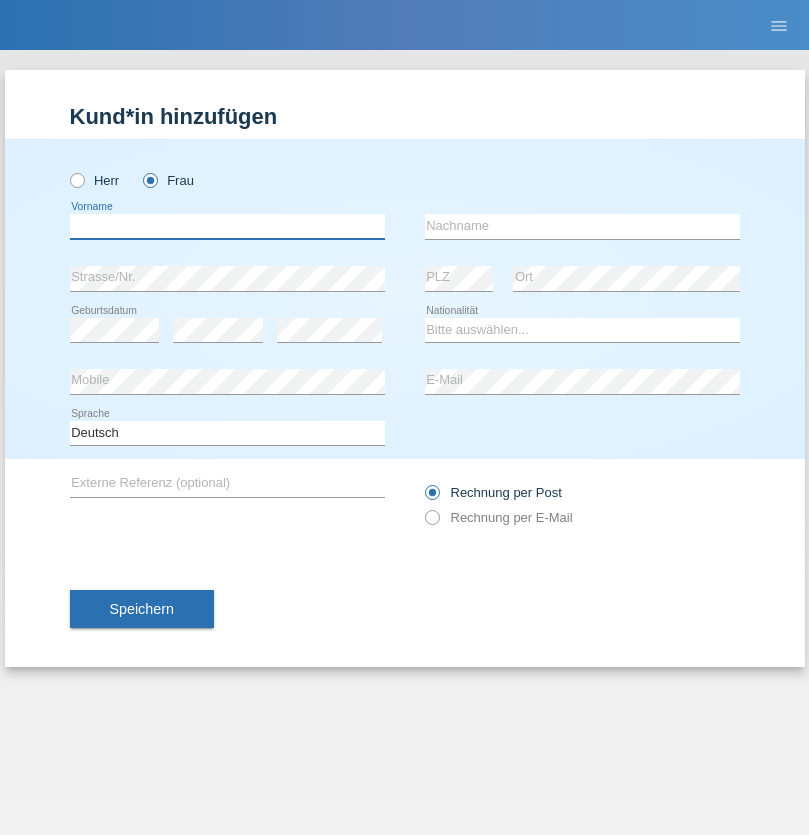 click at bounding box center [227, 226] 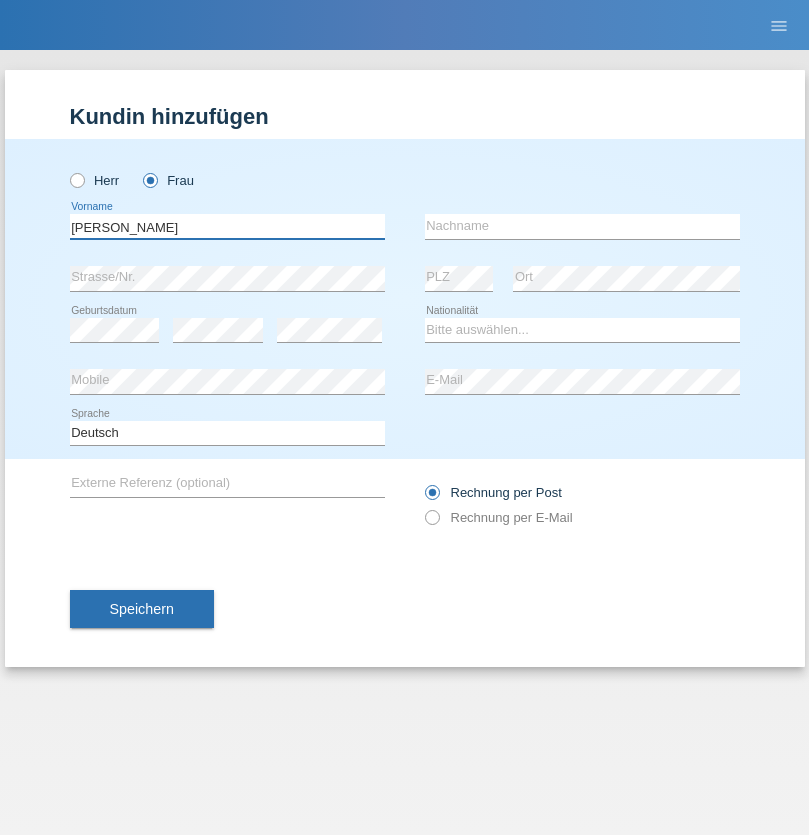 type on "[PERSON_NAME]" 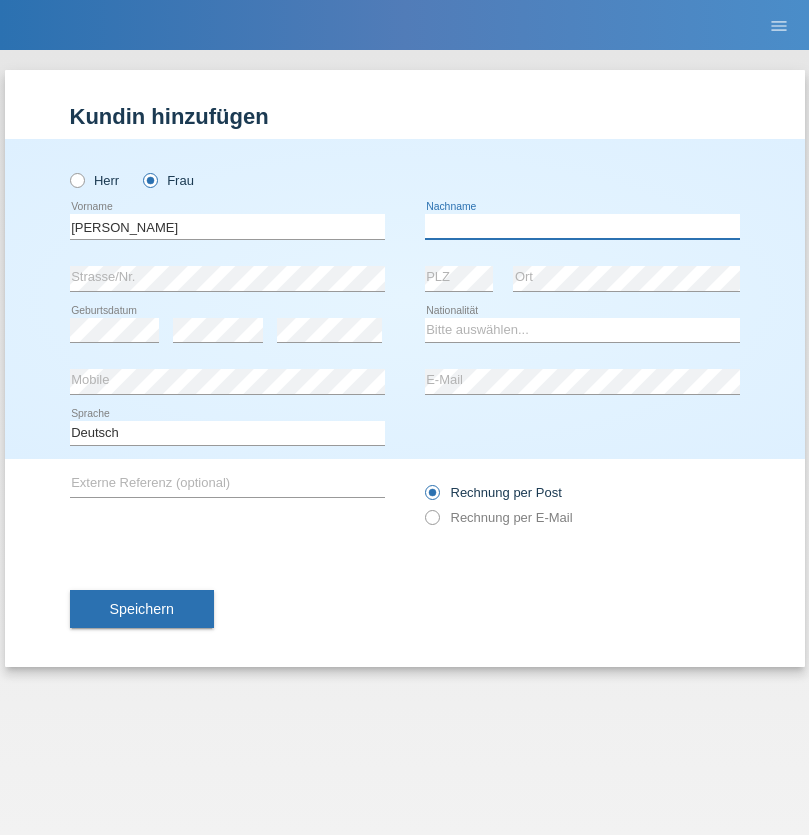 click at bounding box center [582, 226] 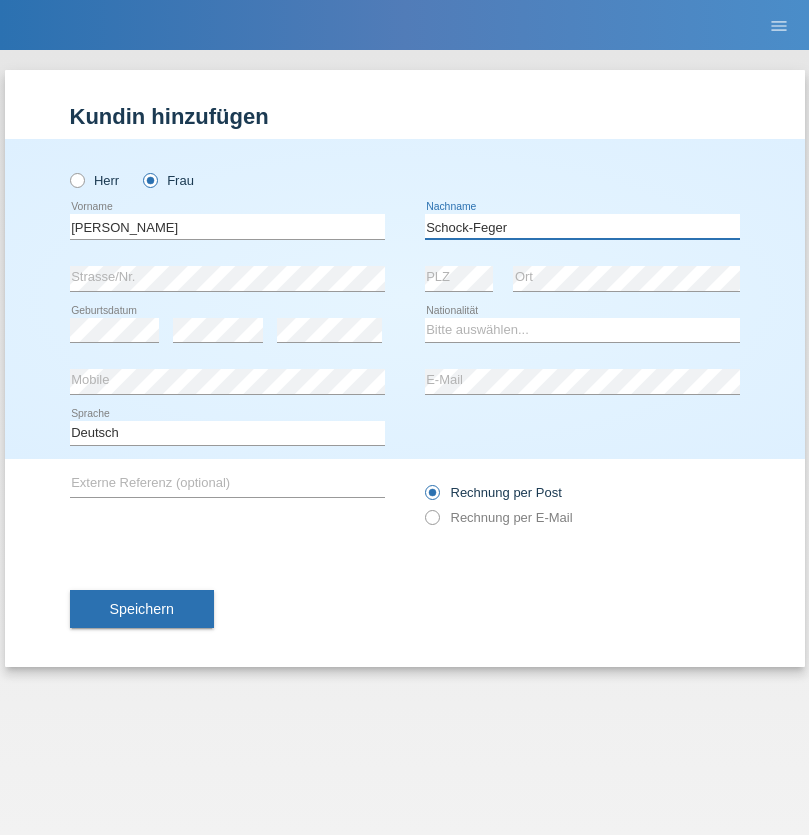 type on "Schock-Feger" 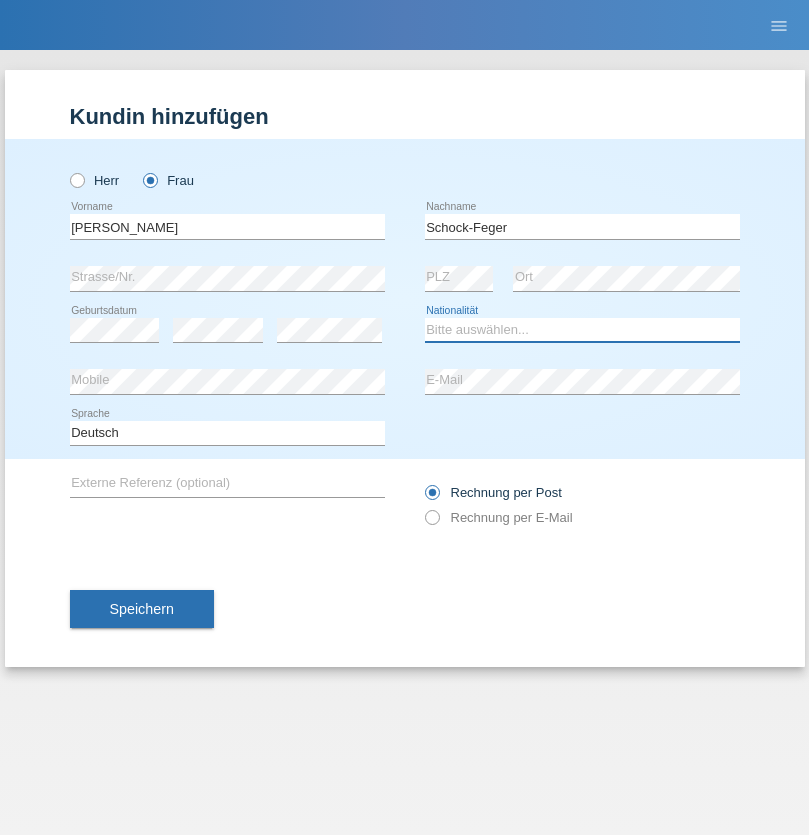 select on "CH" 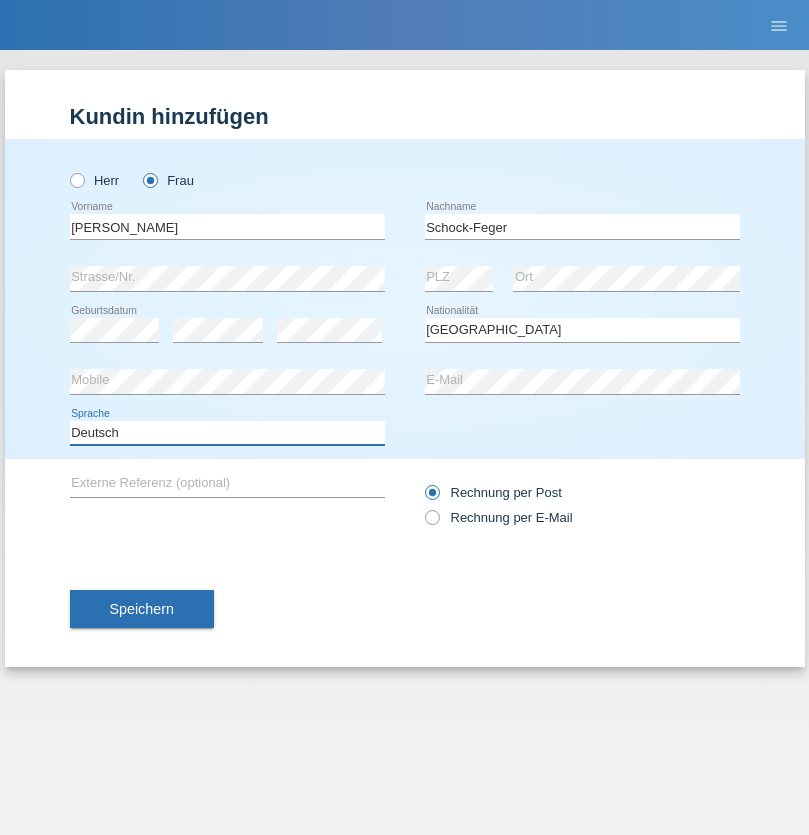 select on "en" 